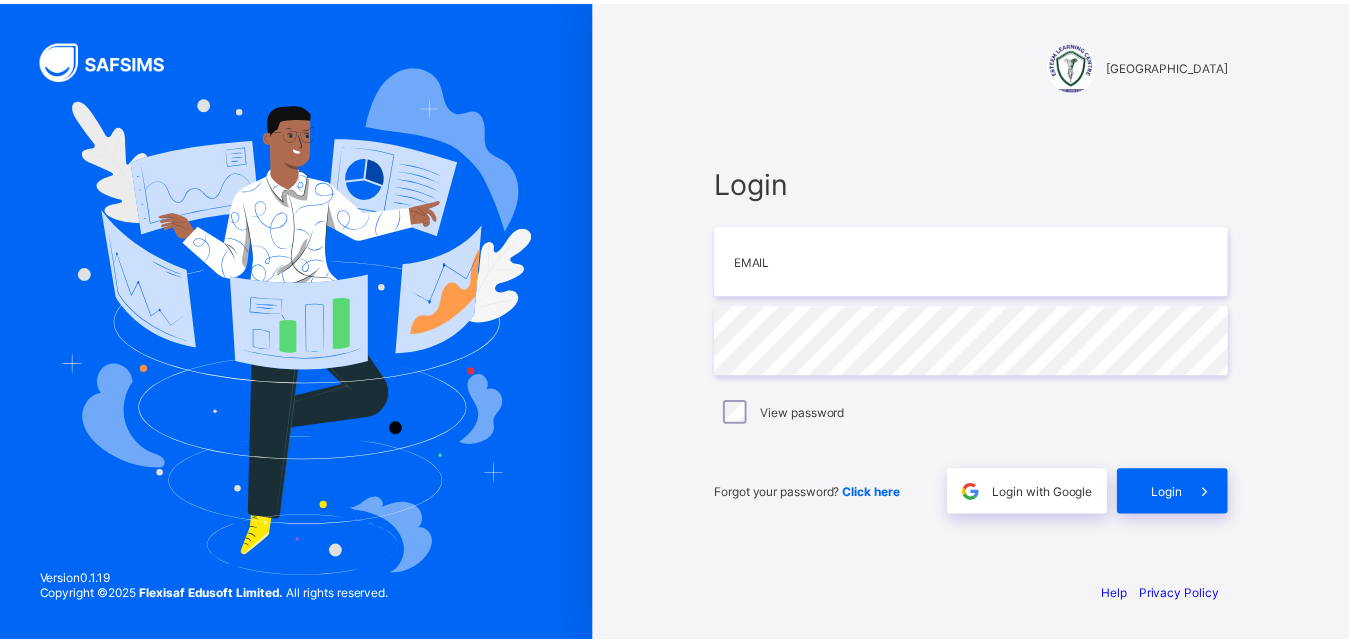 scroll, scrollTop: 0, scrollLeft: 0, axis: both 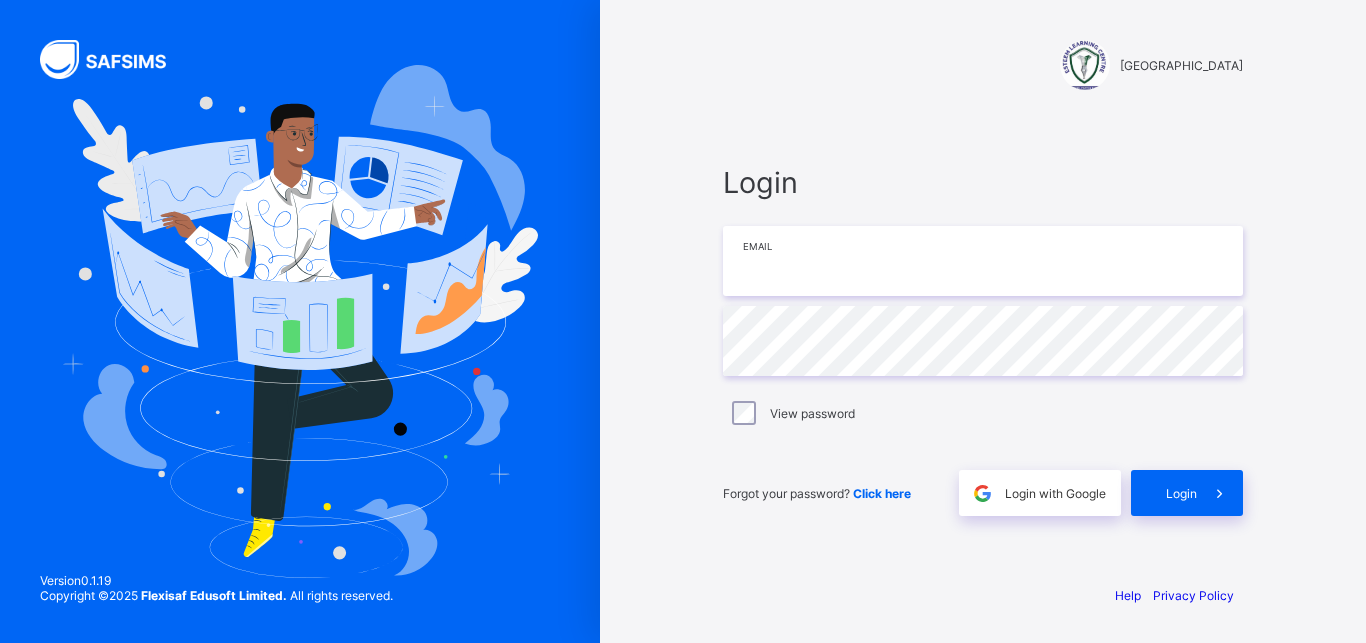 click at bounding box center [983, 261] 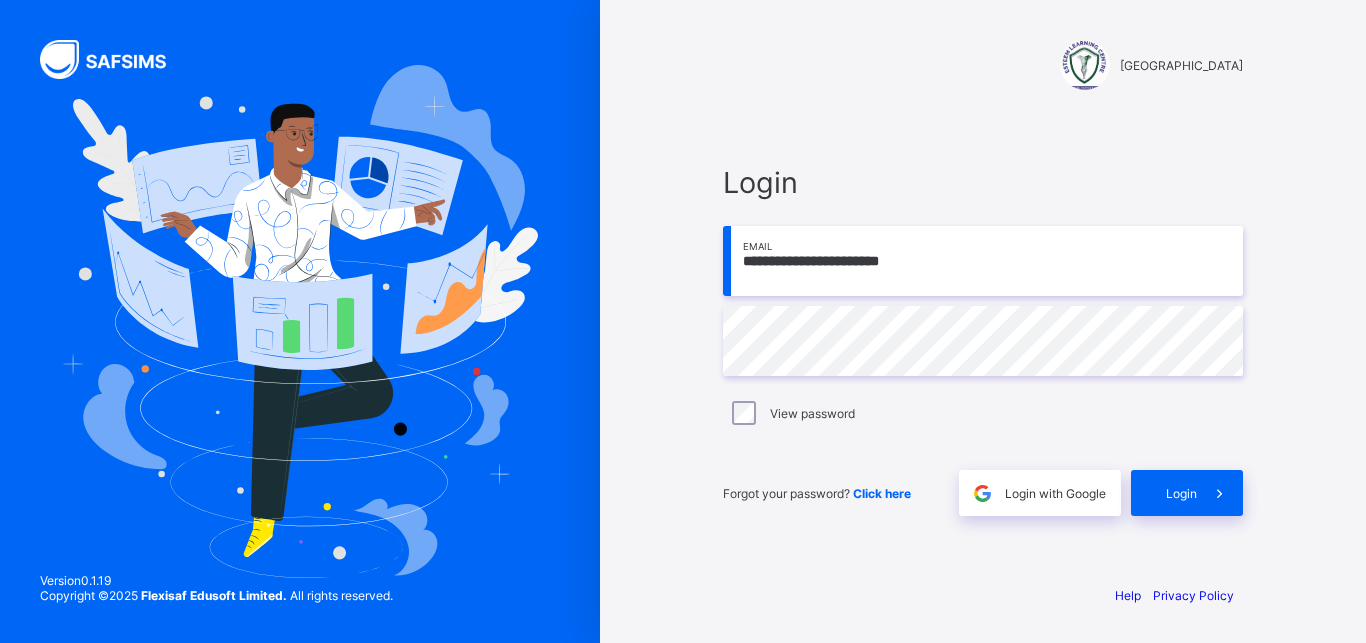 type on "**********" 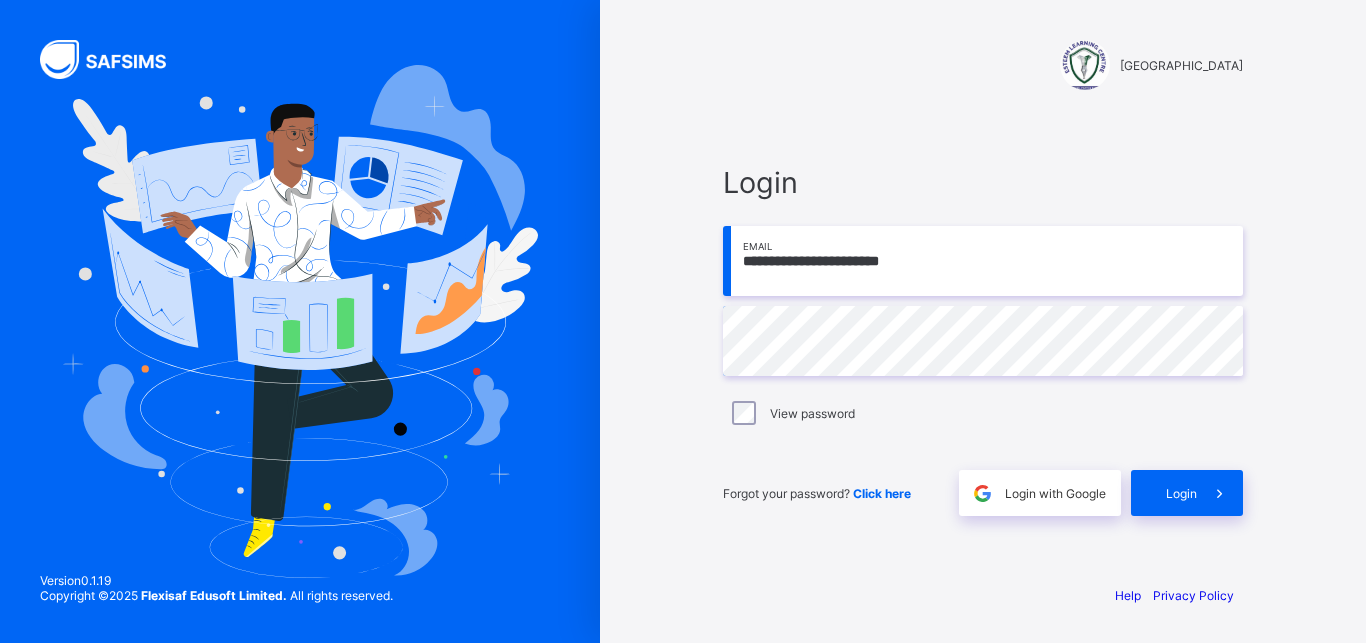 click on "**********" at bounding box center (983, 340) 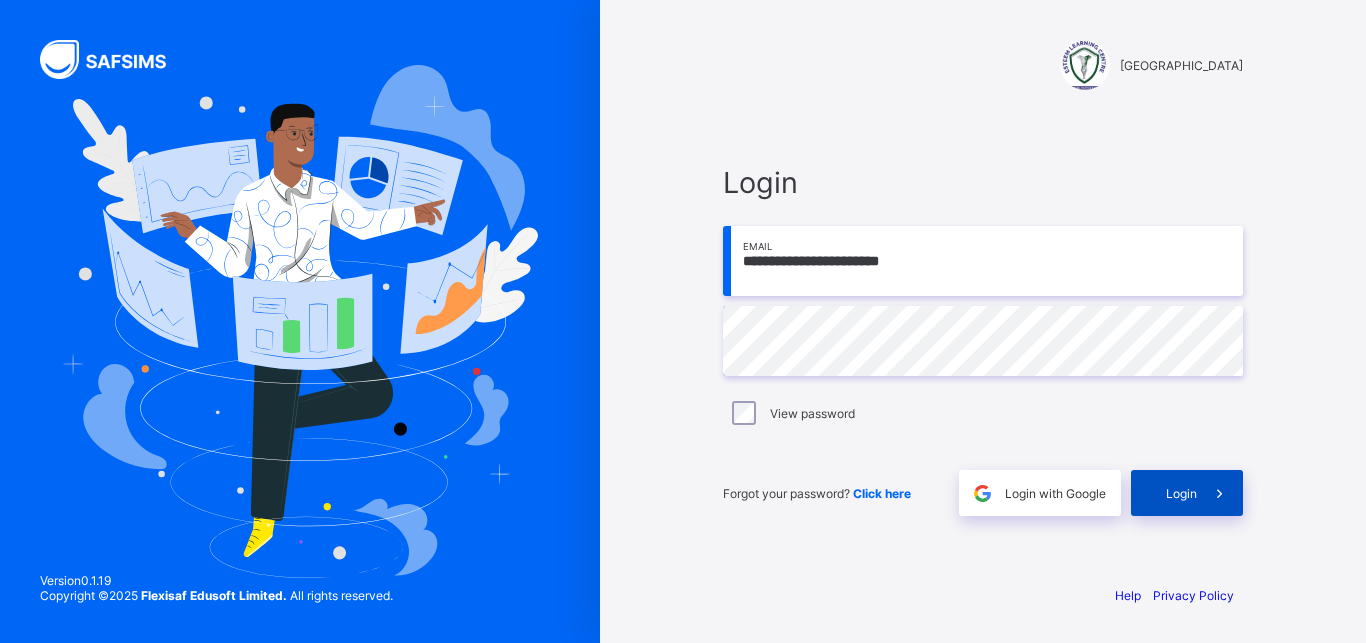 click on "Login" at bounding box center (1187, 493) 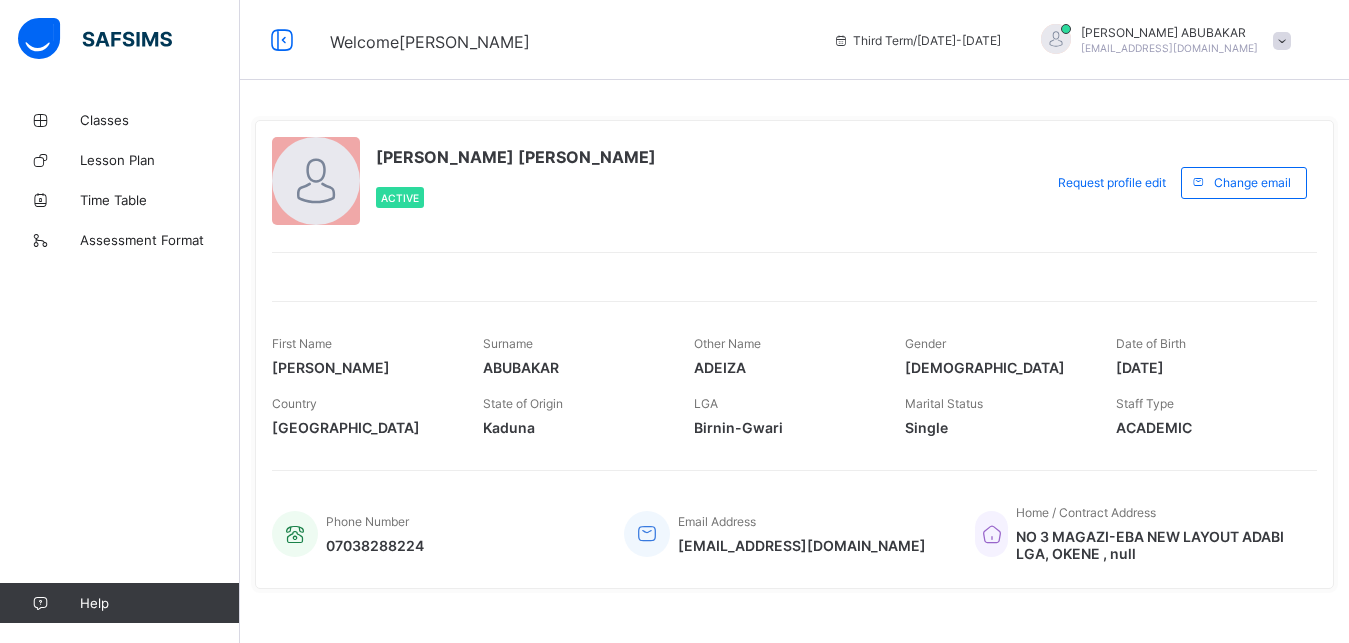 click on "Classes Lesson Plan Time Table Assessment Format   Help" at bounding box center (120, 361) 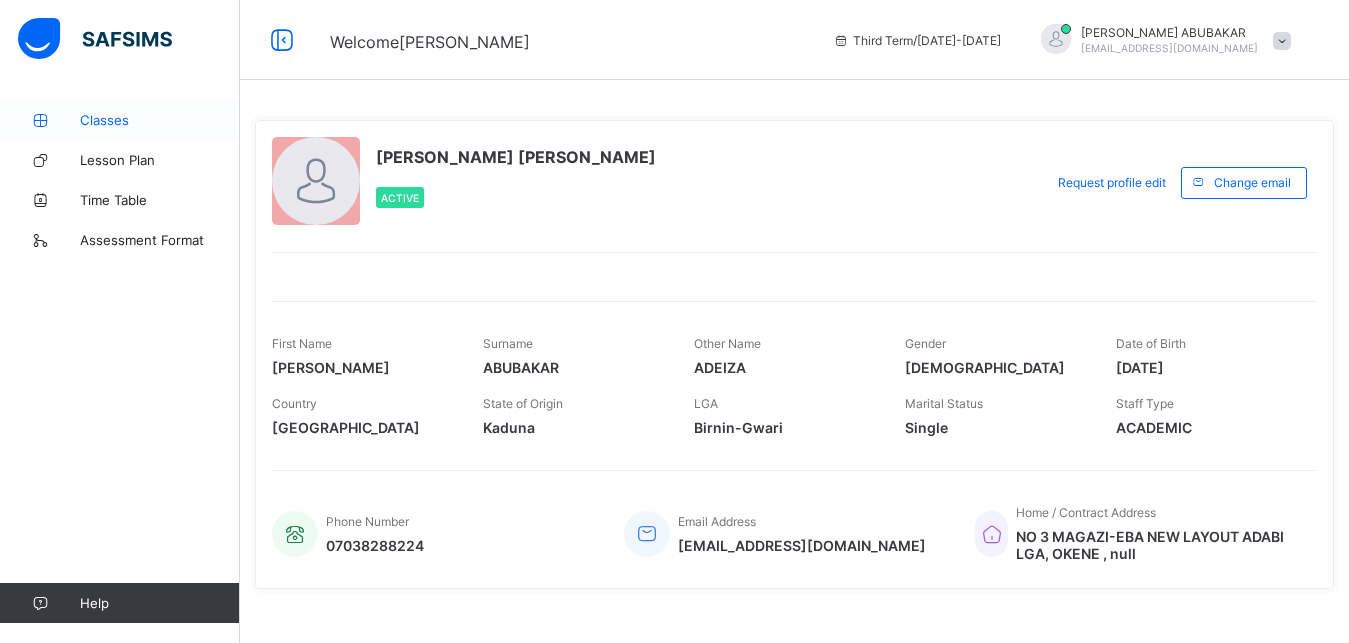 click on "Classes" at bounding box center [160, 120] 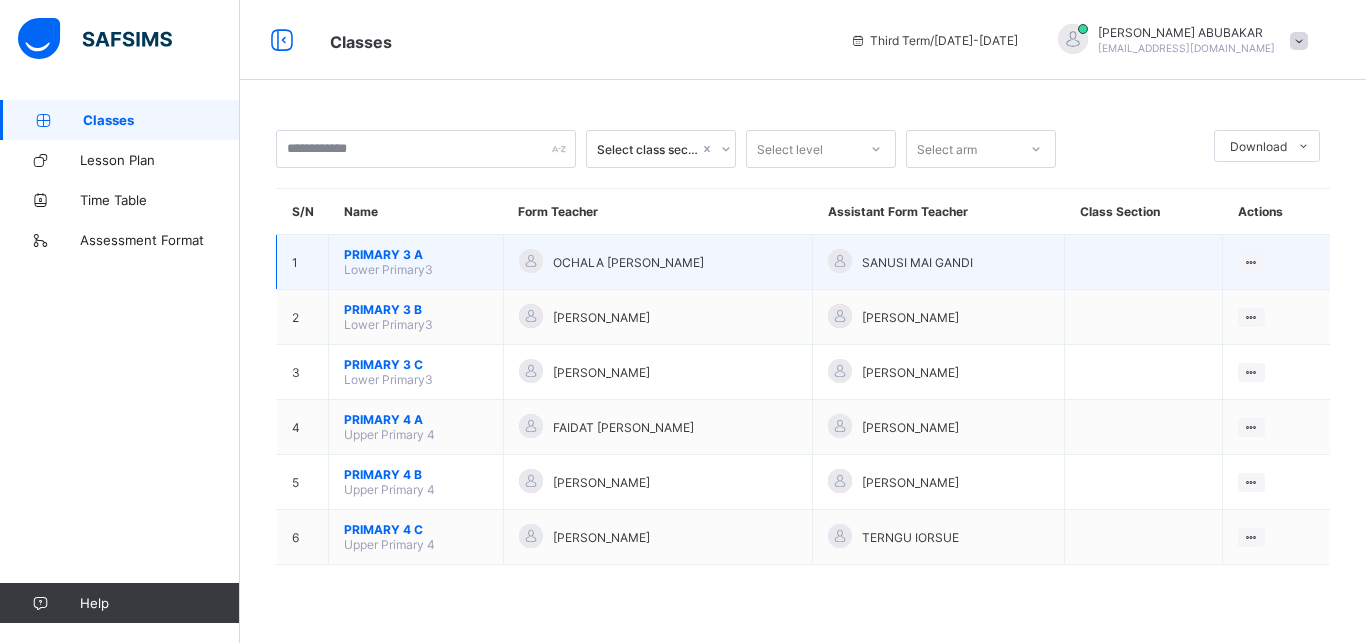 click on "PRIMARY 3   A" at bounding box center (416, 254) 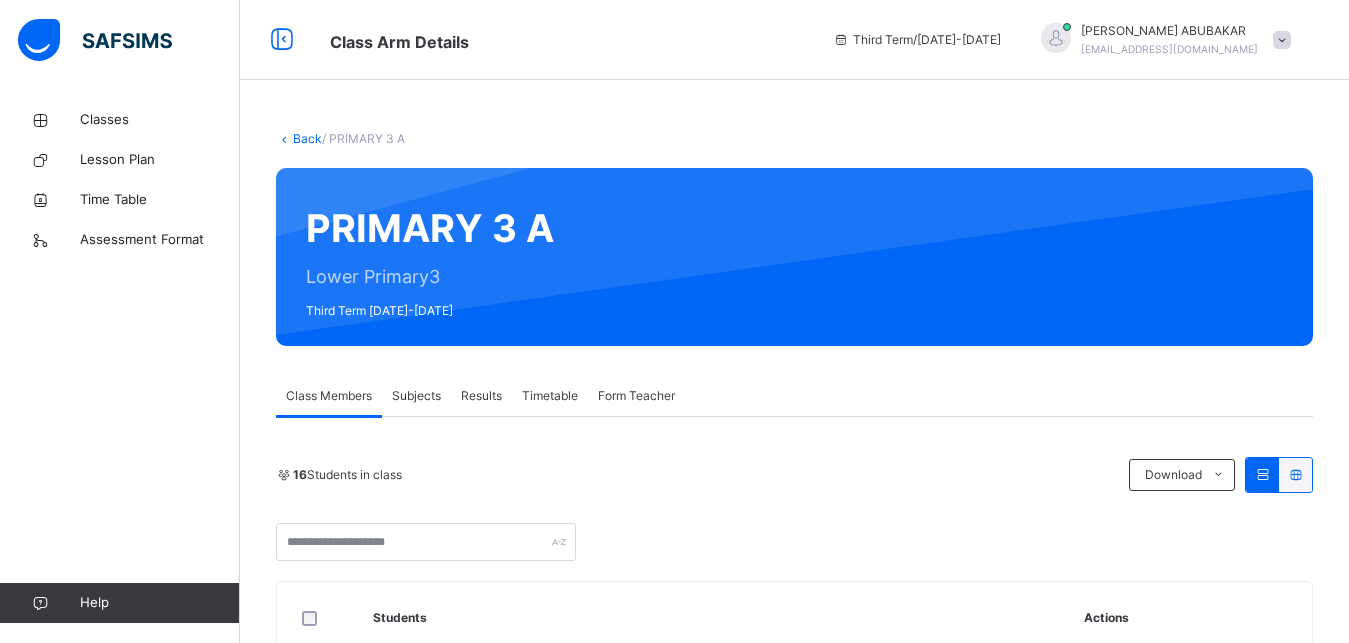 click on "Subjects" at bounding box center [416, 396] 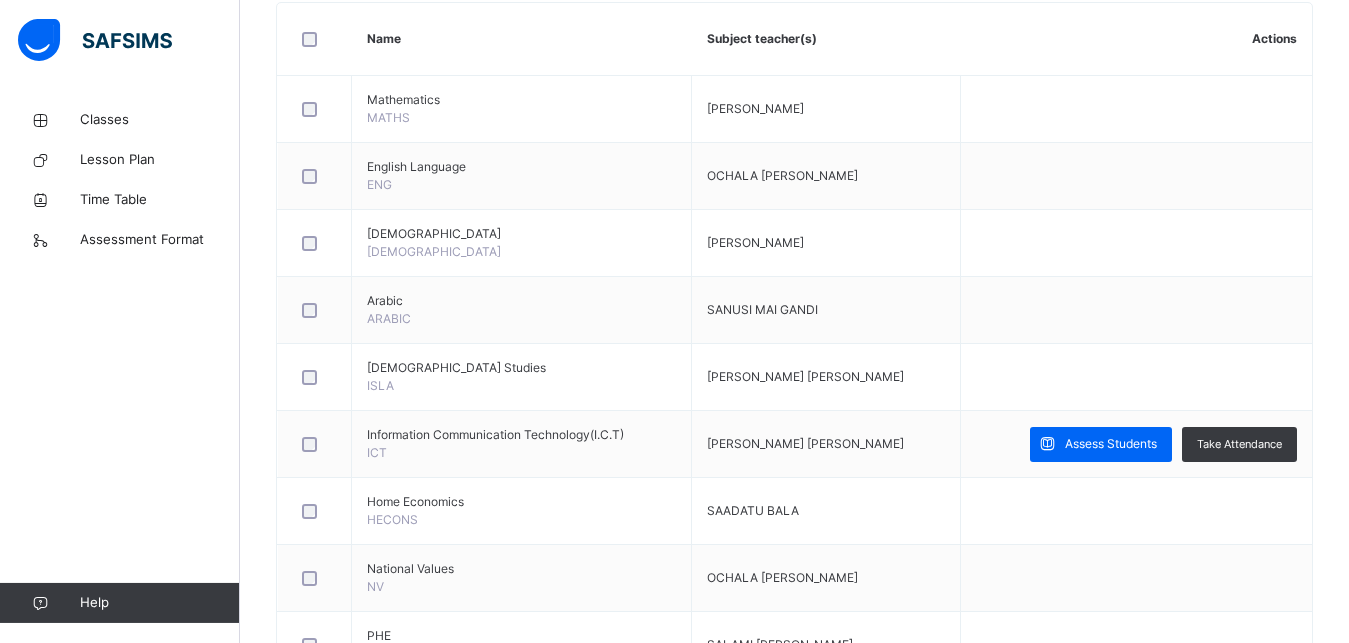 scroll, scrollTop: 499, scrollLeft: 0, axis: vertical 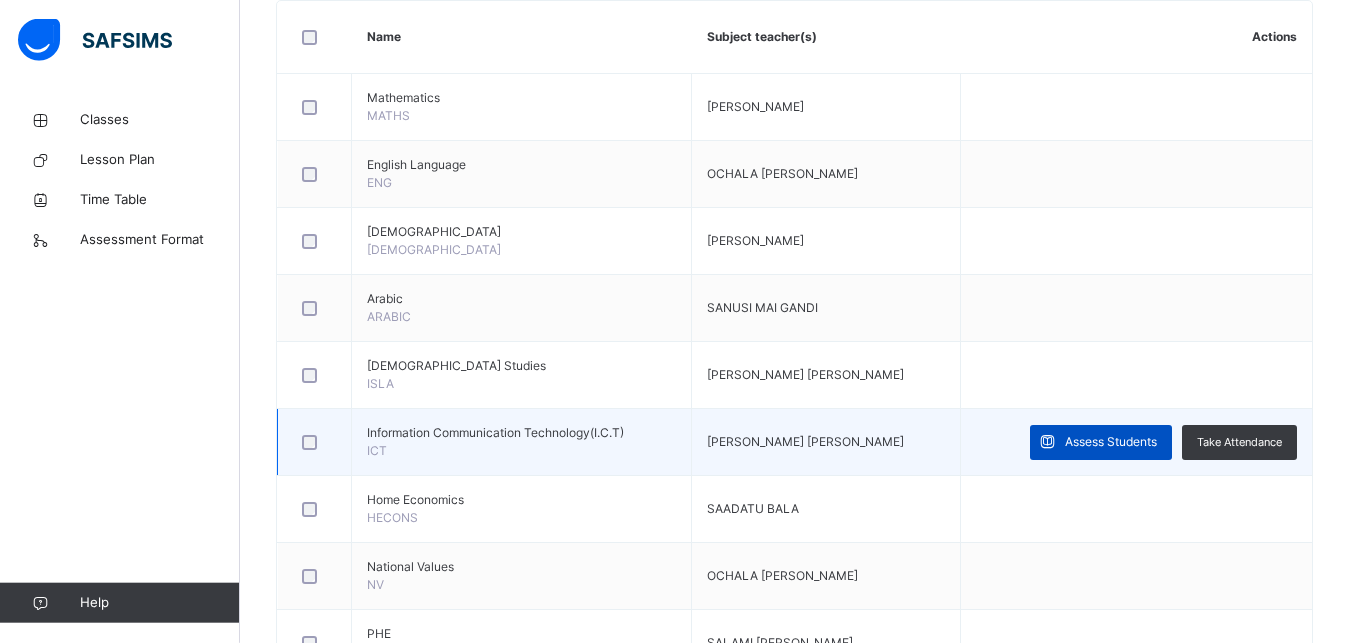 click on "Assess Students" at bounding box center [1111, 442] 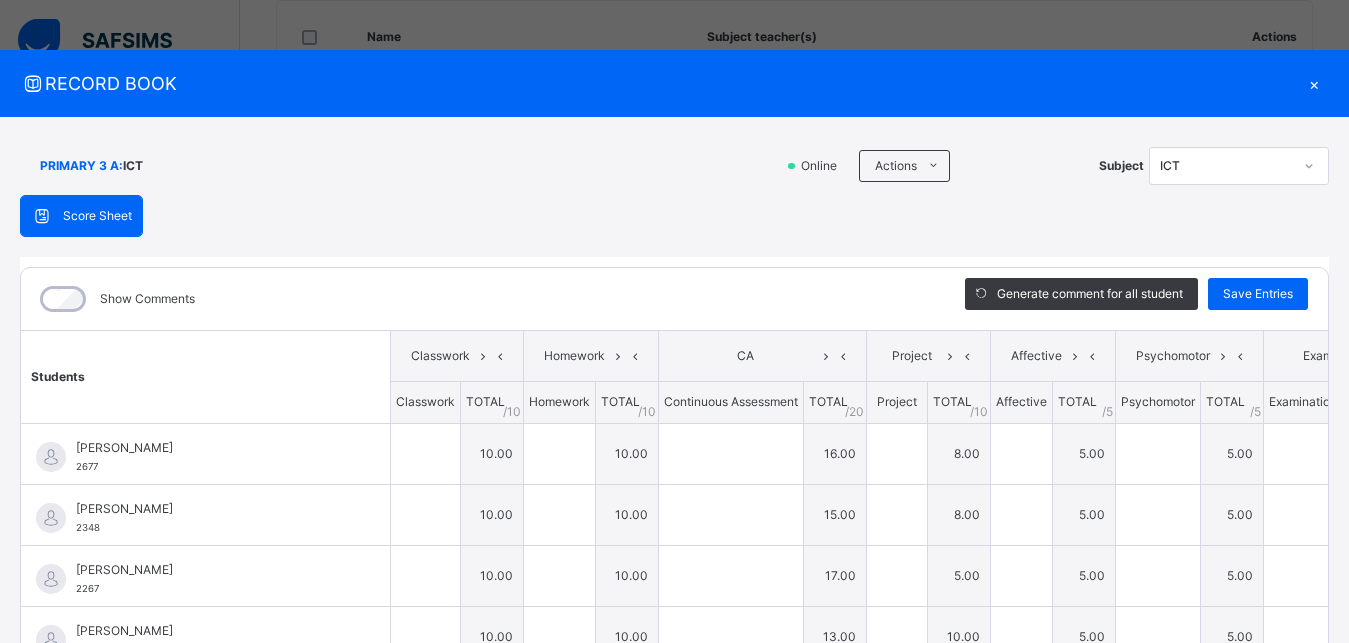 type on "**" 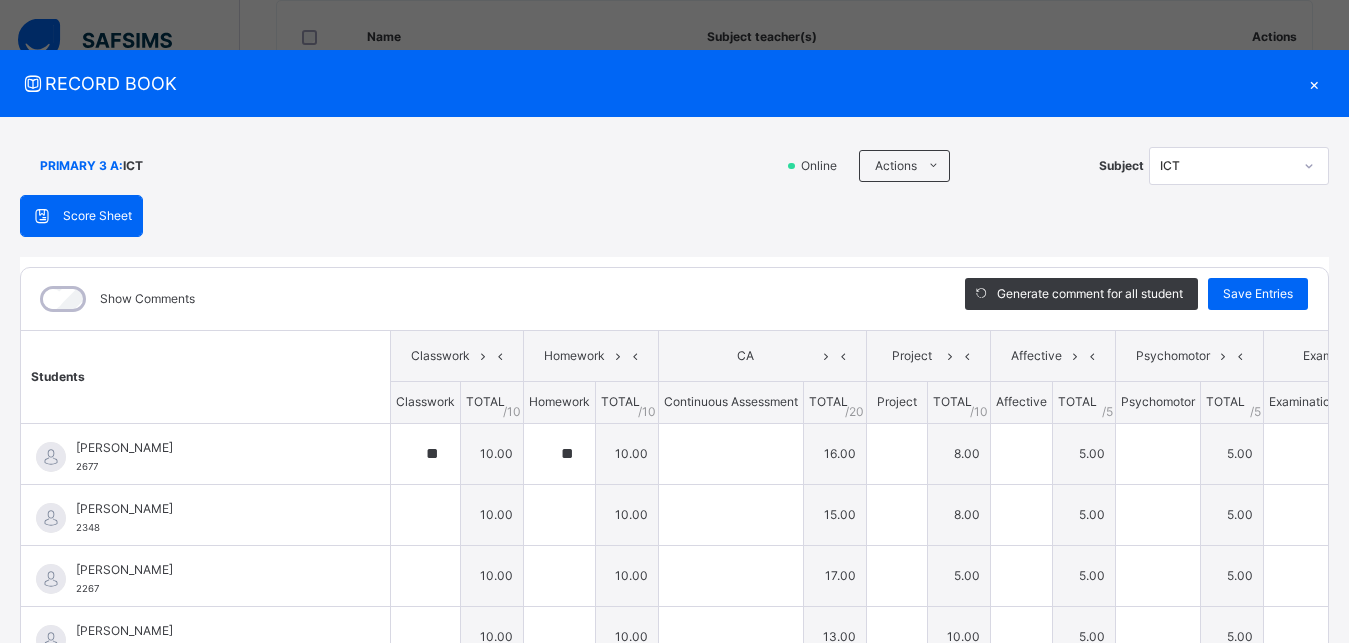 type on "**" 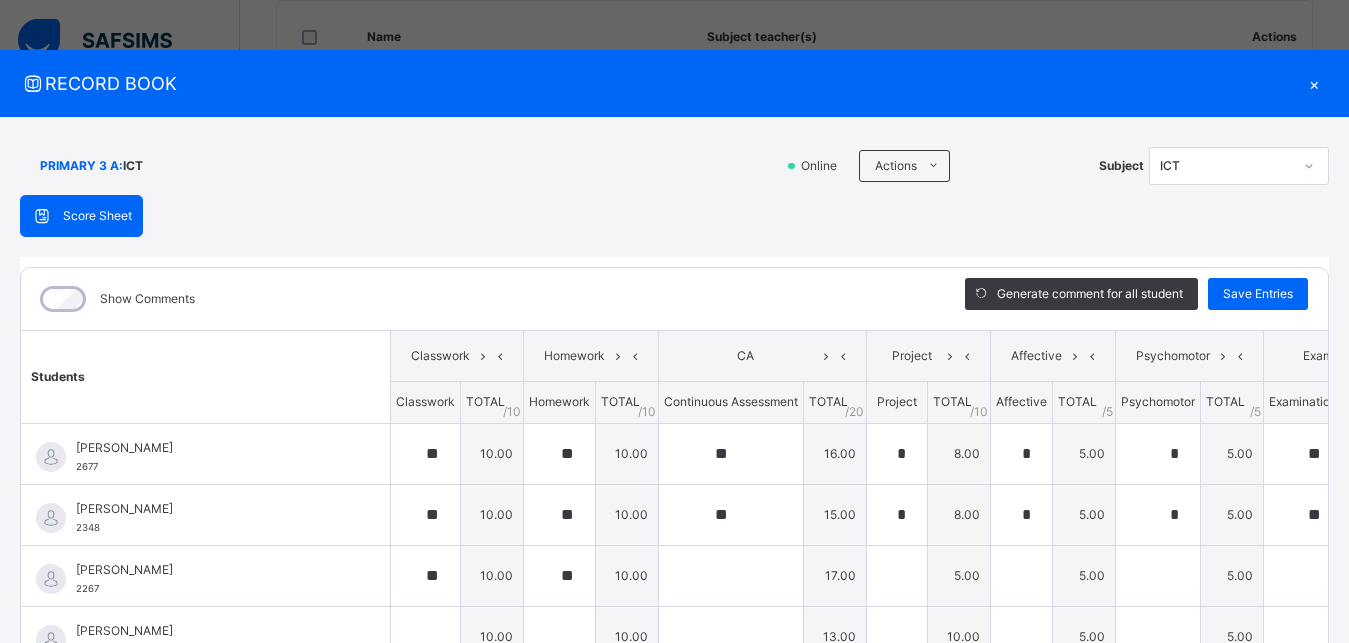 type on "**" 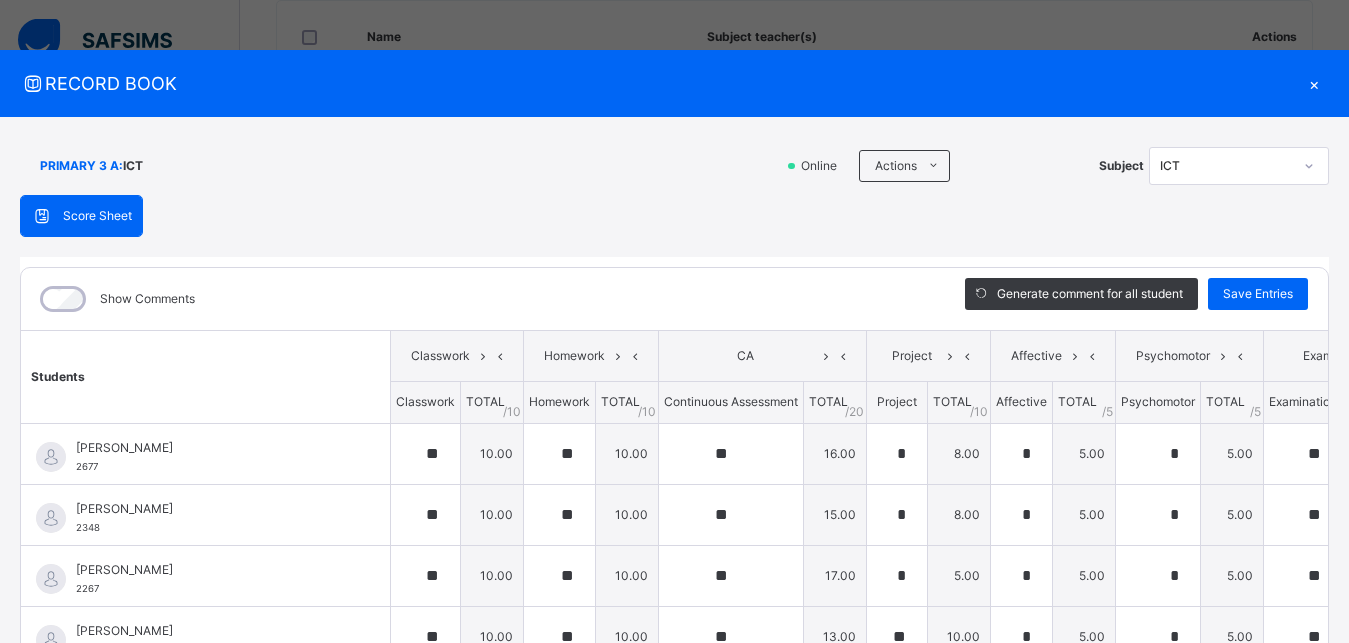 type on "**" 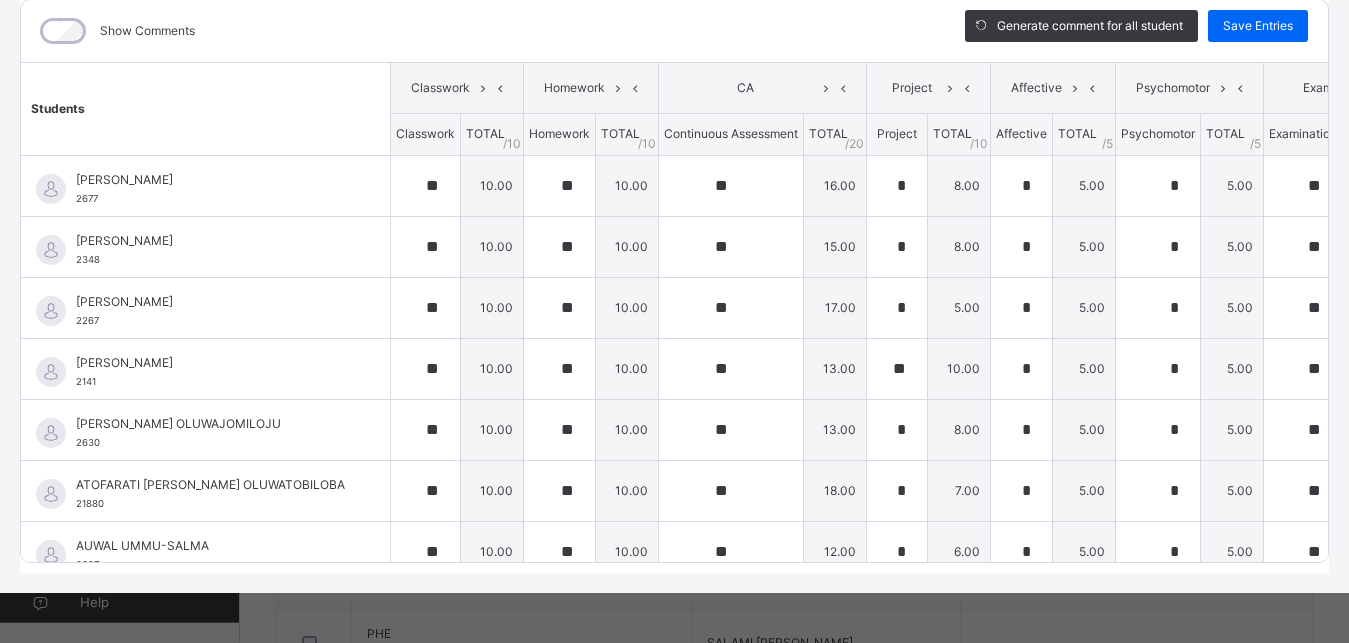 scroll, scrollTop: 276, scrollLeft: 34, axis: both 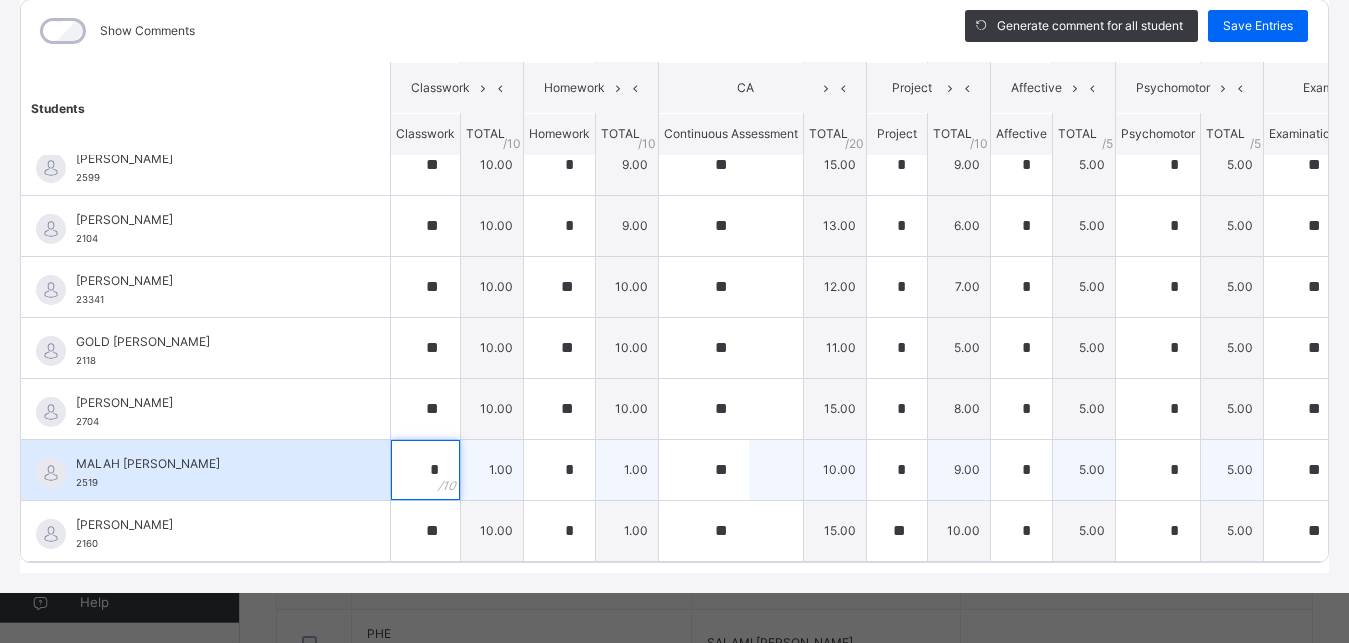 click on "*" at bounding box center (425, 470) 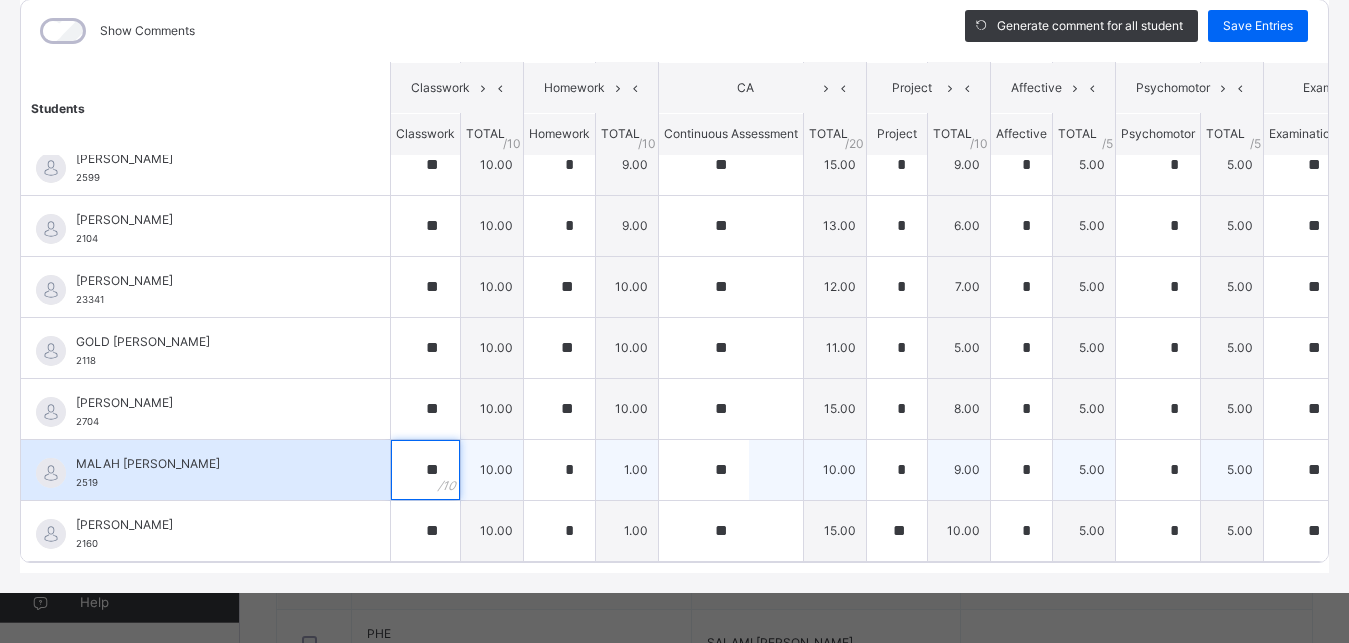 type on "**" 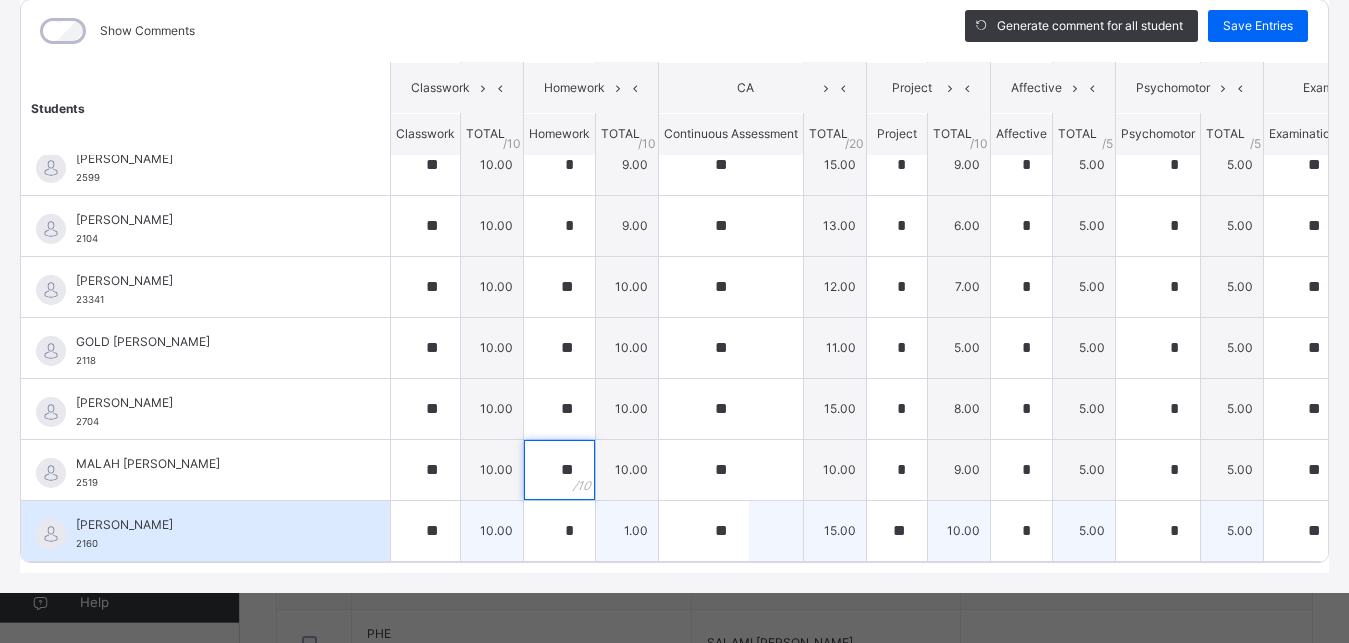 type on "**" 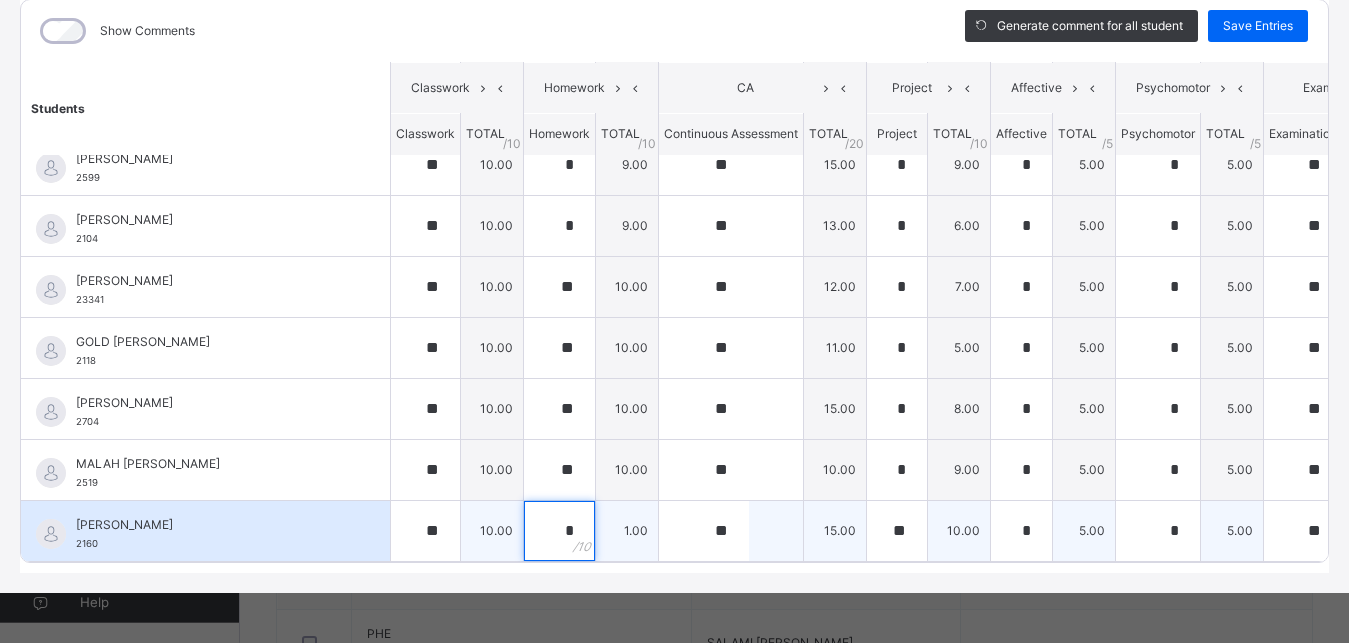 click on "*" at bounding box center [559, 531] 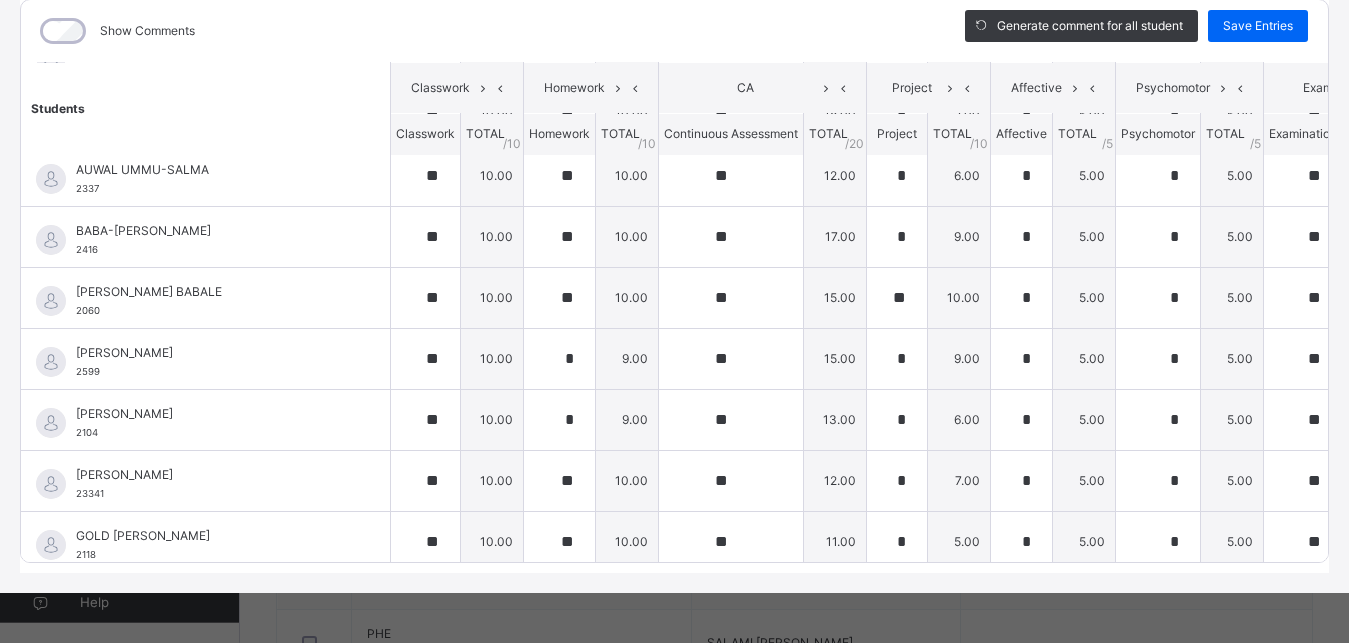 scroll, scrollTop: 587, scrollLeft: 0, axis: vertical 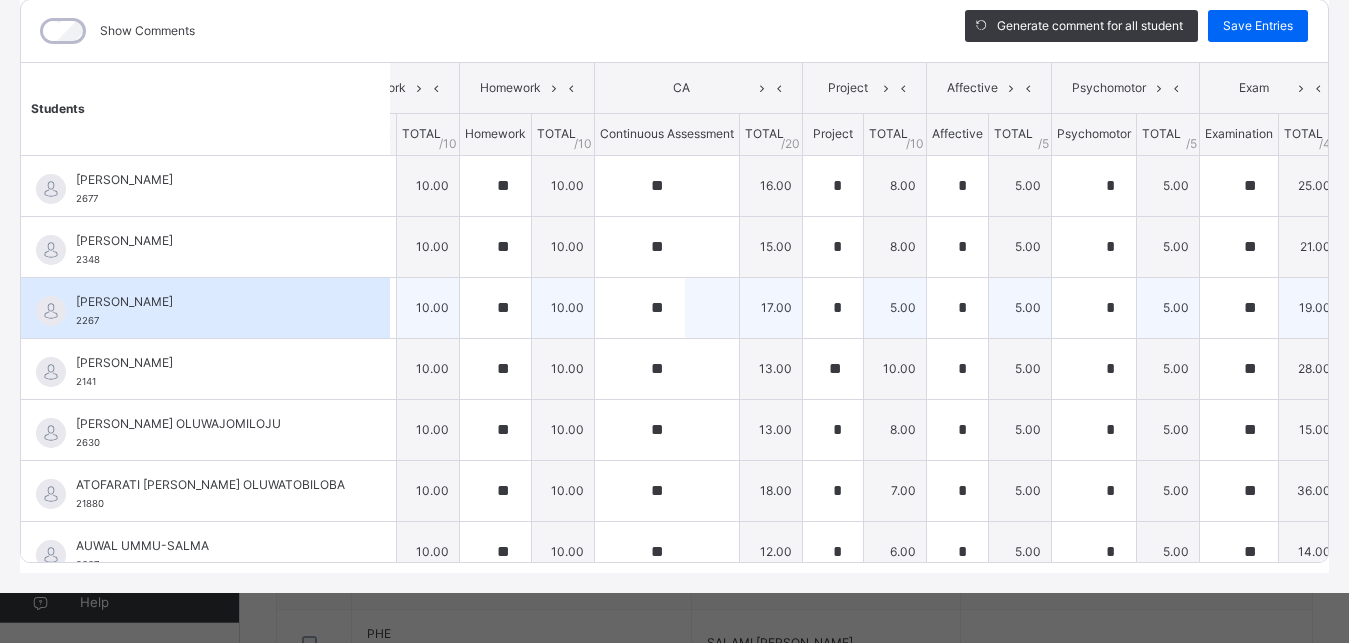 type on "**" 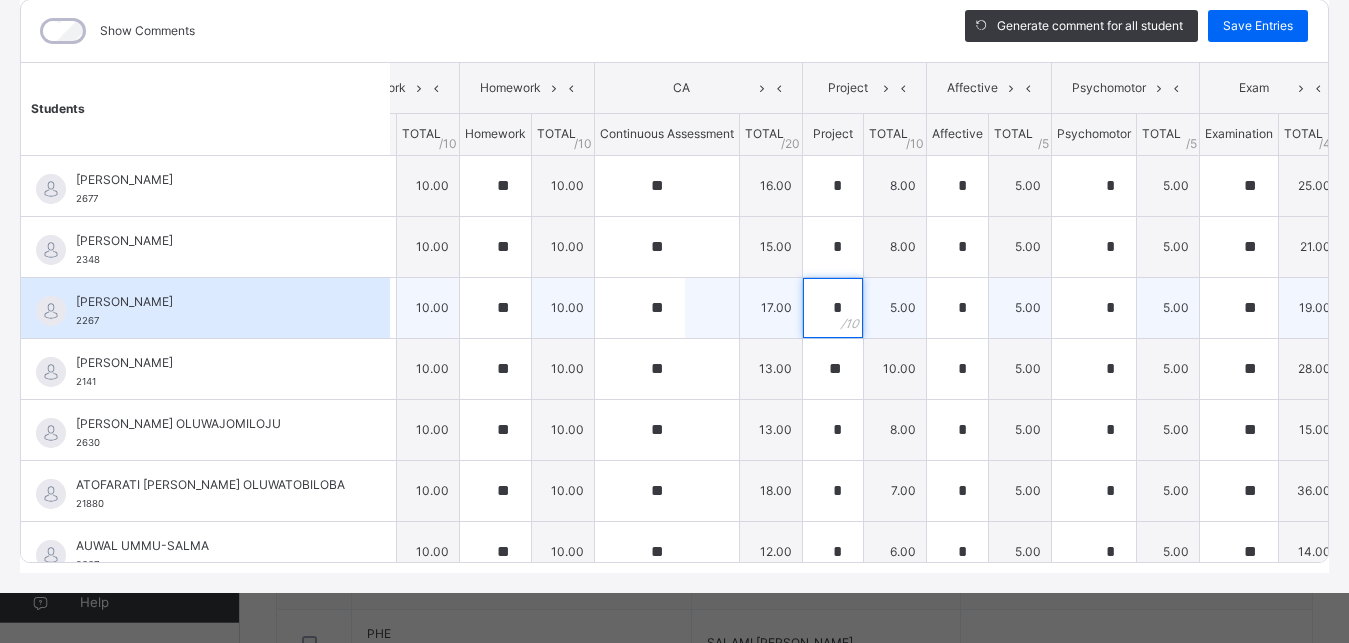 click on "*" at bounding box center (833, 308) 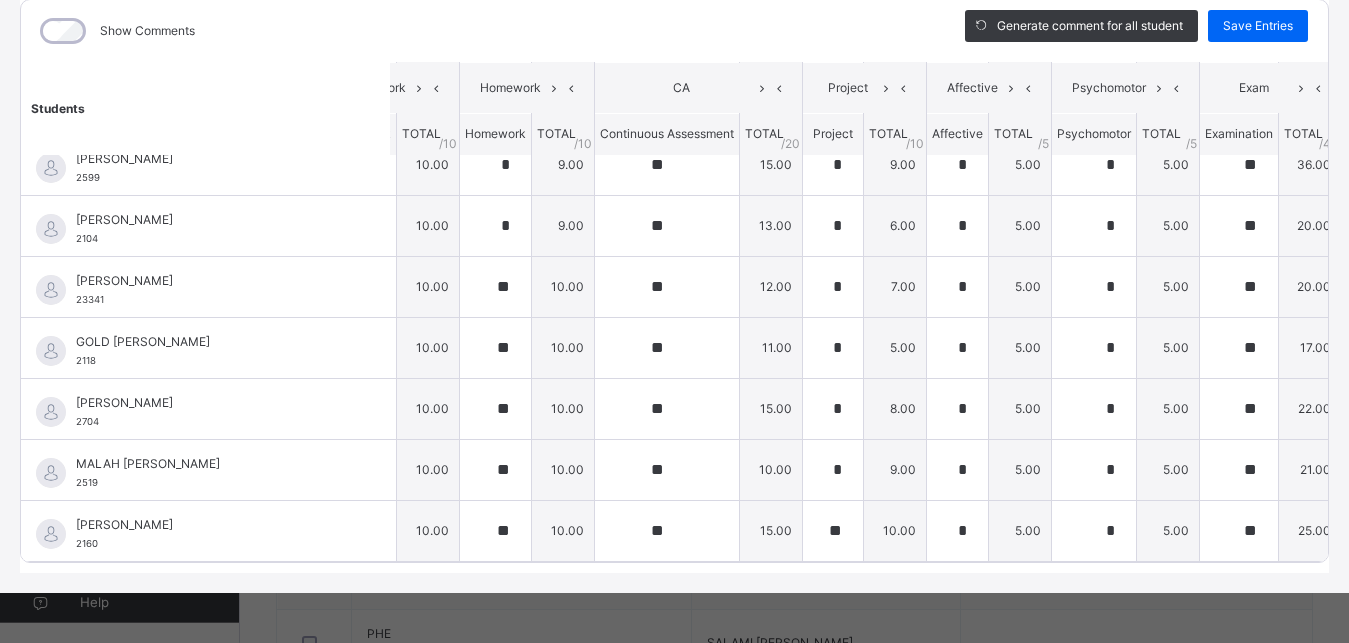 scroll, scrollTop: 587, scrollLeft: 64, axis: both 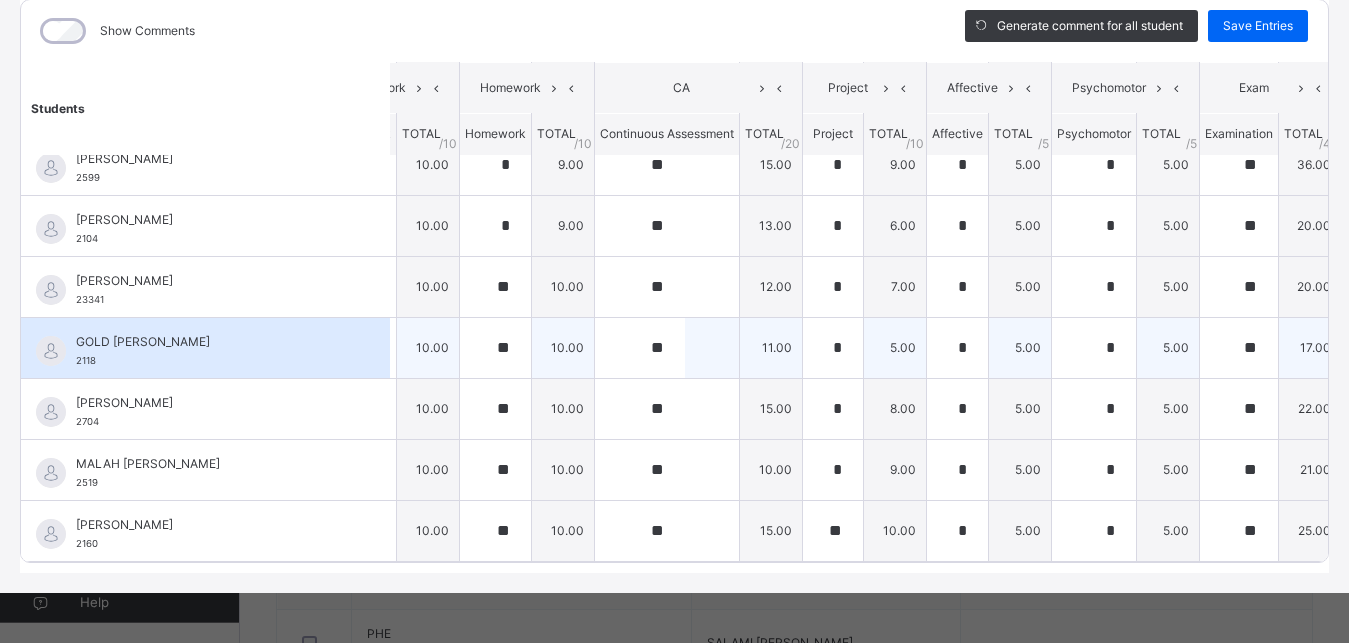 type on "*" 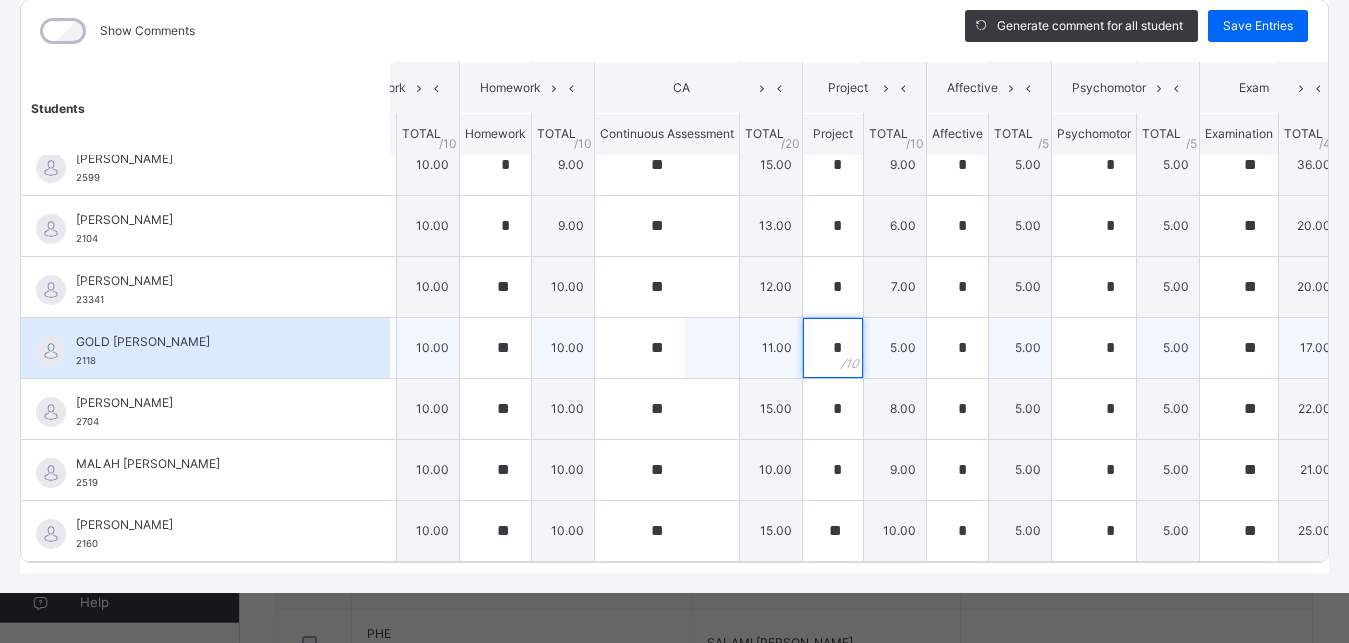 click on "*" at bounding box center [833, 348] 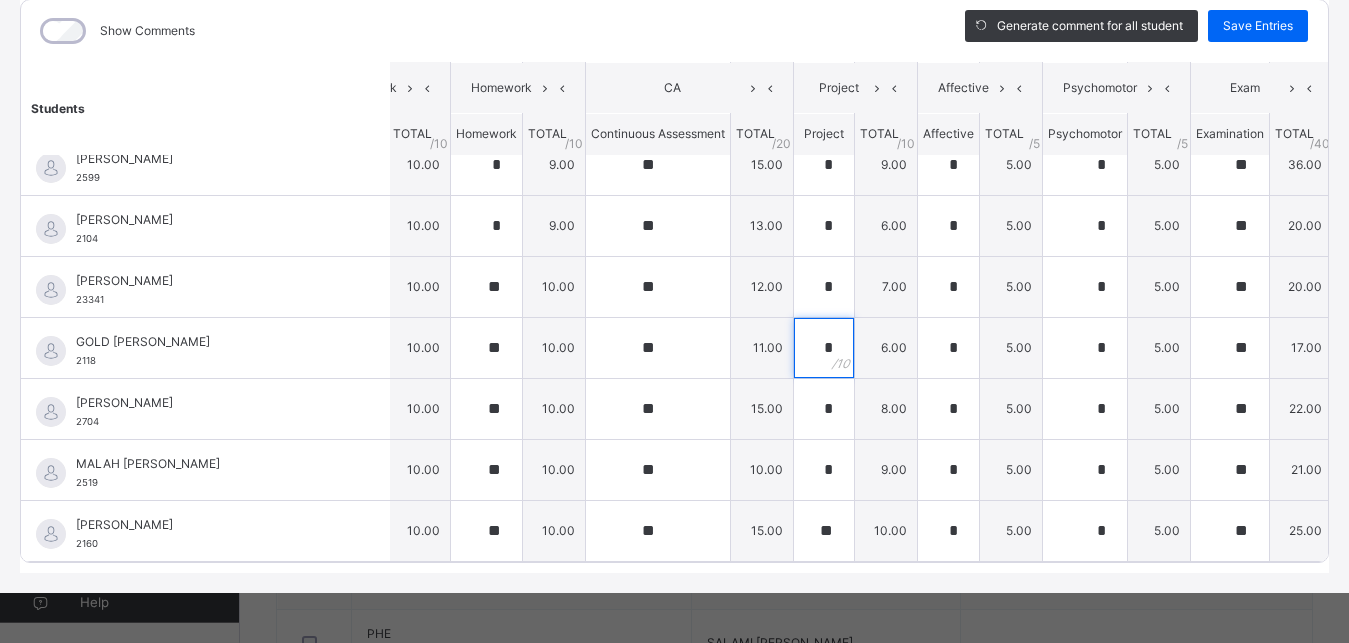 scroll, scrollTop: 587, scrollLeft: 98, axis: both 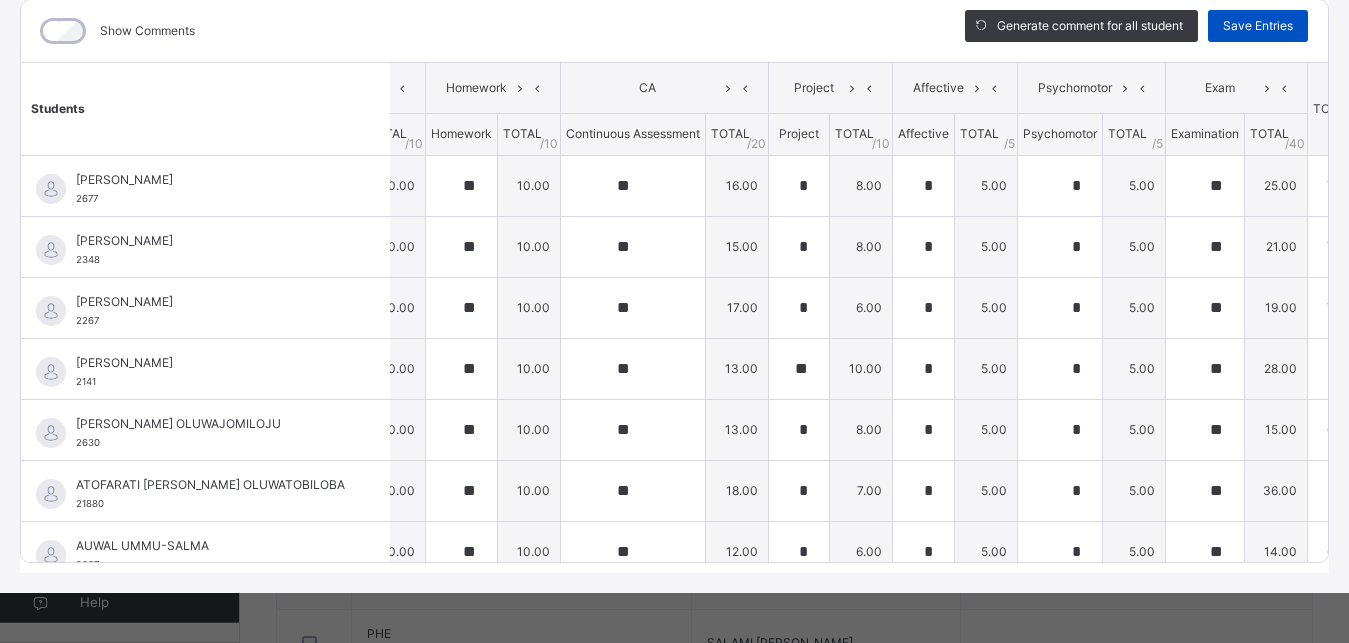 type on "*" 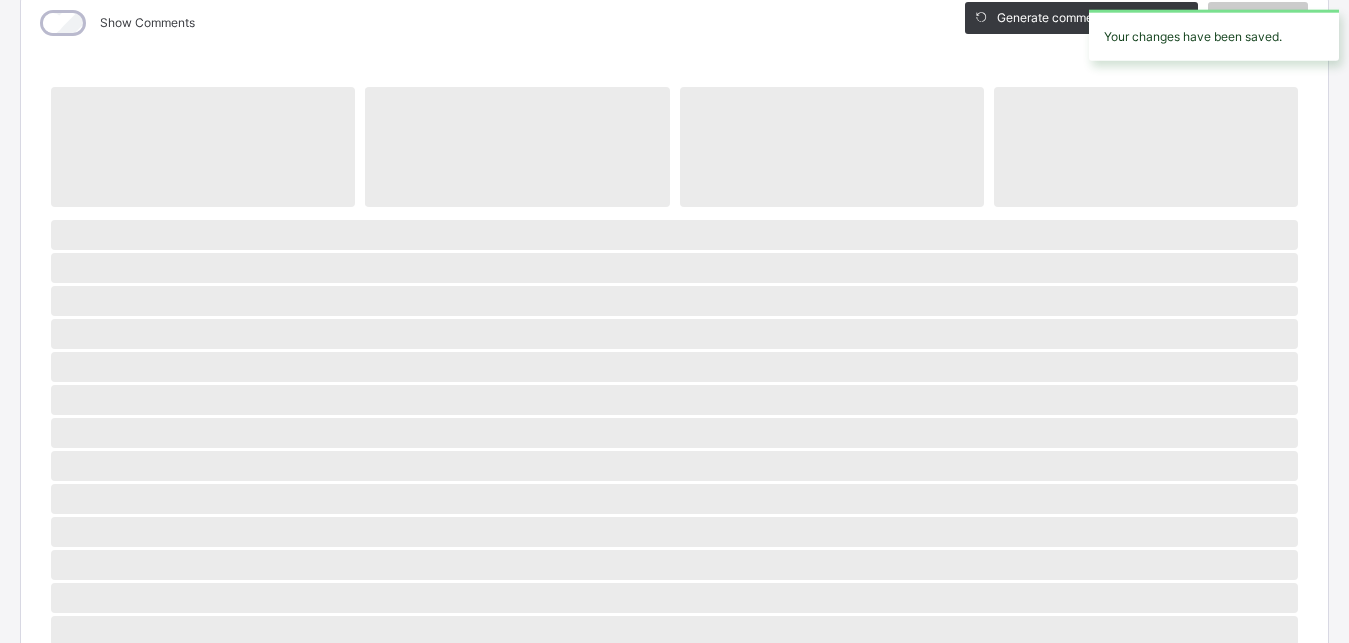 scroll, scrollTop: 276, scrollLeft: 0, axis: vertical 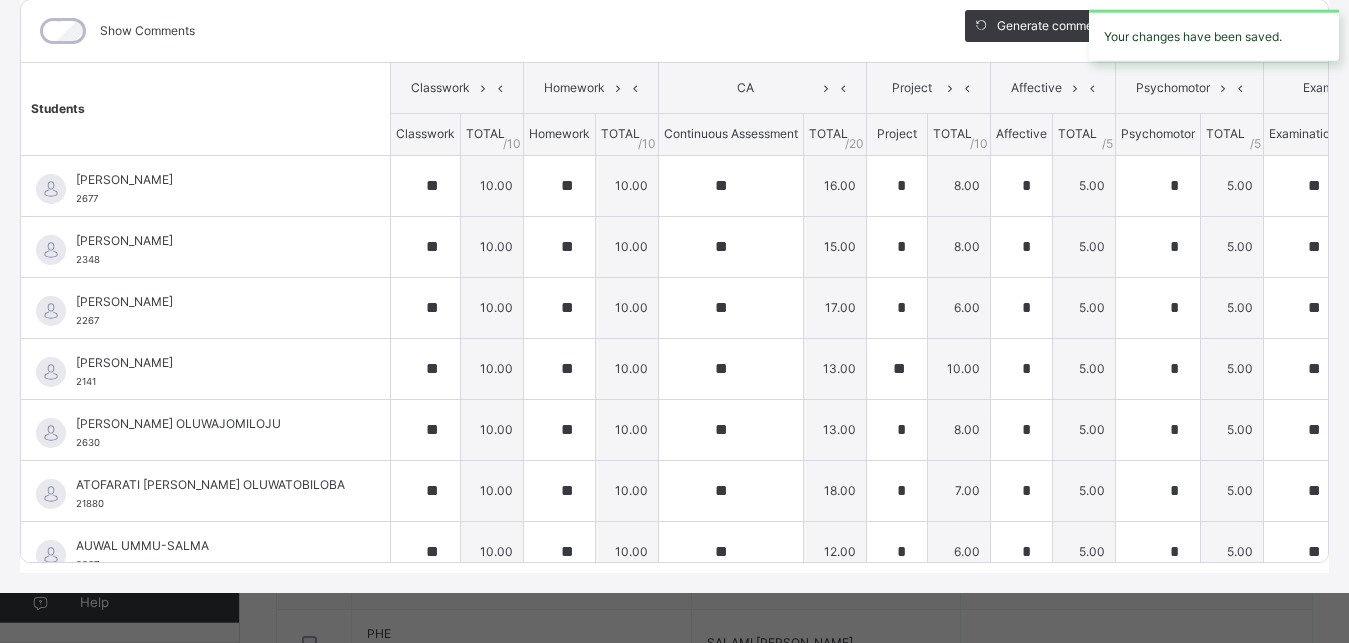 type on "**" 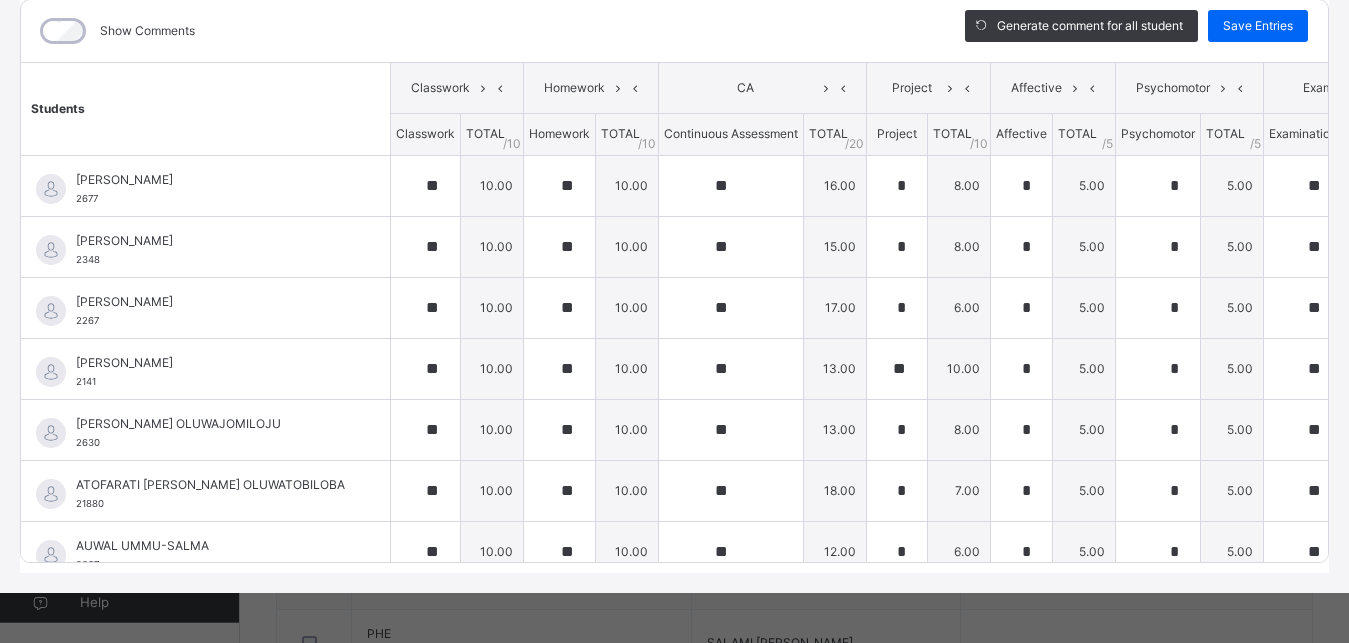 scroll, scrollTop: 40, scrollLeft: 0, axis: vertical 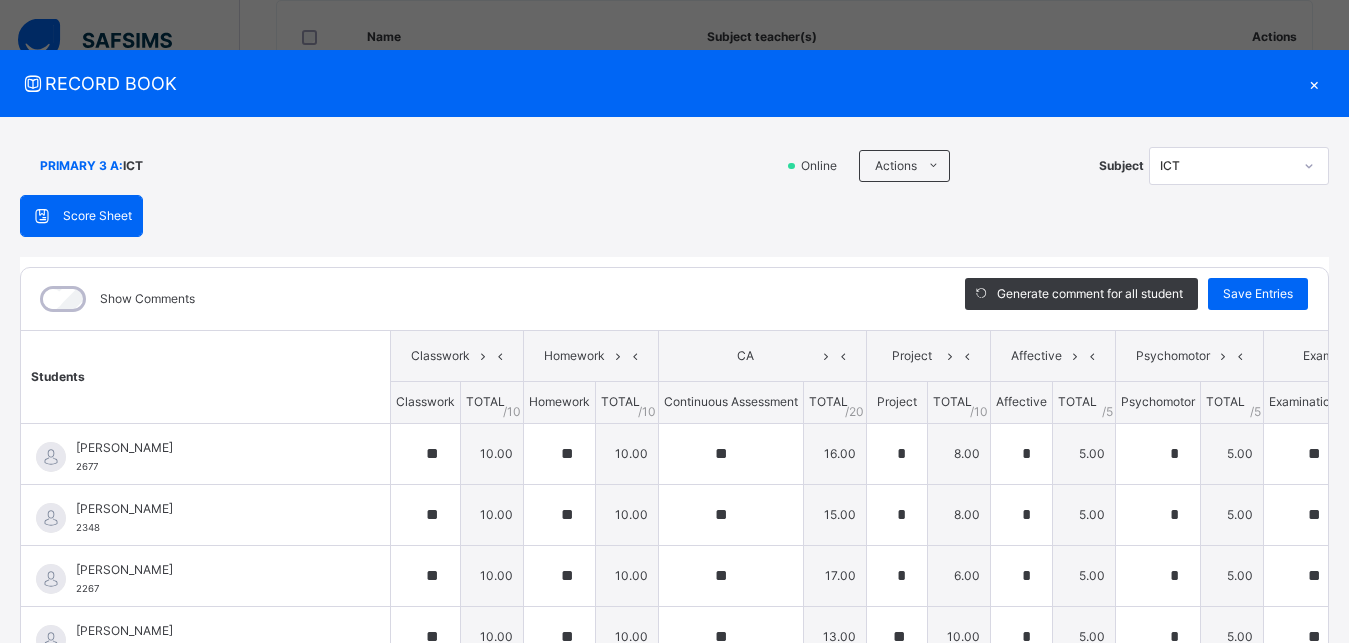 click on "×" at bounding box center [1314, 83] 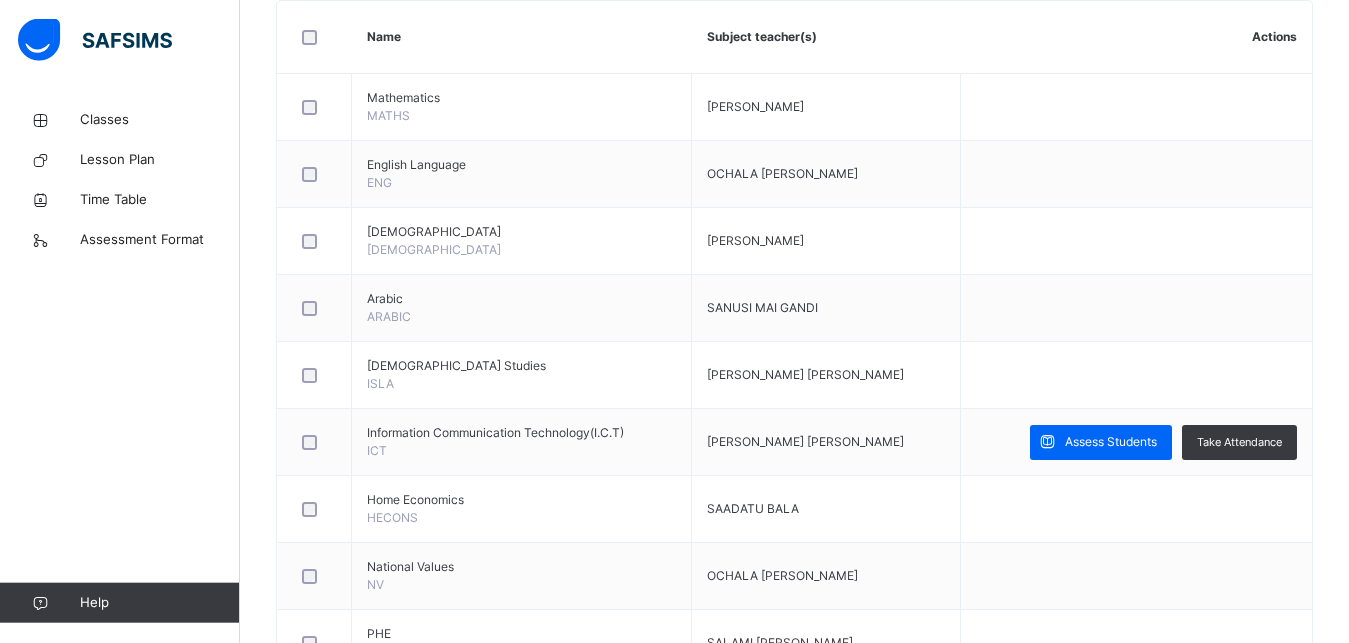 scroll, scrollTop: 0, scrollLeft: 0, axis: both 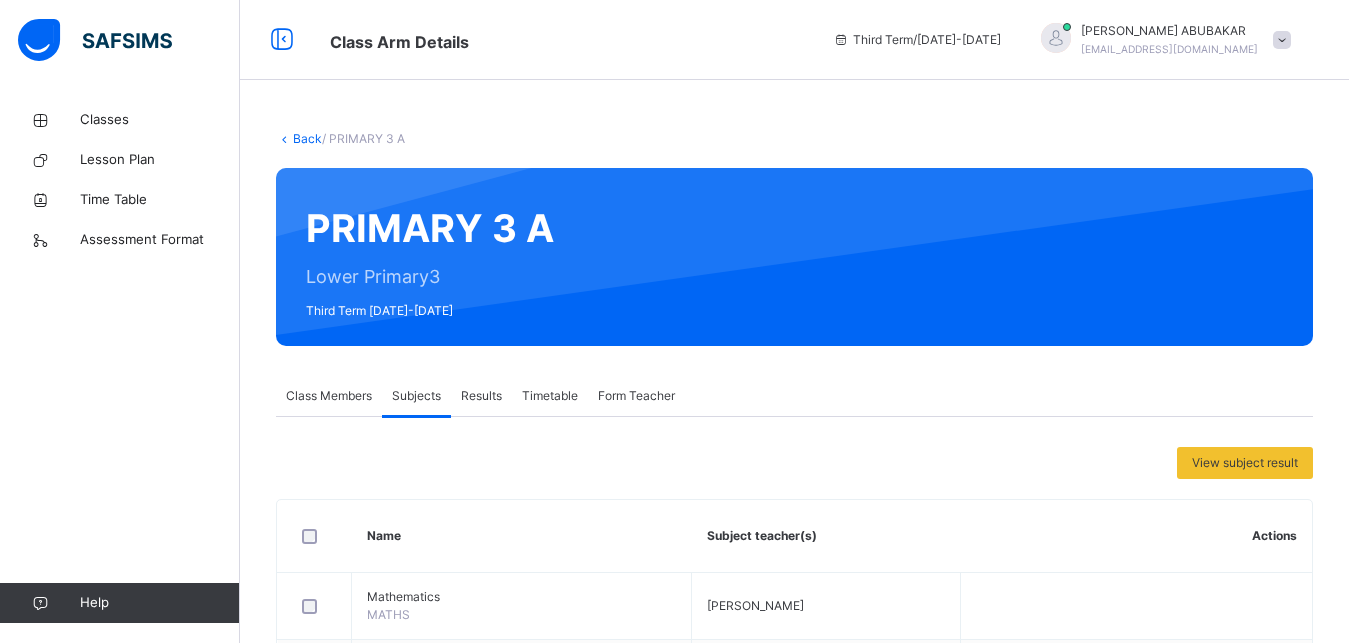 click on "Back  / PRIMARY 3 A" at bounding box center (794, 139) 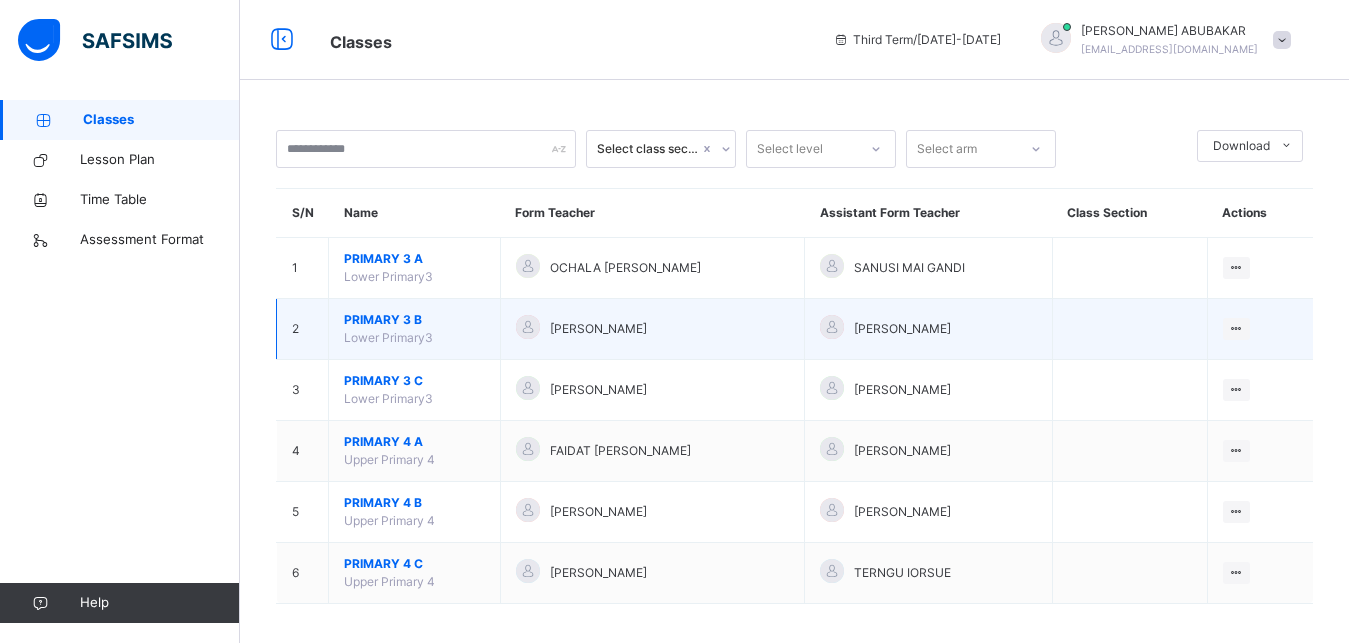 click on "PRIMARY 3   B" at bounding box center (414, 320) 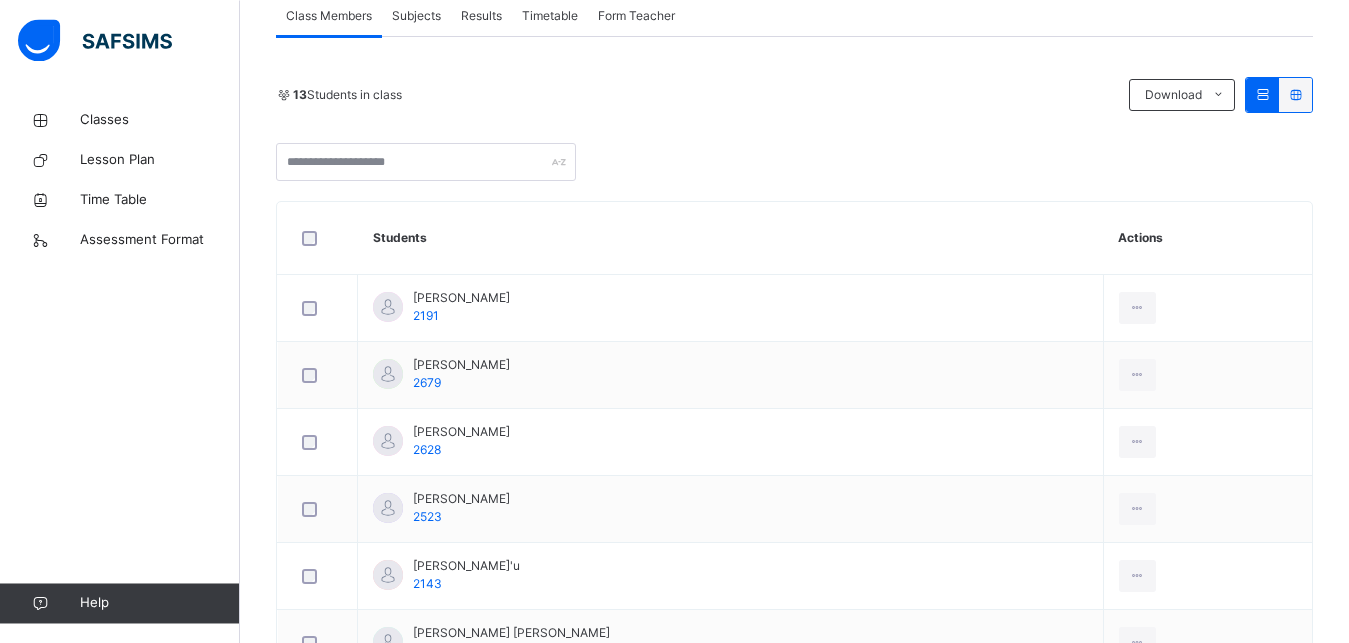 scroll, scrollTop: 0, scrollLeft: 0, axis: both 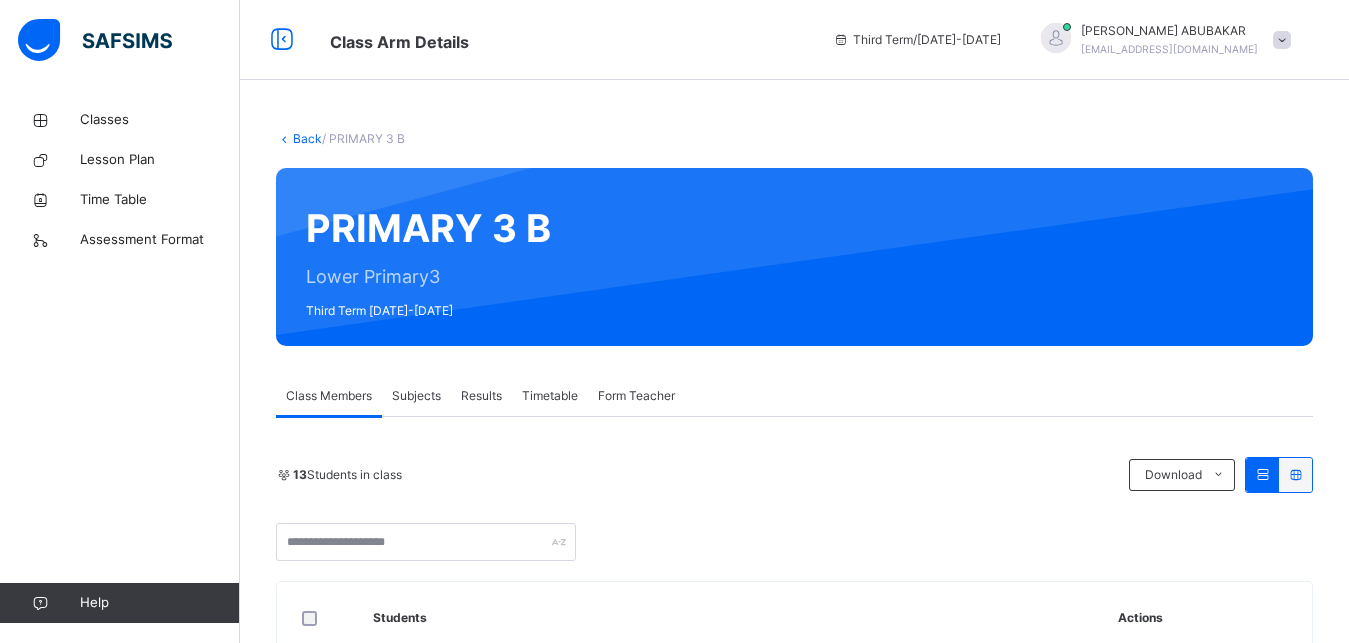 click on "Subjects" at bounding box center [416, 396] 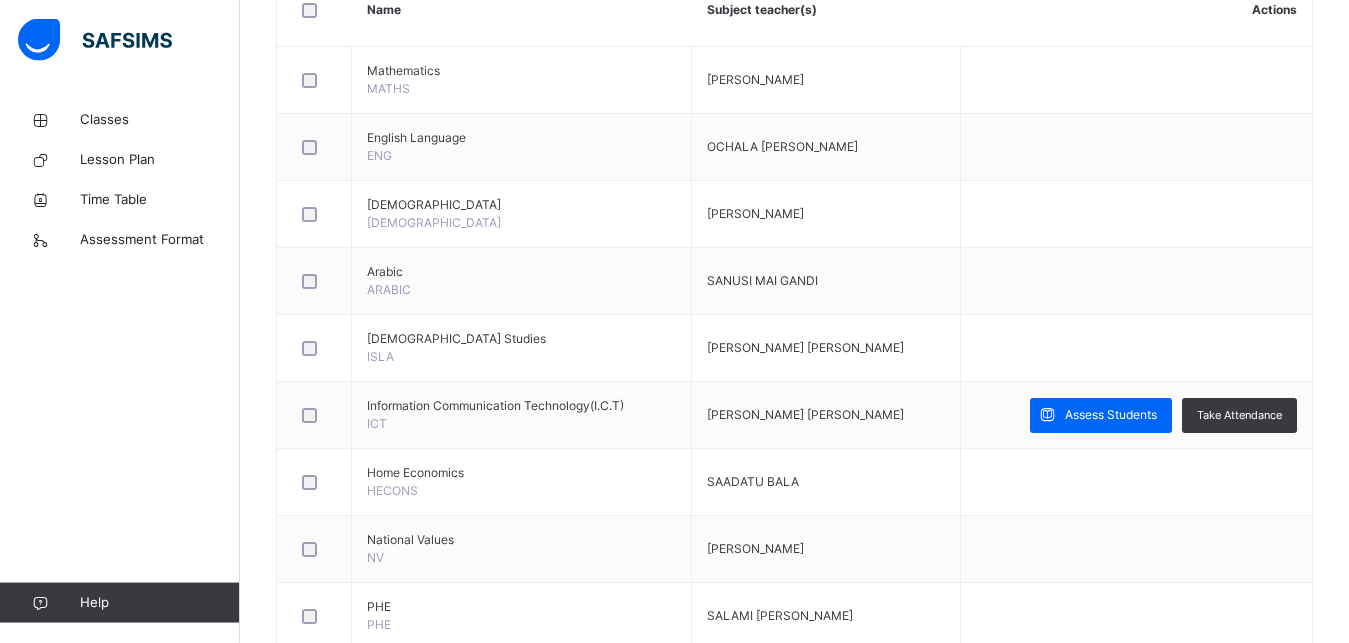 scroll, scrollTop: 529, scrollLeft: 0, axis: vertical 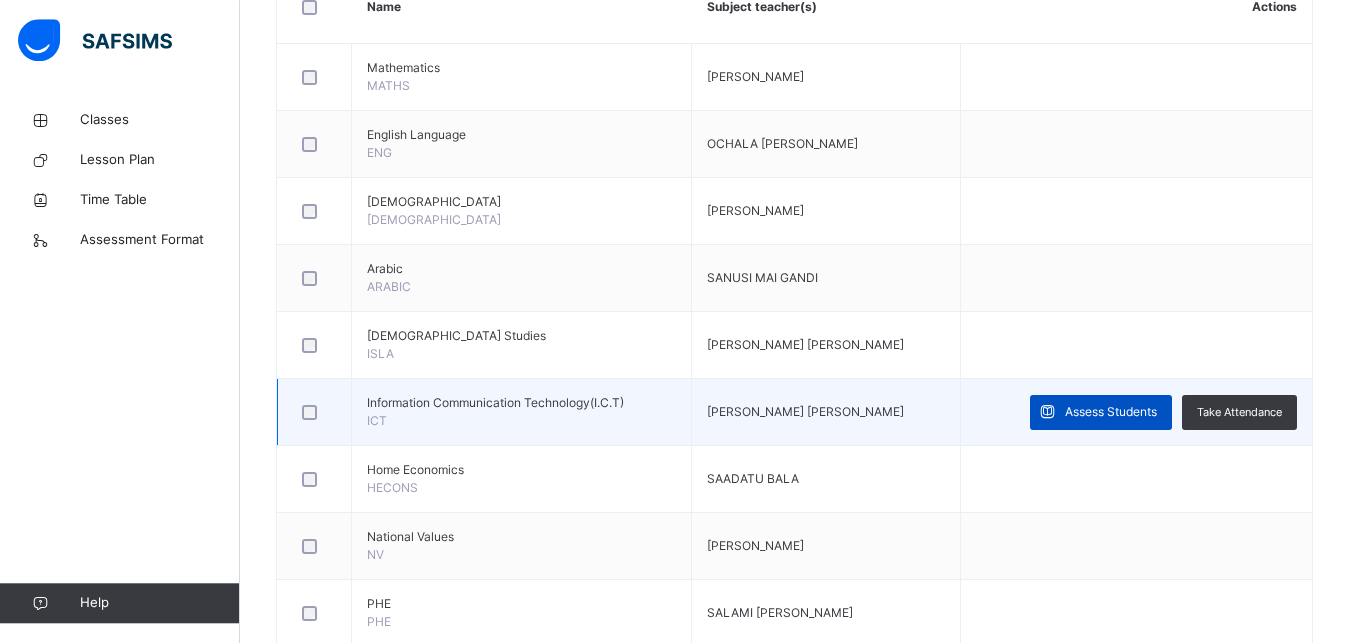 click on "Assess Students" at bounding box center [1111, 412] 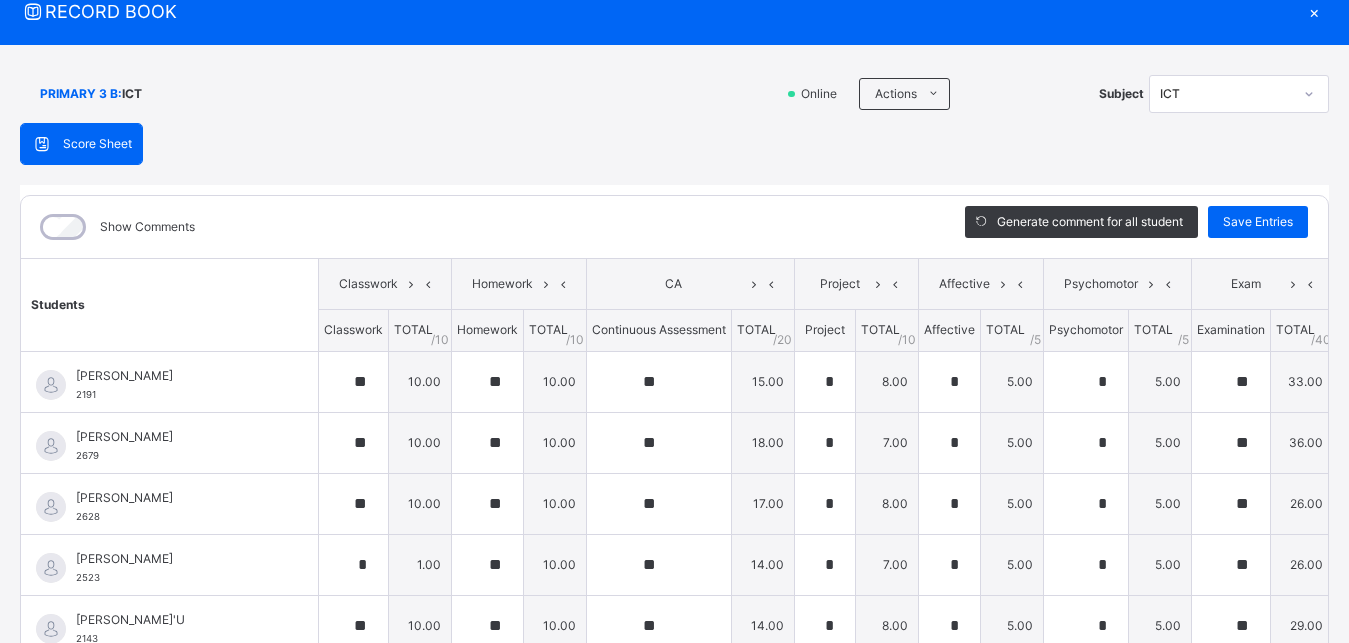 scroll, scrollTop: 74, scrollLeft: 0, axis: vertical 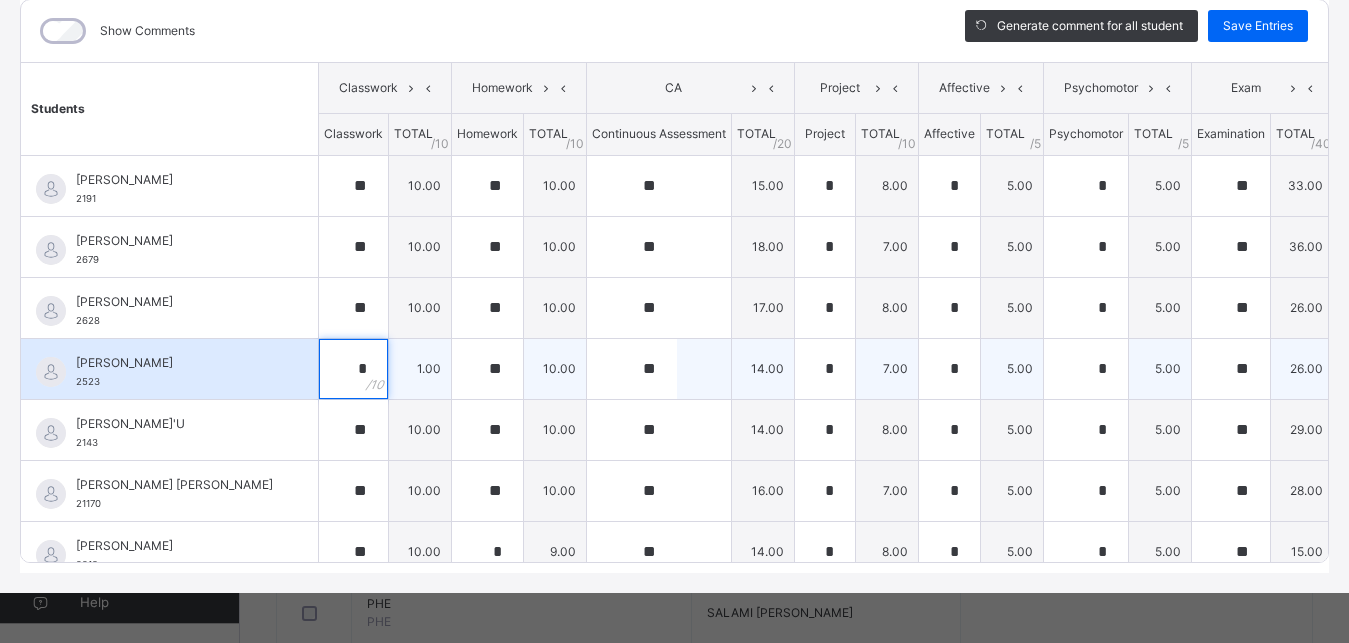 click on "*" at bounding box center (353, 369) 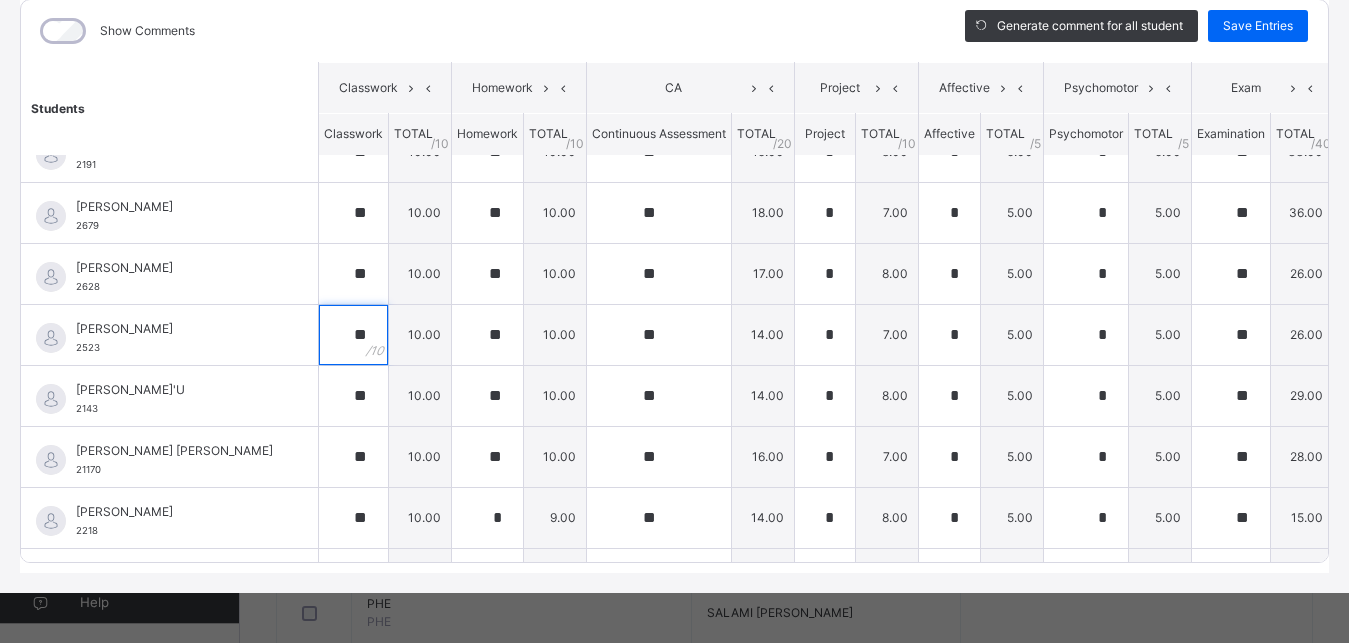 scroll, scrollTop: 66, scrollLeft: 0, axis: vertical 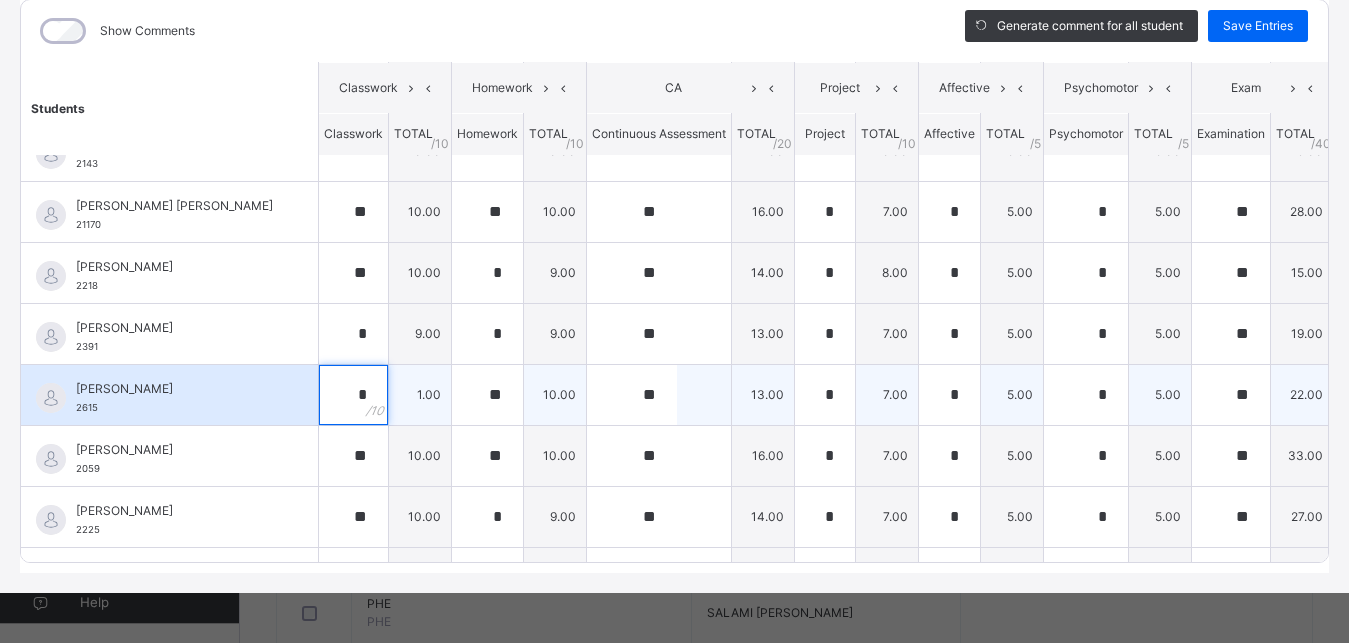 click on "*" at bounding box center [353, 395] 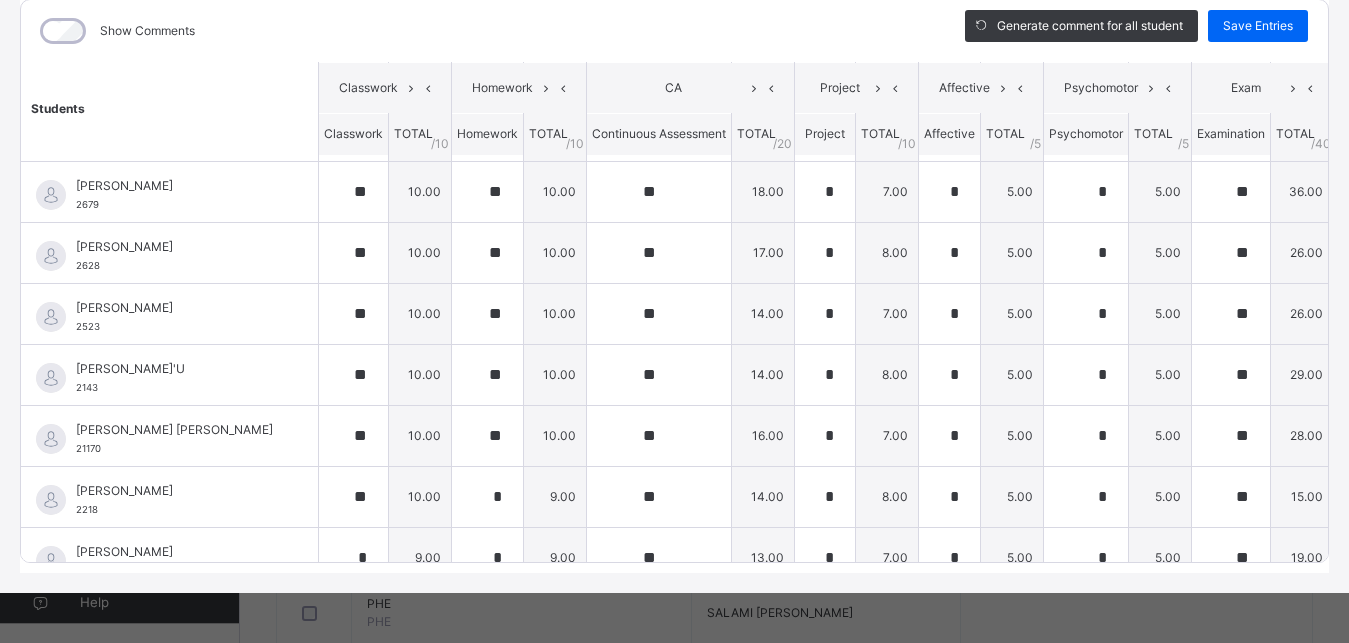 scroll, scrollTop: 0, scrollLeft: 0, axis: both 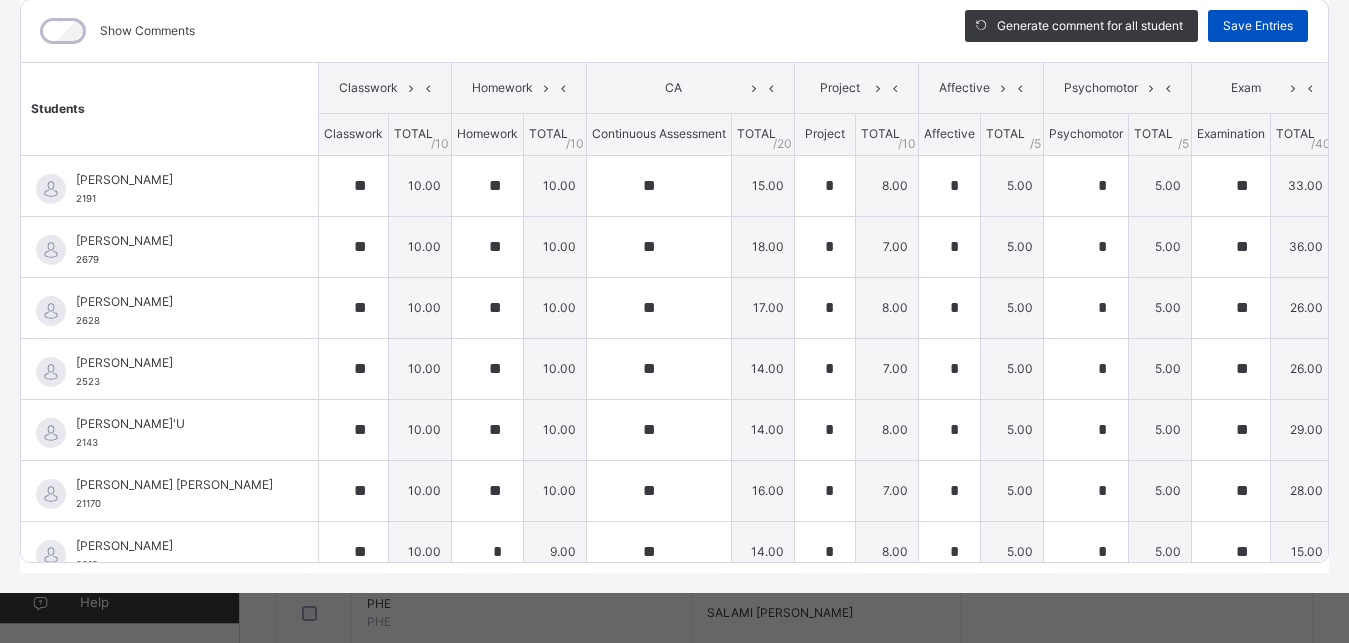 click on "Save Entries" at bounding box center [1258, 26] 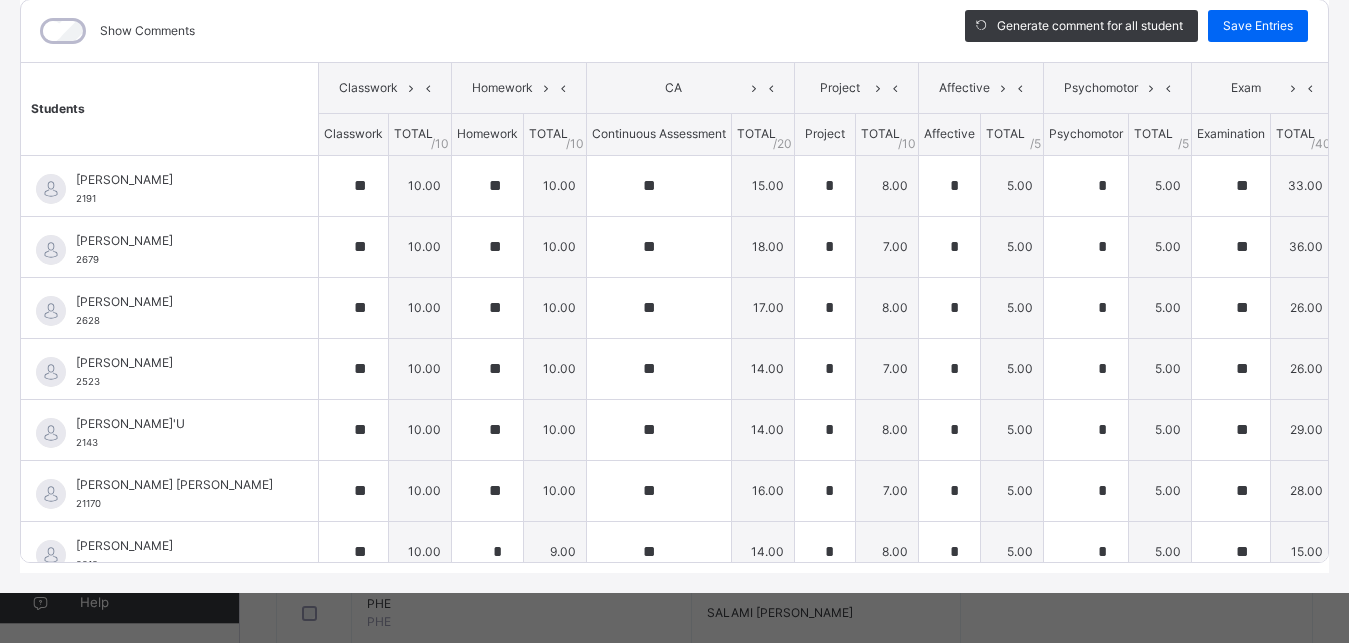click on "Generate comment for all student   Save Entries" at bounding box center [1136, 31] 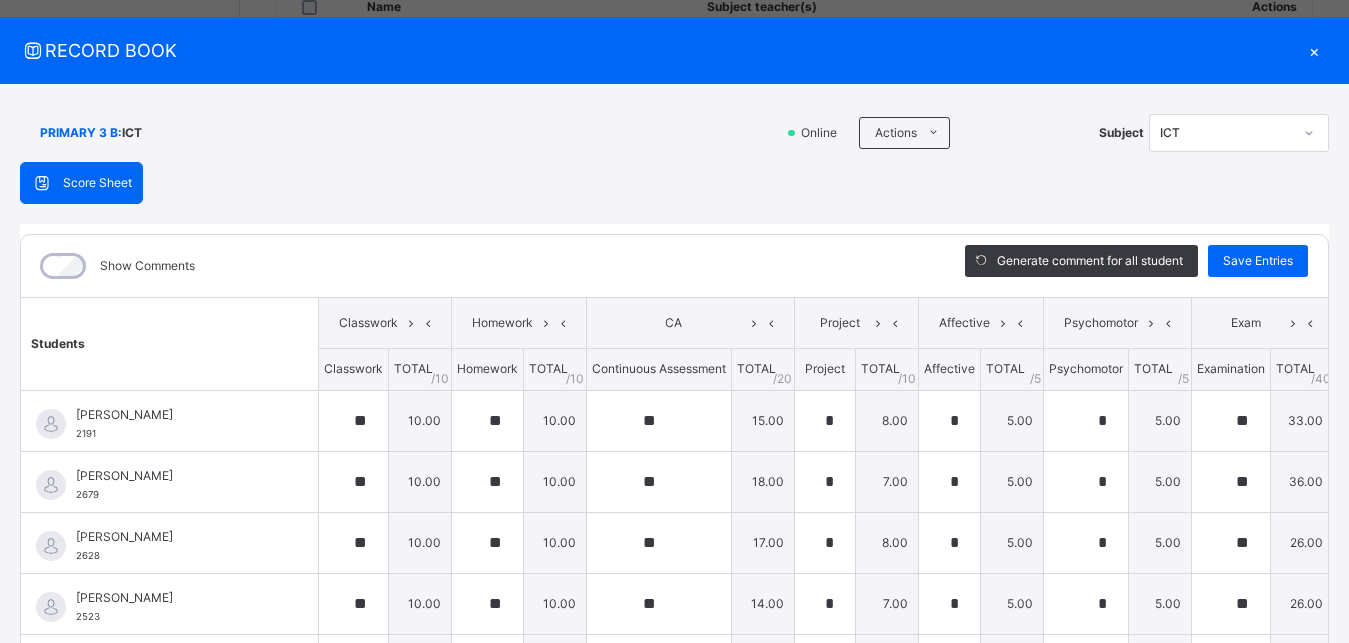 scroll, scrollTop: 0, scrollLeft: 0, axis: both 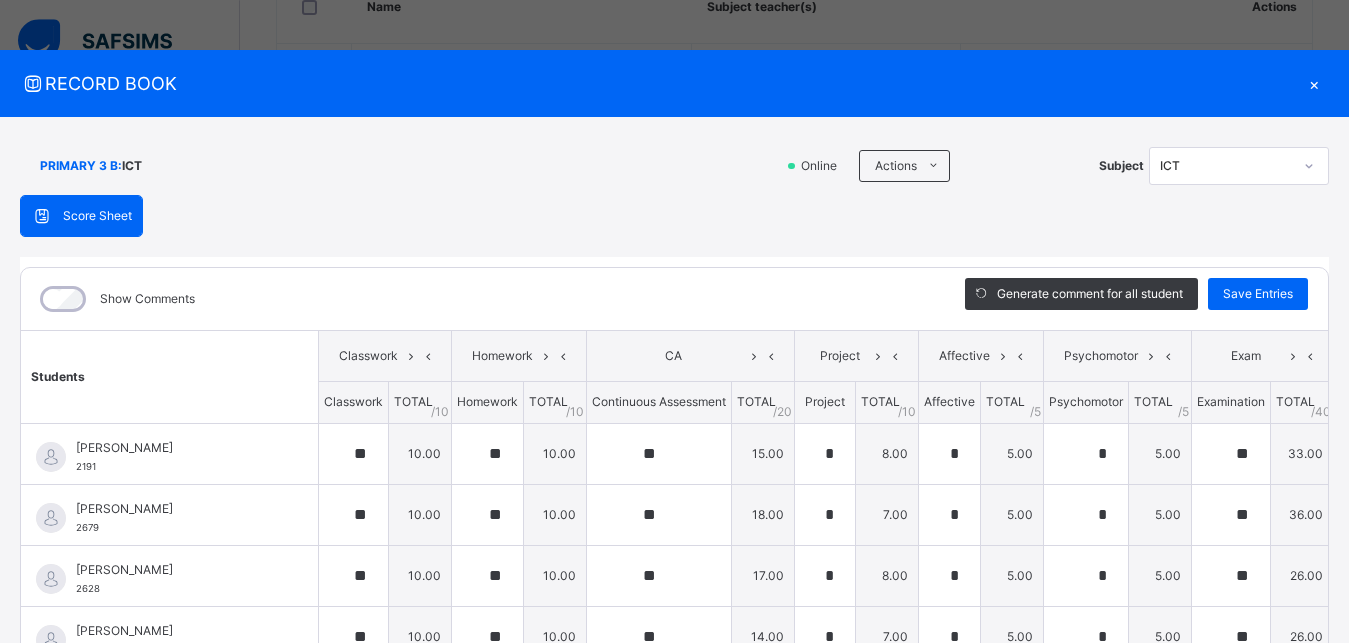 click on "×" at bounding box center [1314, 83] 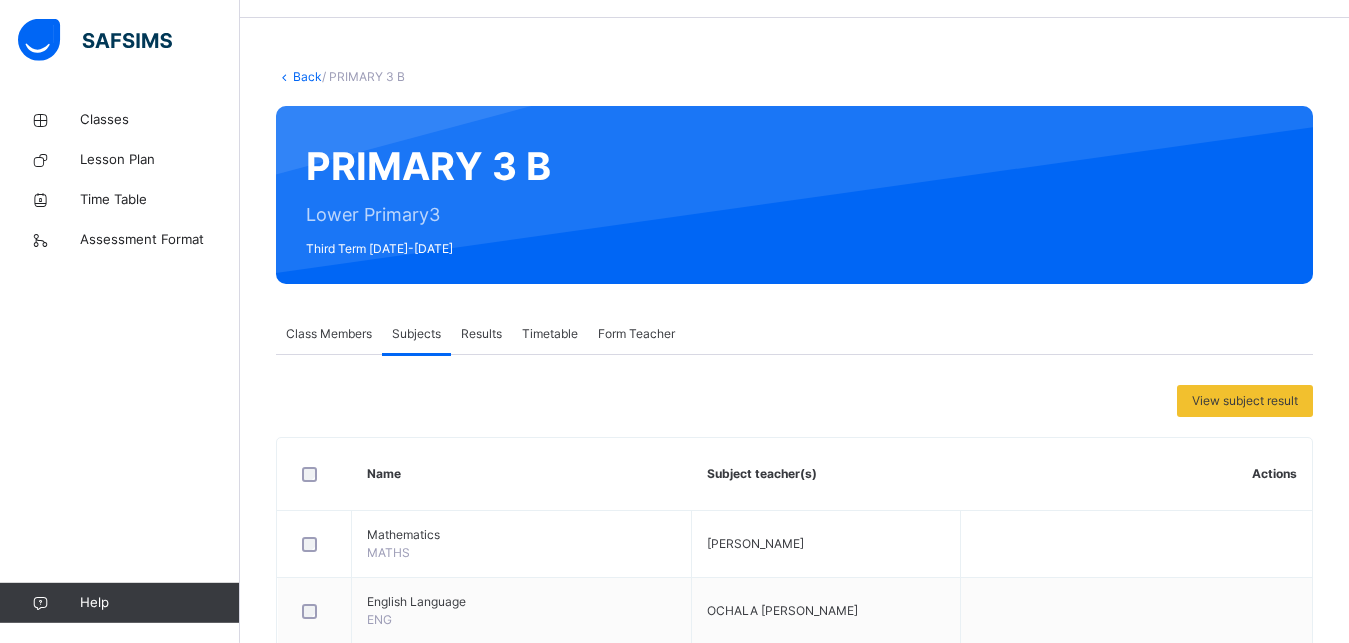 scroll, scrollTop: 0, scrollLeft: 0, axis: both 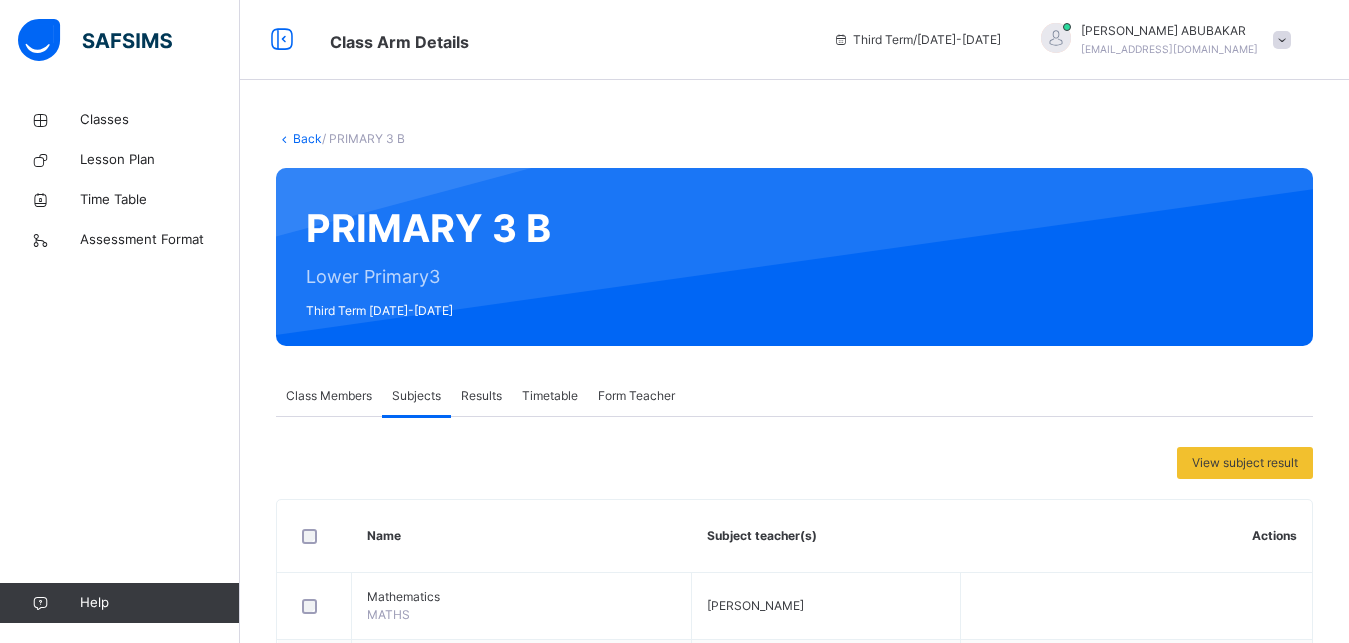 click on "Back" at bounding box center [307, 138] 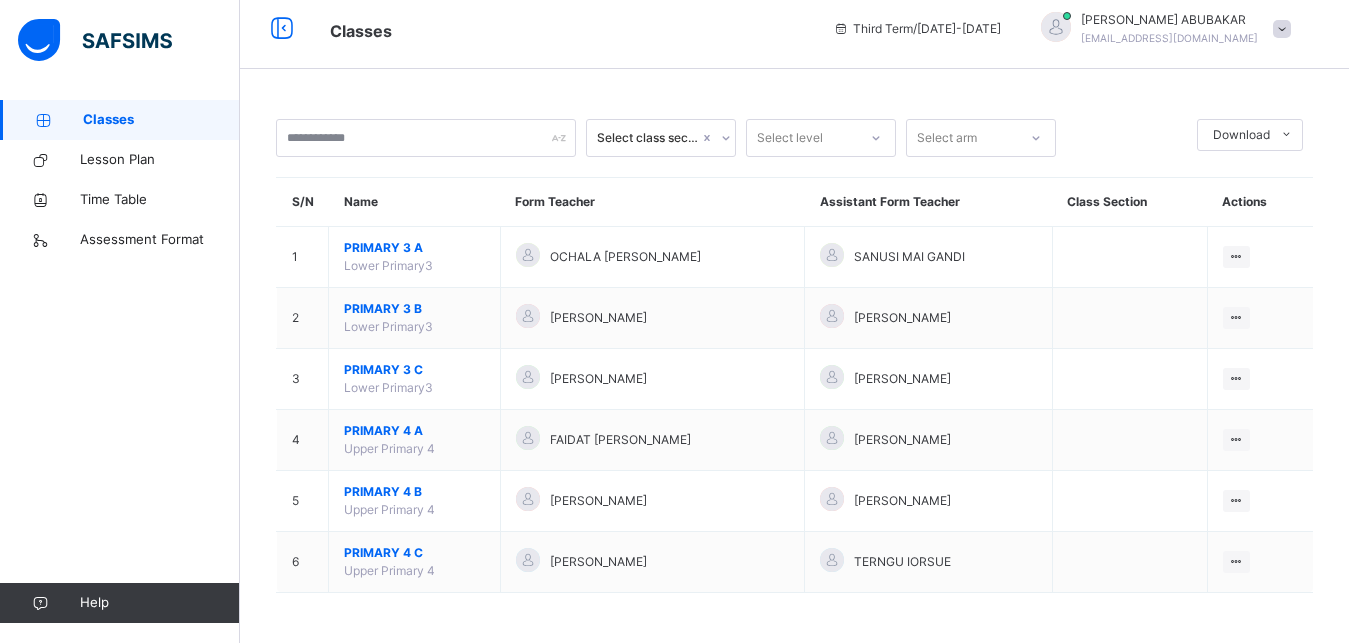 scroll, scrollTop: 26, scrollLeft: 0, axis: vertical 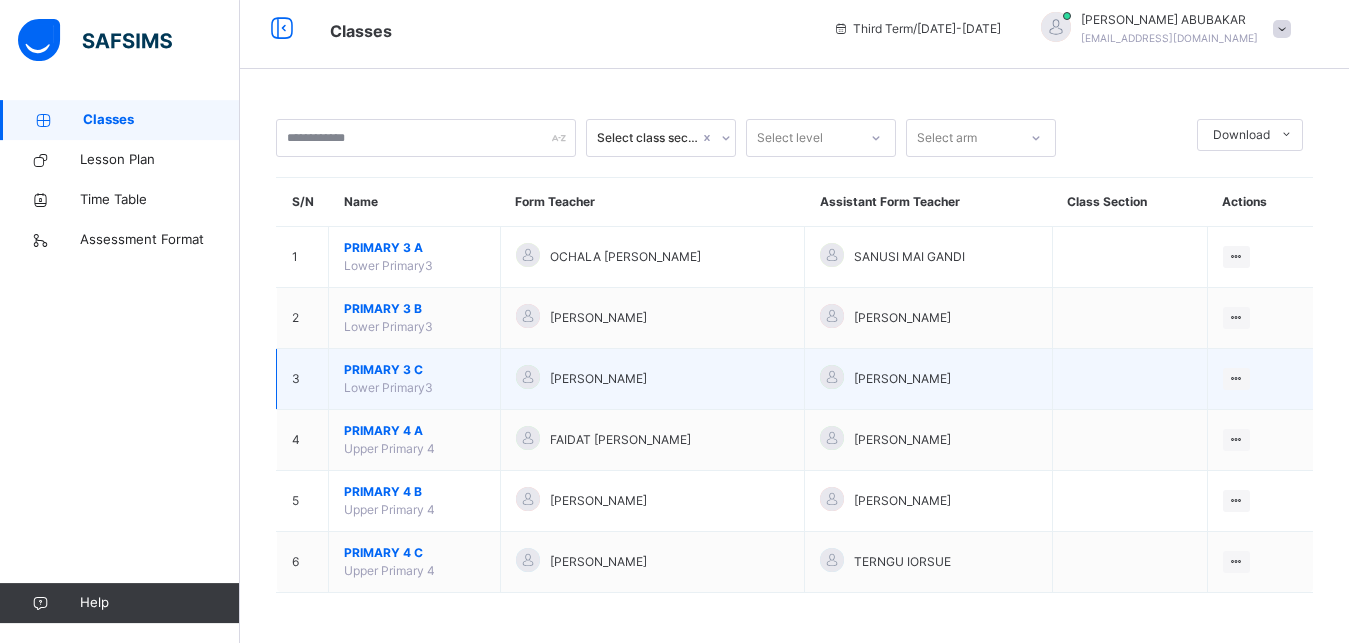 click on "PRIMARY 3   C" at bounding box center (414, 370) 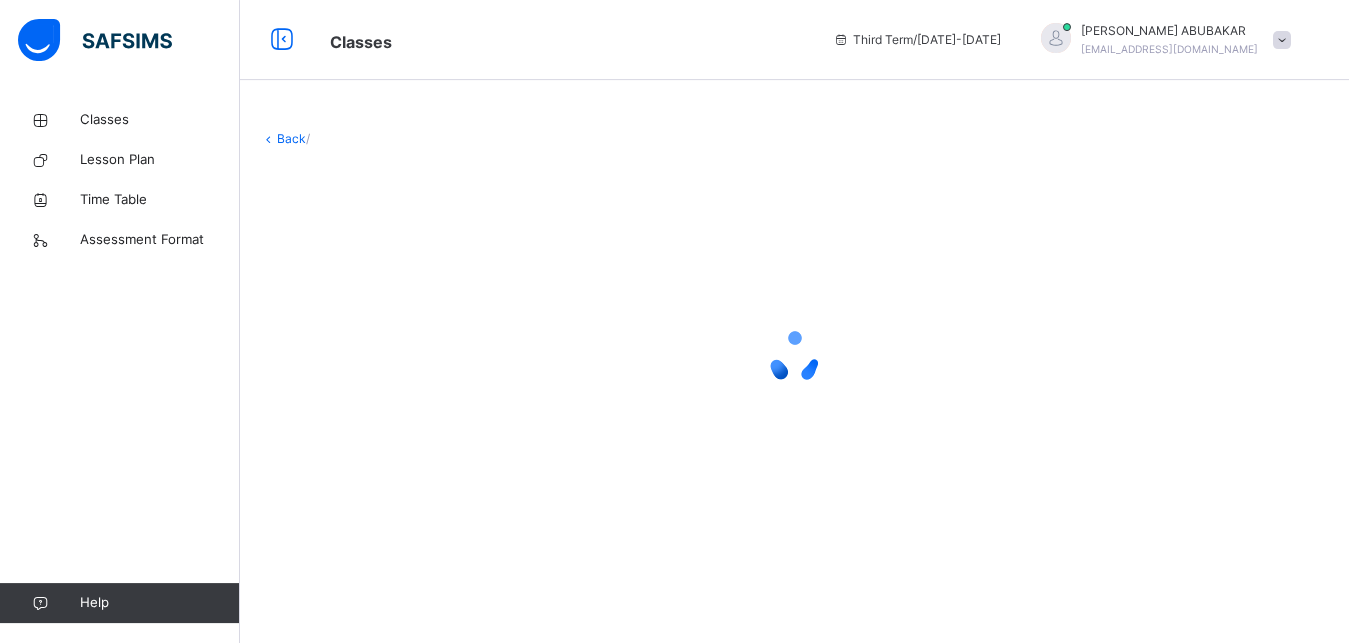 scroll, scrollTop: 0, scrollLeft: 0, axis: both 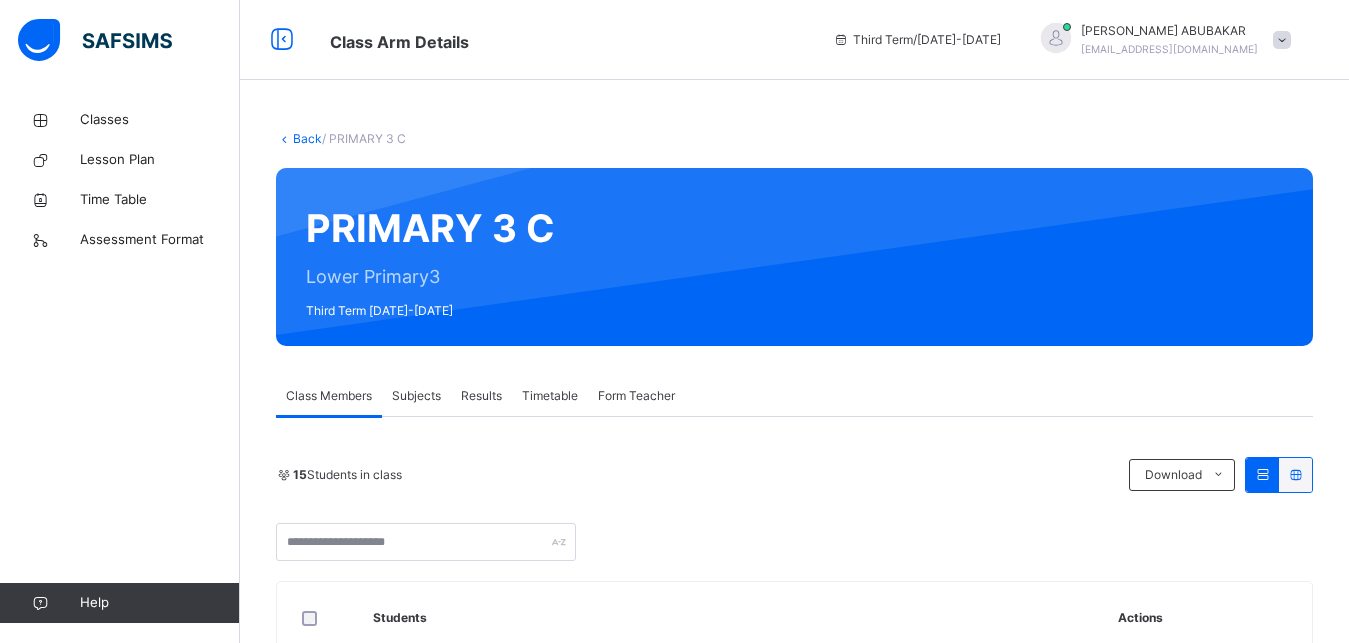 click on "Subjects" at bounding box center (416, 396) 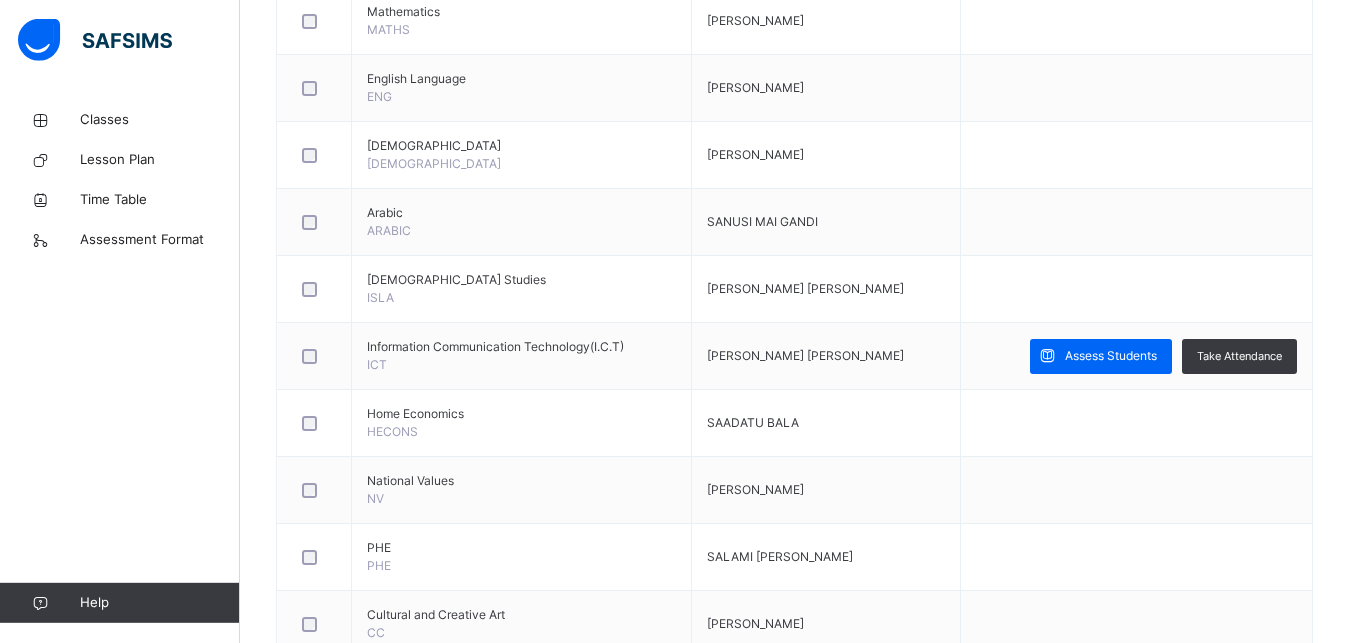 scroll, scrollTop: 599, scrollLeft: 0, axis: vertical 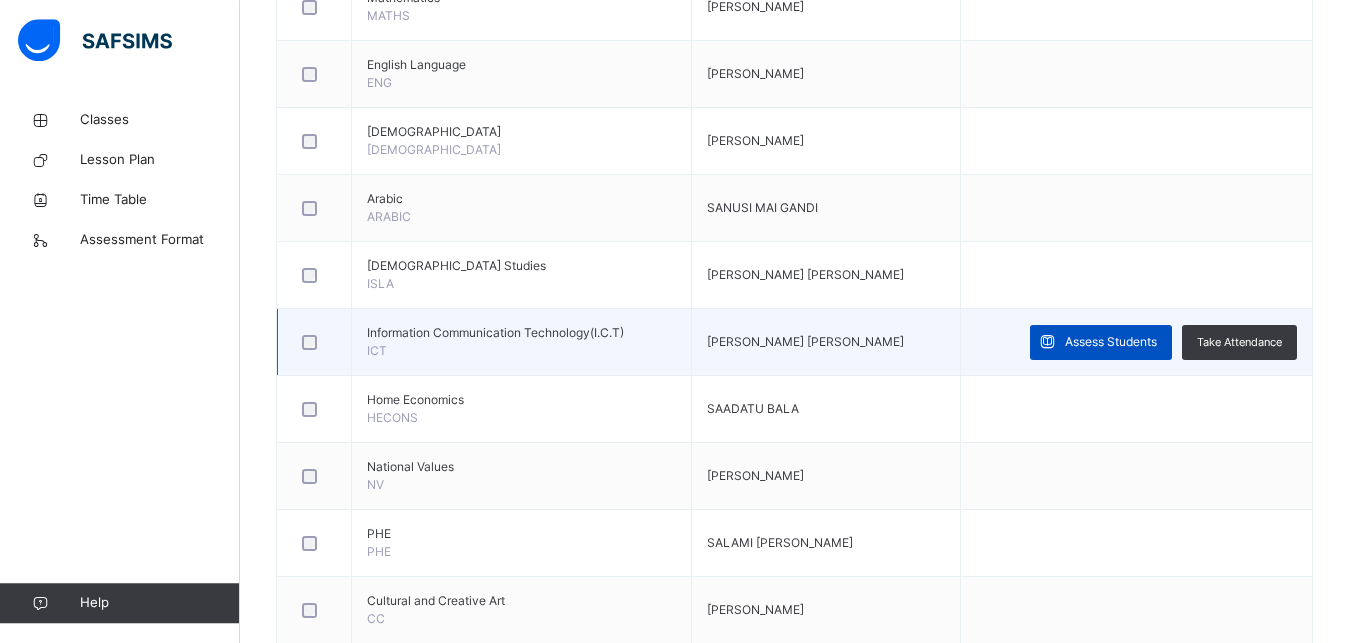 click on "Assess Students" at bounding box center [1101, 342] 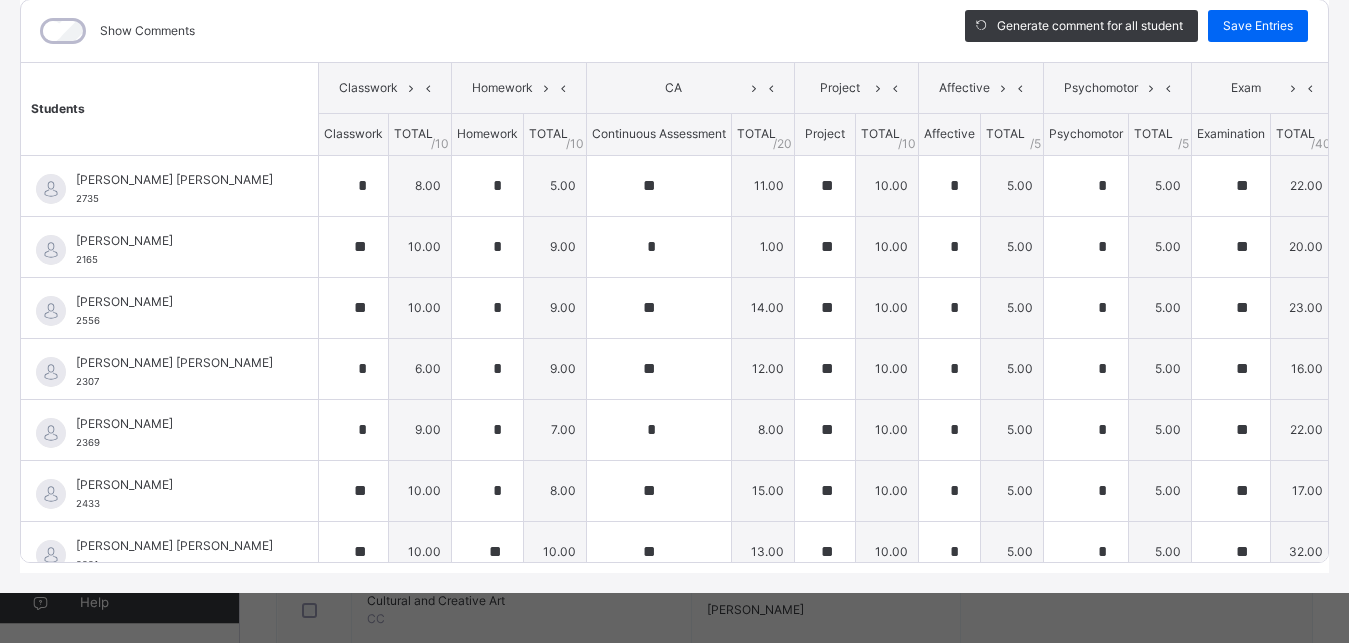 scroll, scrollTop: 272, scrollLeft: 0, axis: vertical 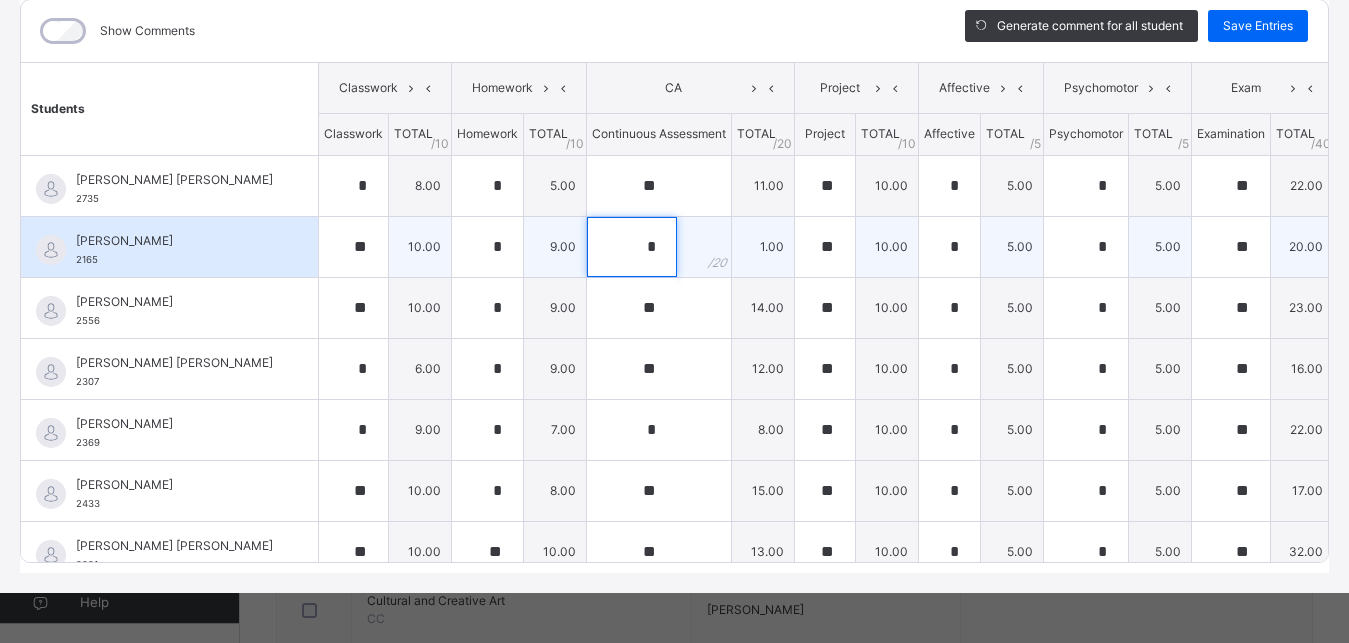 click on "*" at bounding box center [632, 247] 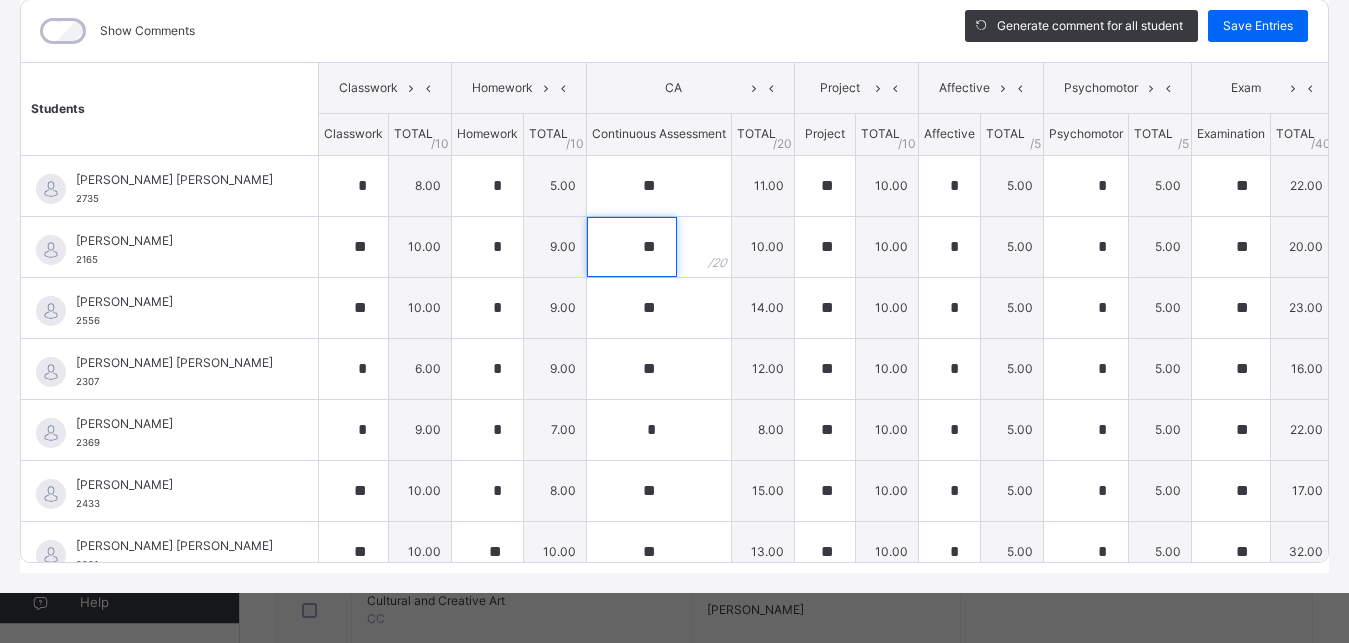 scroll, scrollTop: 285, scrollLeft: 0, axis: vertical 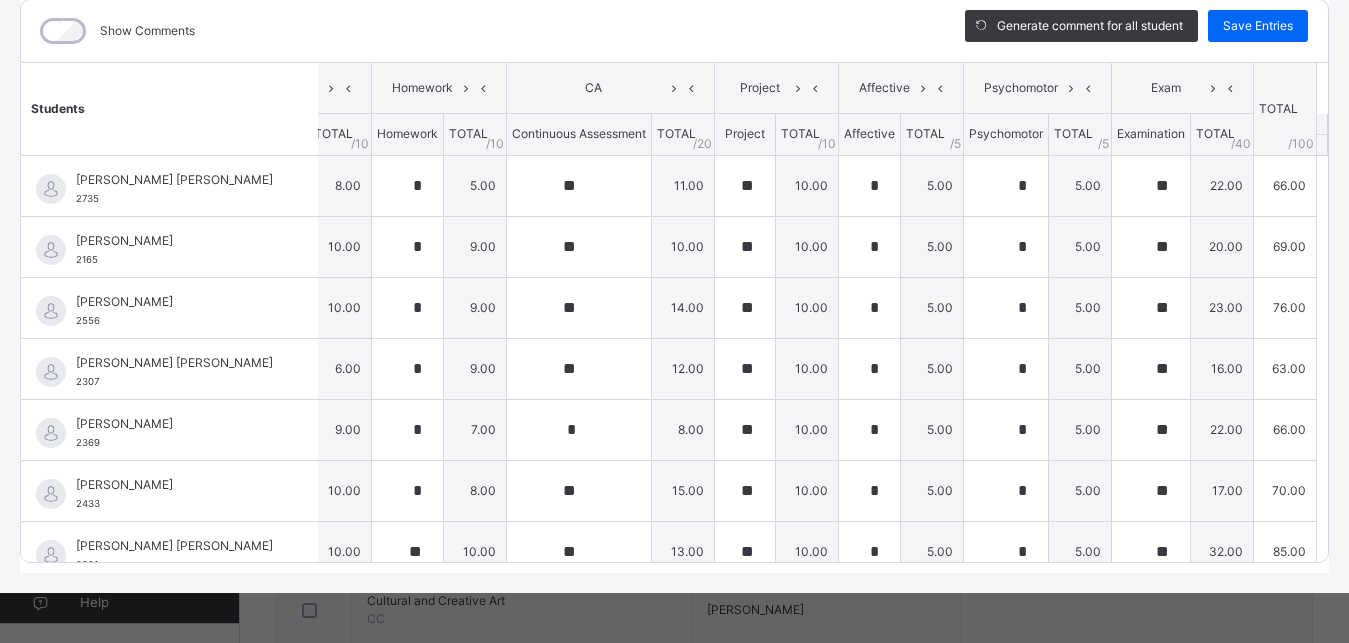 click on "Students Classwork Homework CA Project Affective Psychomotor Exam TOTAL /100 Comment Classwork TOTAL / 10 Homework TOTAL / 10 Continuous Assessment TOTAL / 20 Project TOTAL / 10 Affective TOTAL / 5 Psychomotor TOTAL / 5 Examination TOTAL / 40 ABUBAKAR AHMAD TIJJANI ISAH 2735 ABUBAKAR AHMAD TIJJANI ISAH 2735 * 8.00 * 5.00 ** 11.00 ** 10.00 * 5.00 * 5.00 ** 22.00 66.00 Generate comment 0 / 250   ×   Subject Teacher’s Comment Generate and see in full the comment developed by the AI with an option to regenerate the comment JS ABUBAKAR AHMAD TIJJANI ISAH   2735   Total 66.00  / 100.00 Sims Bot   Regenerate     Use this comment   ABUBAKAR KHADIJA AMNA 2165 ABUBAKAR KHADIJA AMNA 2165 ** 10.00 * 9.00 ** 10.00 ** 10.00 * 5.00 * 5.00 ** 20.00 69.00 Generate comment 0 / 250   ×   Subject Teacher’s Comment Generate and see in full the comment developed by the AI with an option to regenerate the comment JS ABUBAKAR KHADIJA AMNA   2165   Total 69.00  / 100.00 Sims Bot   Regenerate     Use this comment   2556 2556 **" at bounding box center (634, 566) 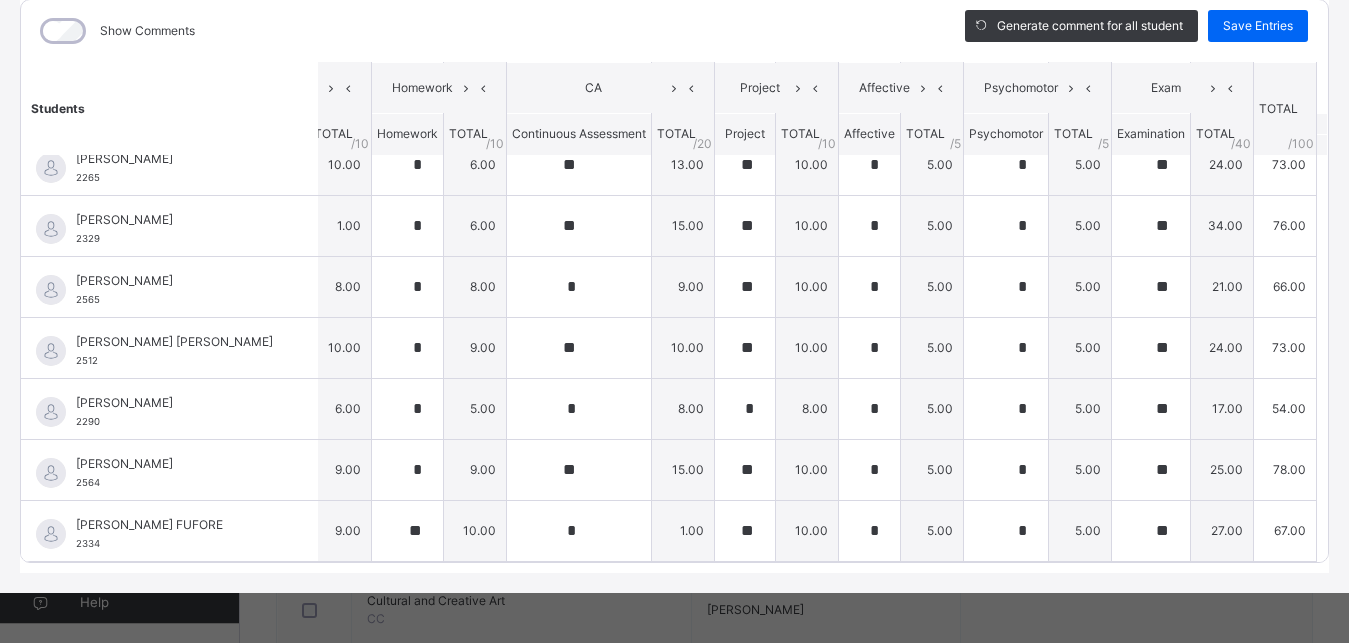 scroll, scrollTop: 526, scrollLeft: 86, axis: both 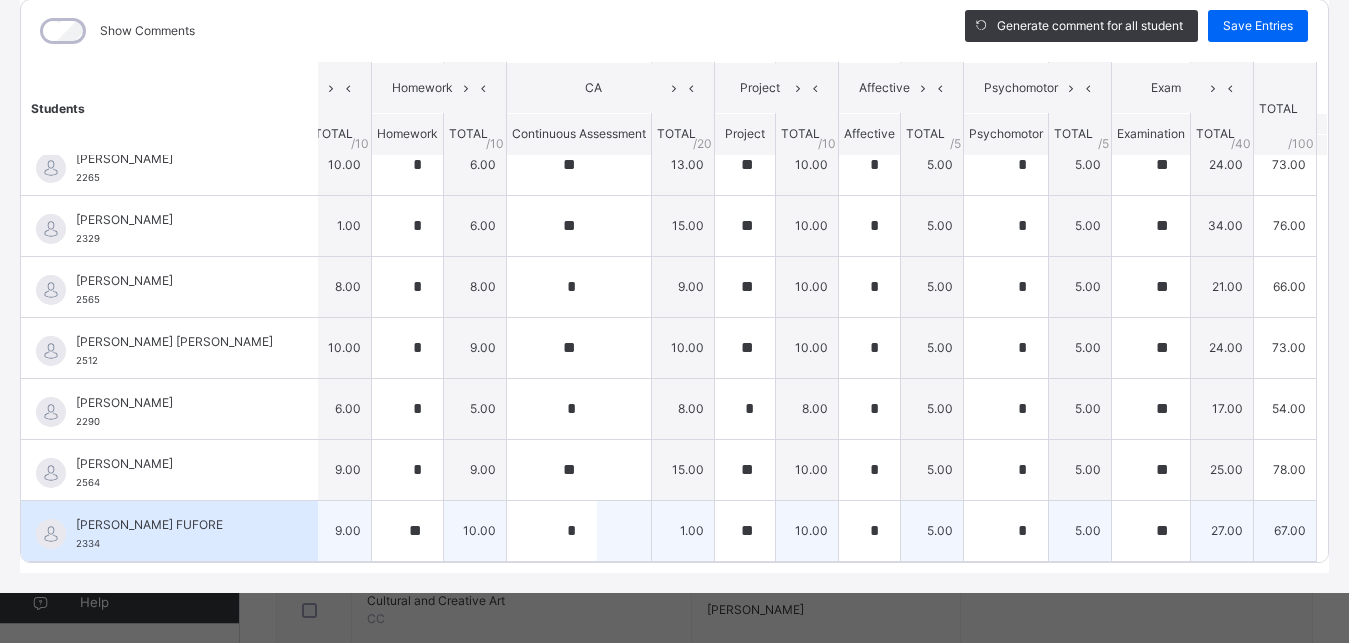 click on "*" at bounding box center (579, 531) 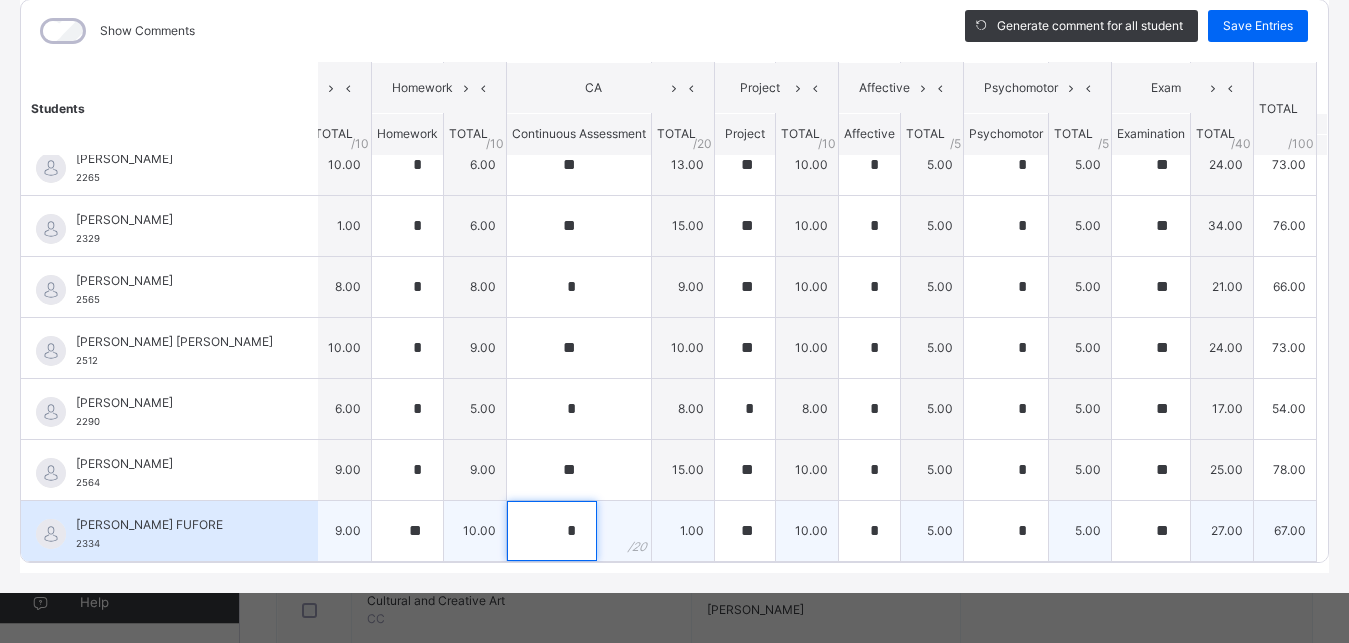 click on "*" at bounding box center (552, 531) 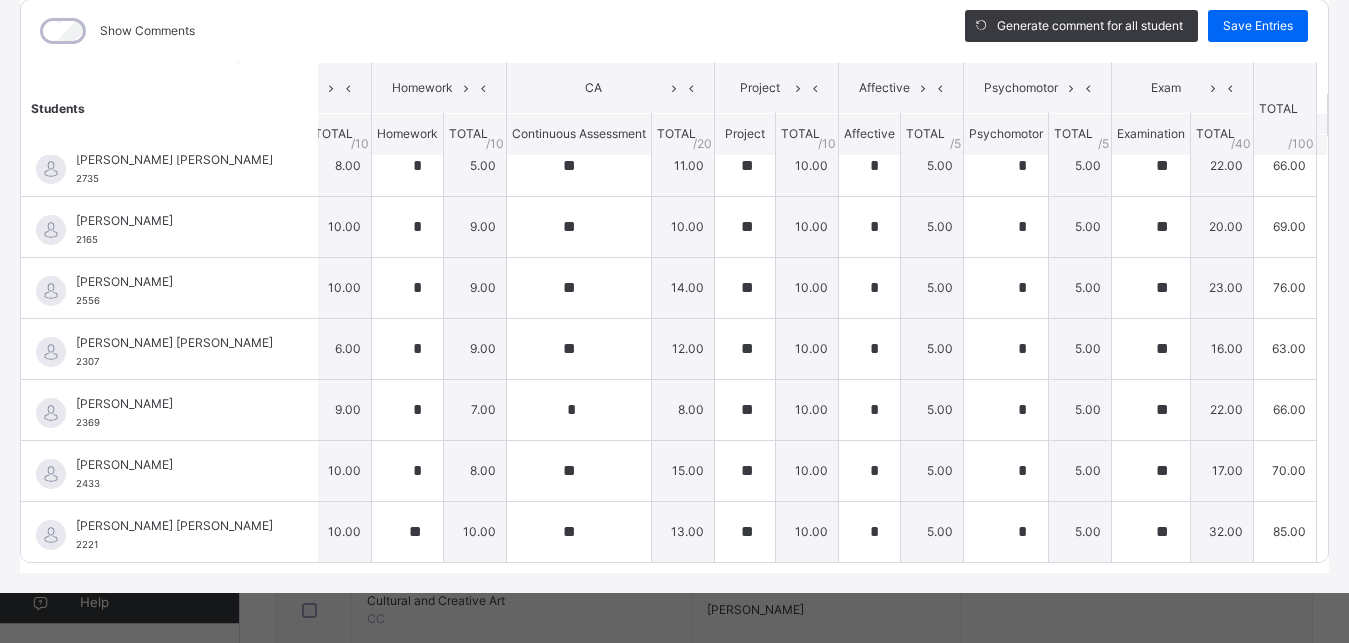 scroll, scrollTop: 13, scrollLeft: 86, axis: both 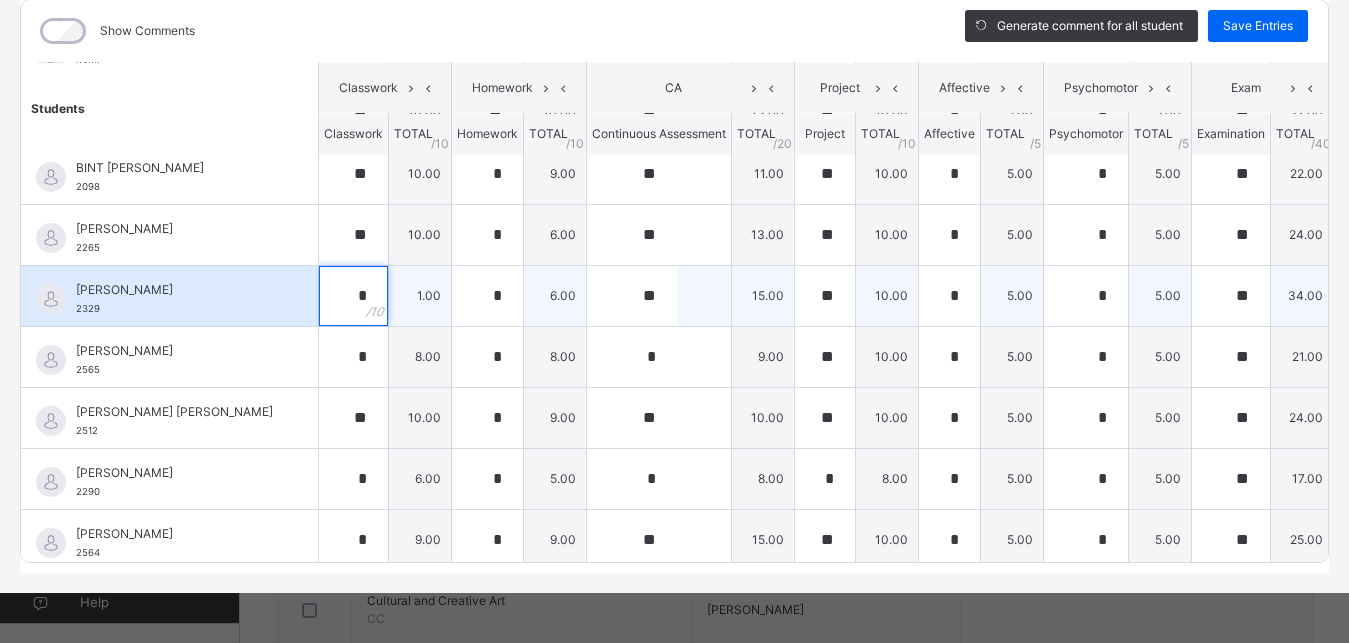 click on "*" at bounding box center [353, 296] 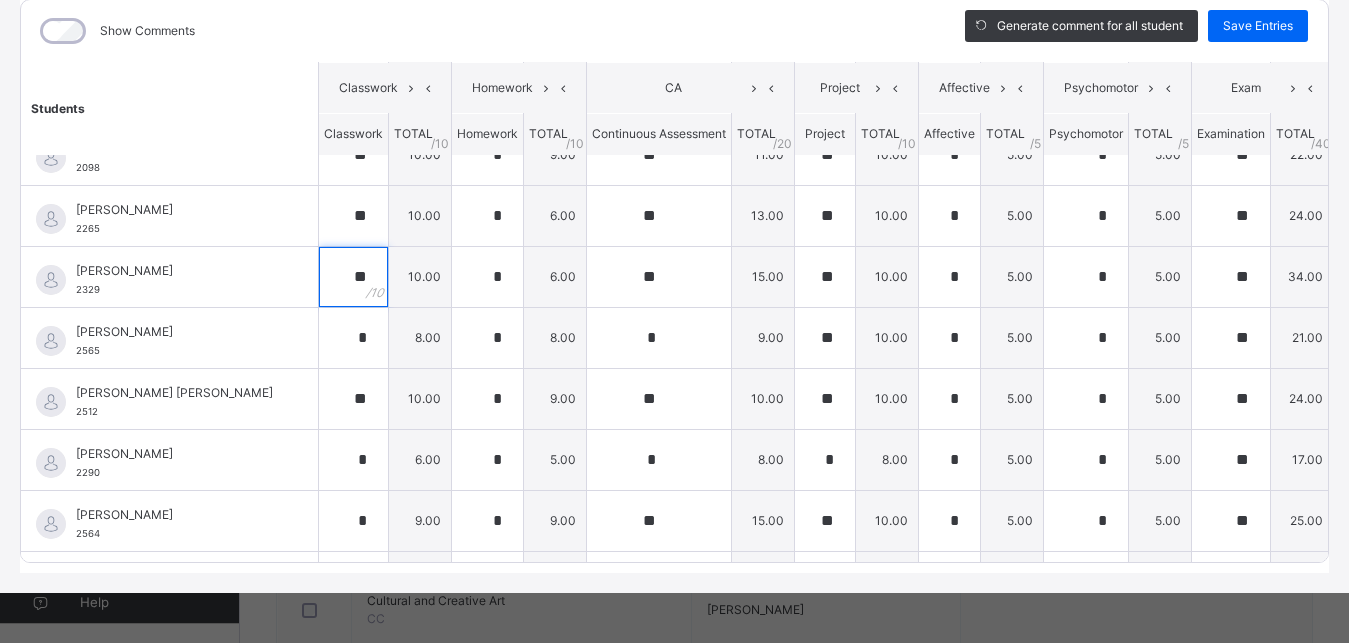 scroll, scrollTop: 526, scrollLeft: 0, axis: vertical 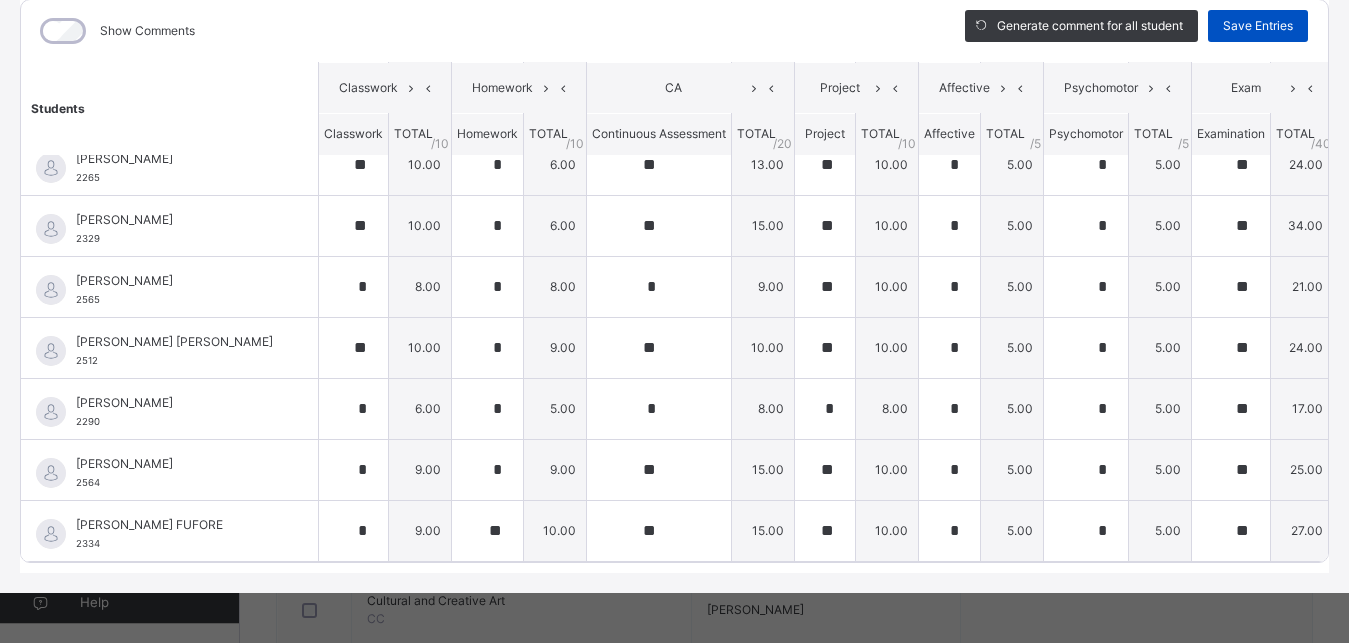 click on "Save Entries" at bounding box center [1258, 26] 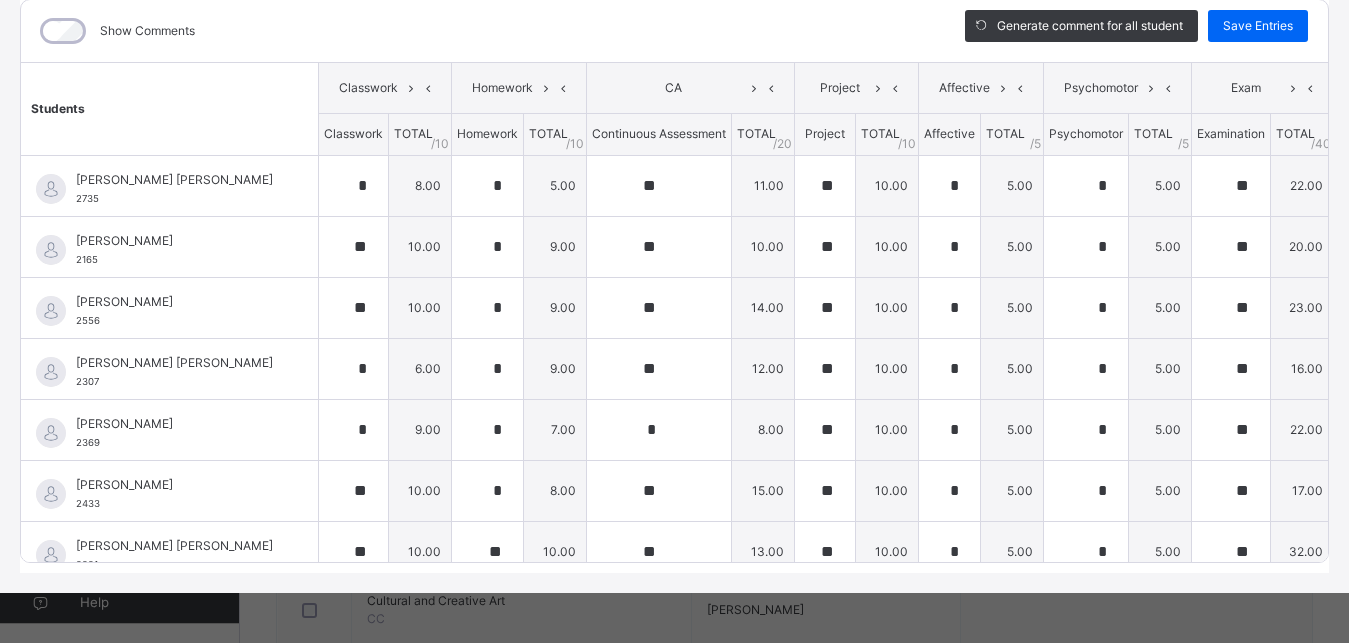 scroll, scrollTop: 18, scrollLeft: 0, axis: vertical 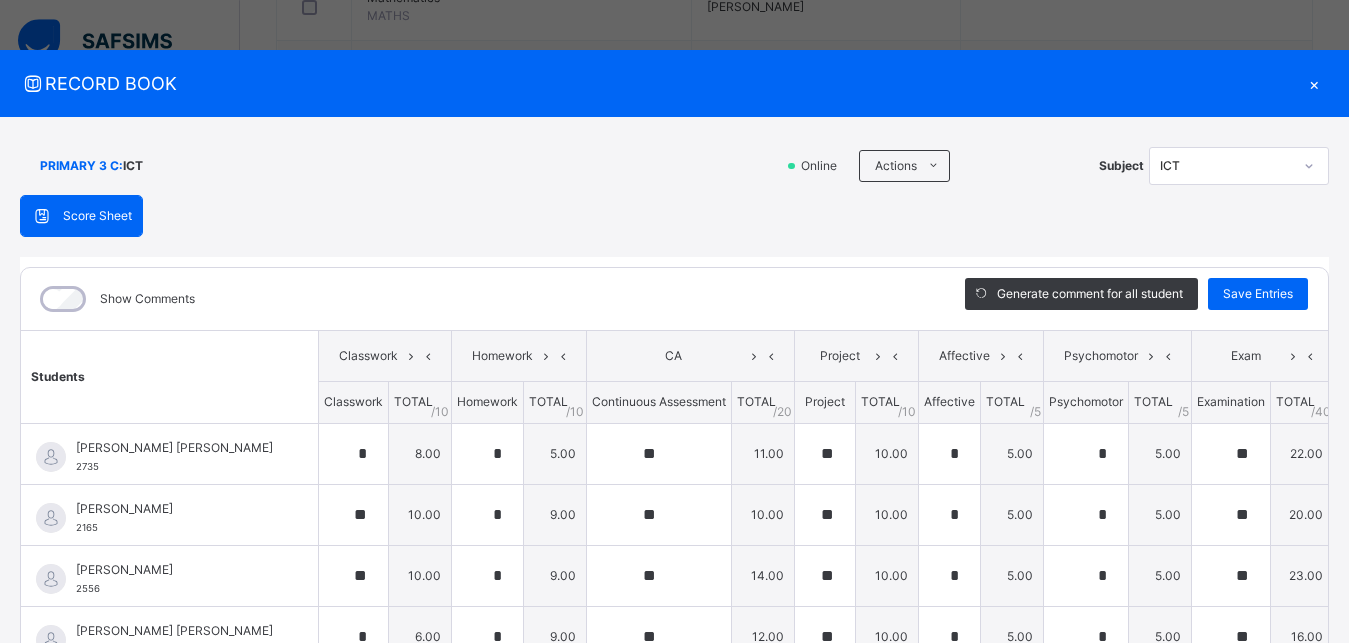 click on "×" at bounding box center [1314, 83] 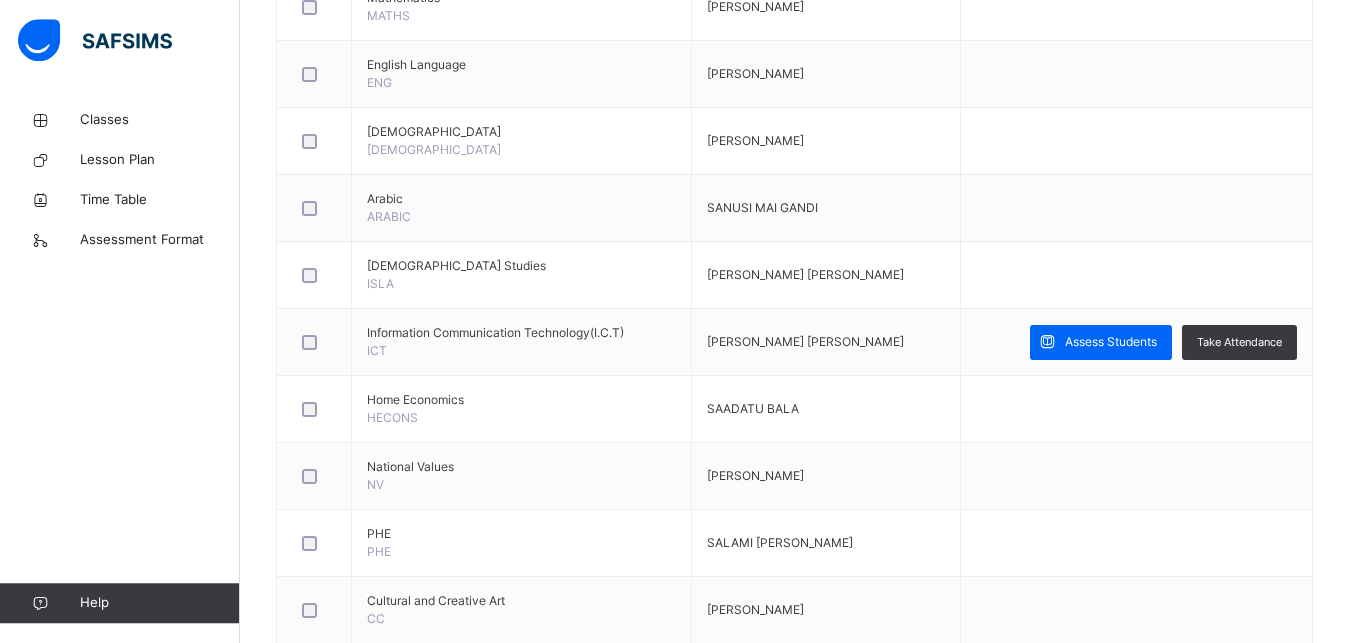 scroll, scrollTop: 0, scrollLeft: 0, axis: both 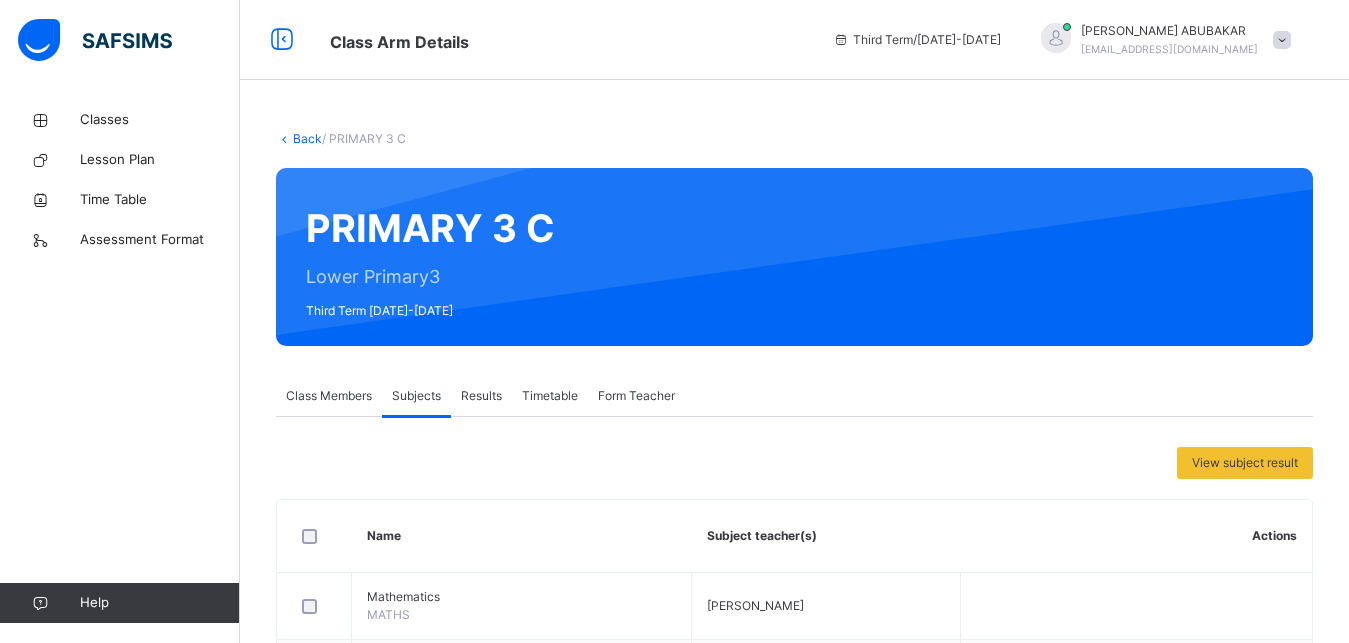 click on "Back" at bounding box center [307, 138] 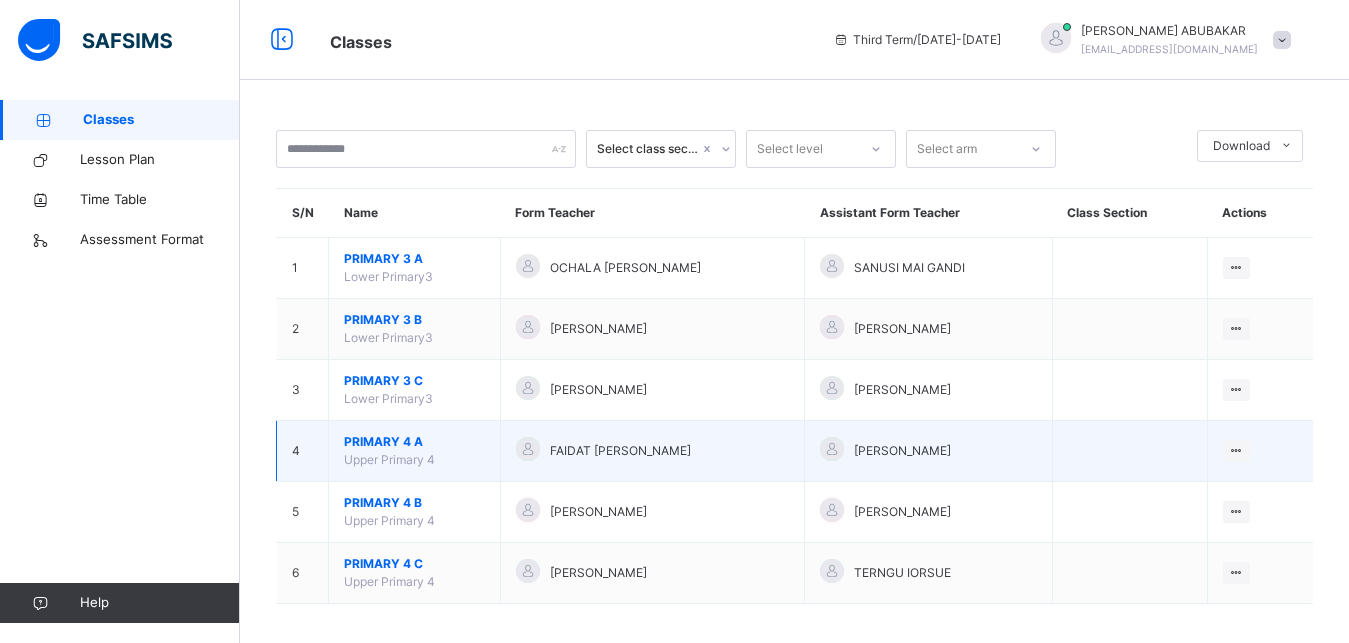 click on "PRIMARY 4   A" at bounding box center (414, 442) 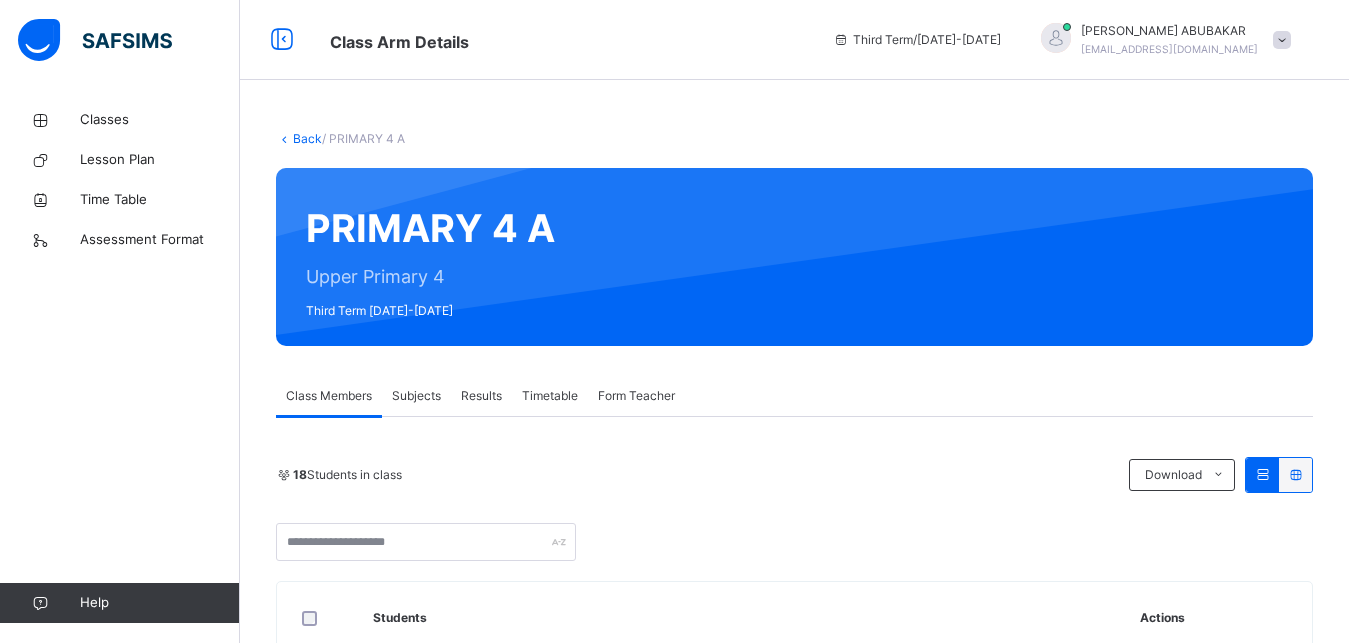 click on "Subjects" at bounding box center (416, 396) 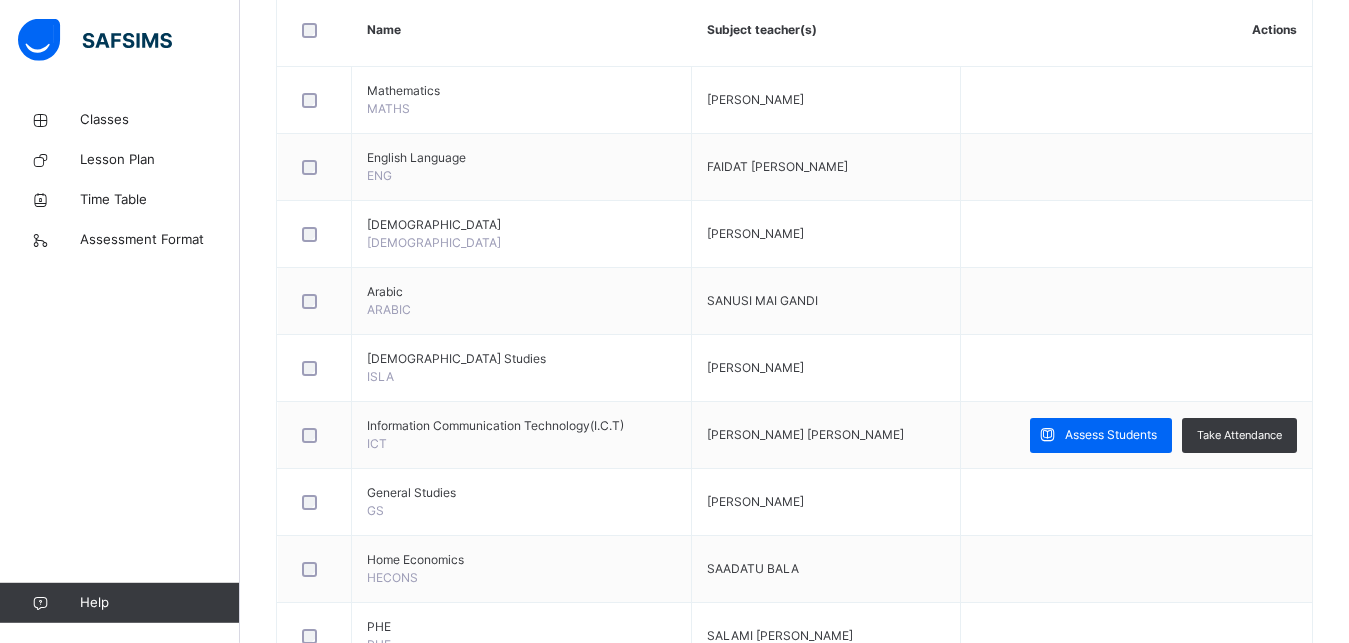 scroll, scrollTop: 609, scrollLeft: 0, axis: vertical 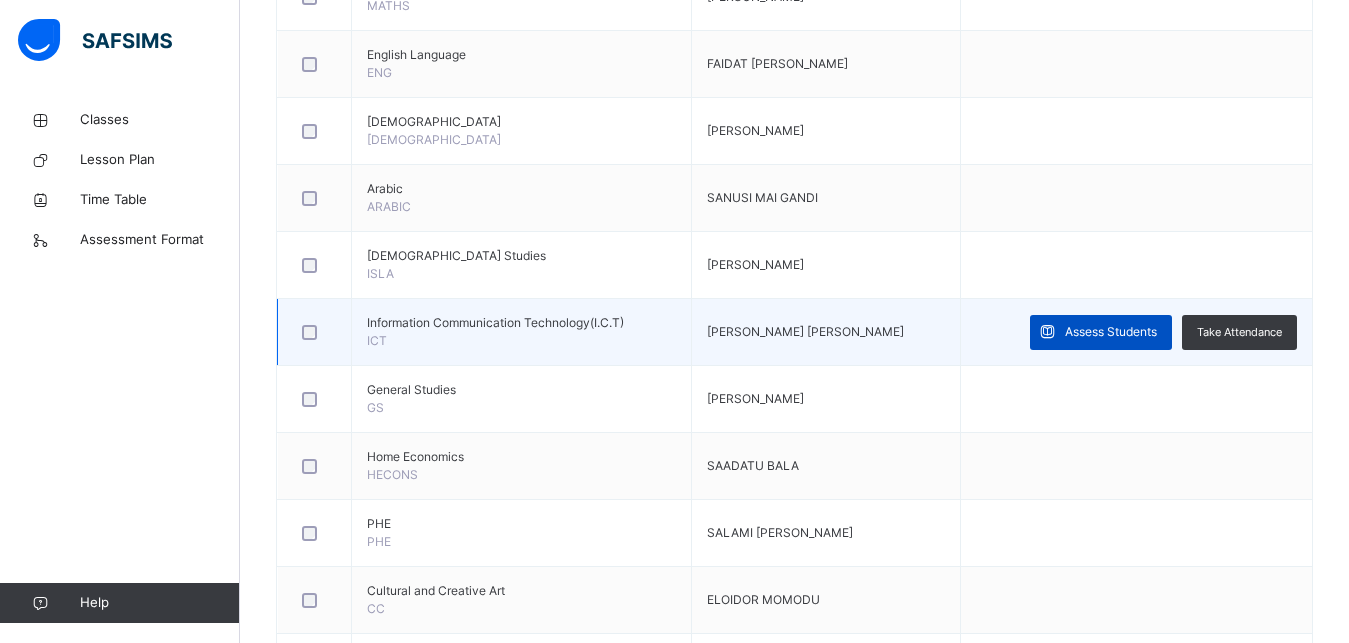 click on "Assess Students" at bounding box center [1111, 332] 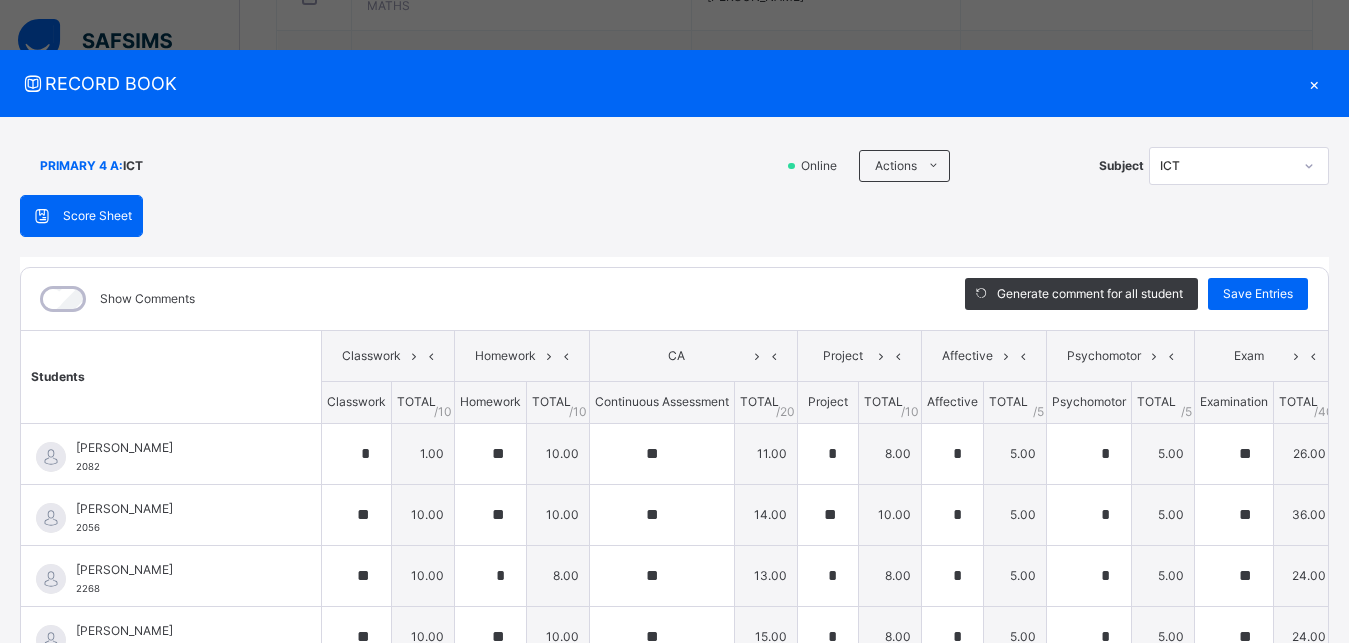 scroll, scrollTop: 0, scrollLeft: 34, axis: horizontal 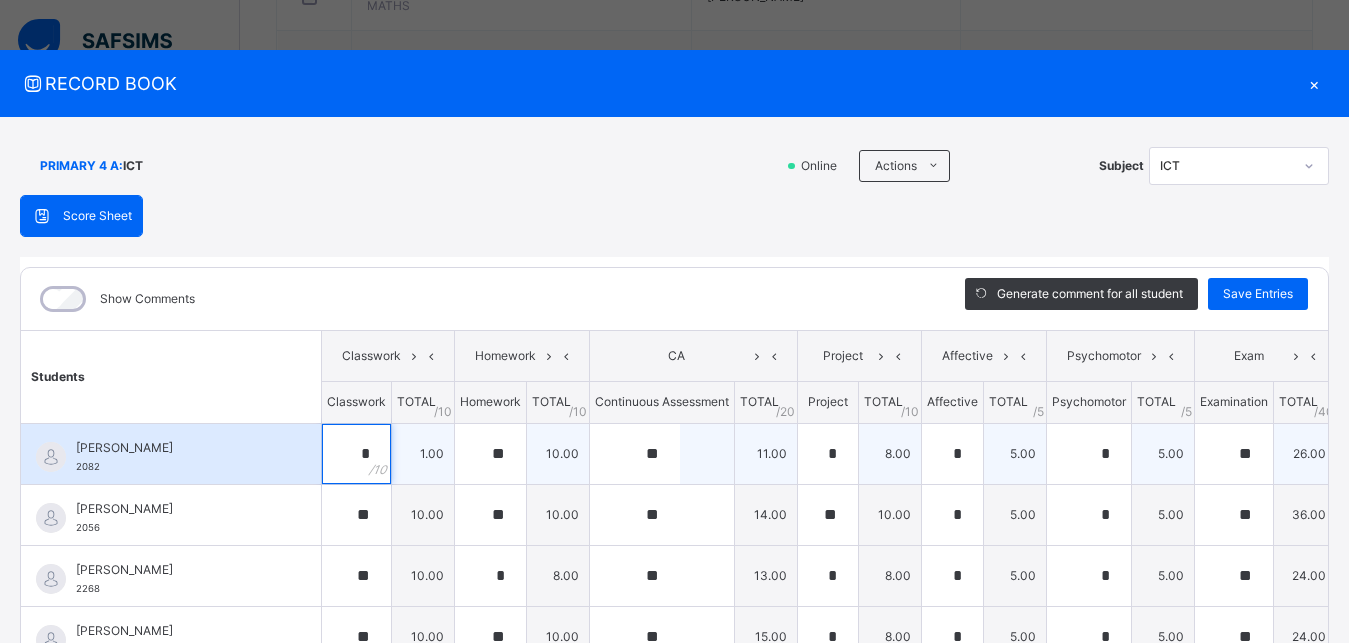 click on "*" at bounding box center [356, 454] 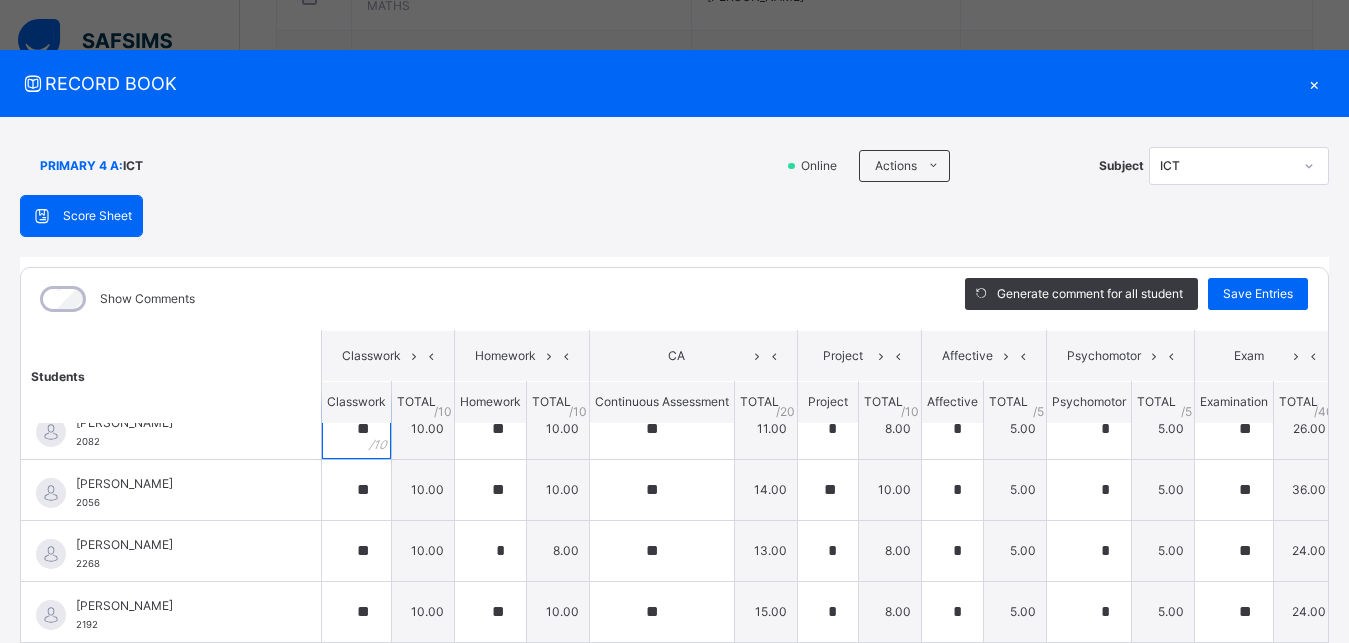 scroll, scrollTop: 0, scrollLeft: 0, axis: both 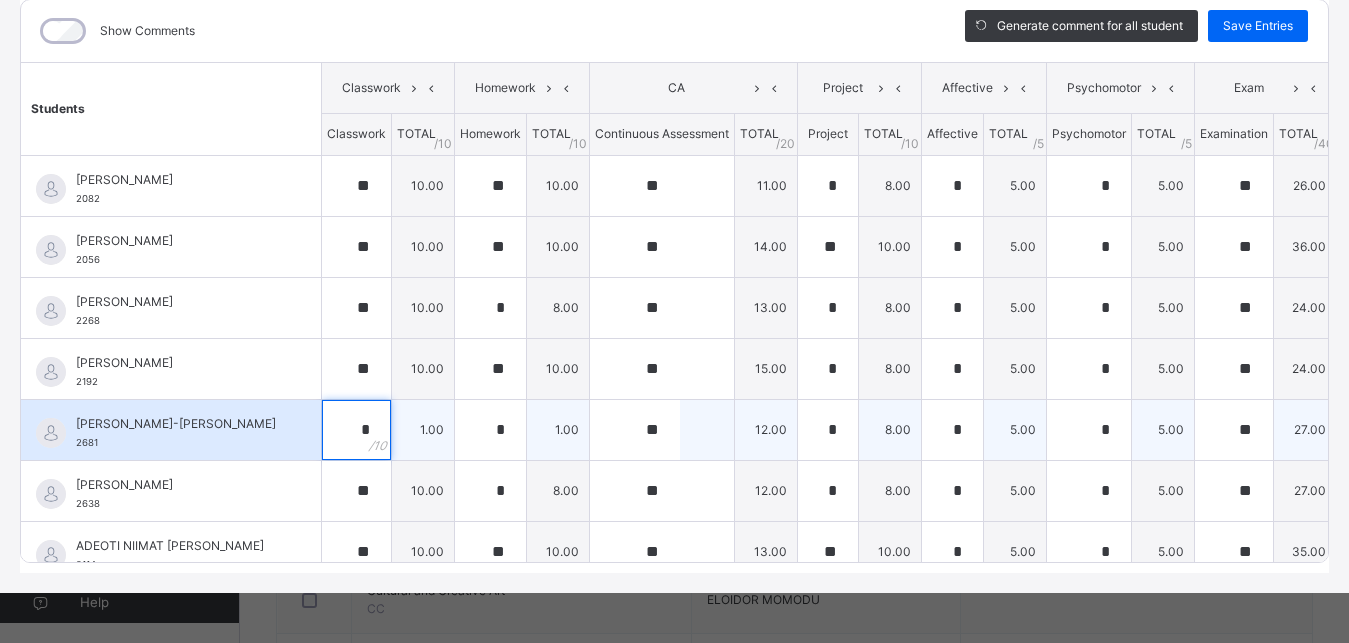 click on "*" at bounding box center (356, 430) 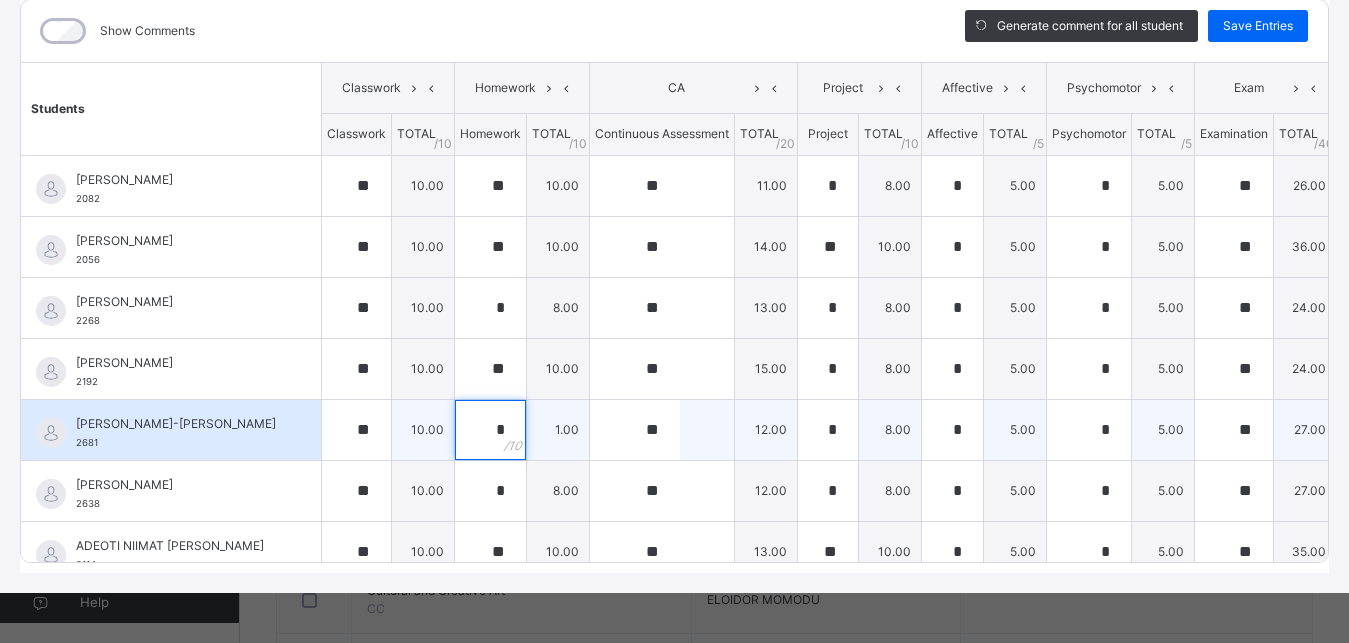 click on "*" at bounding box center (490, 430) 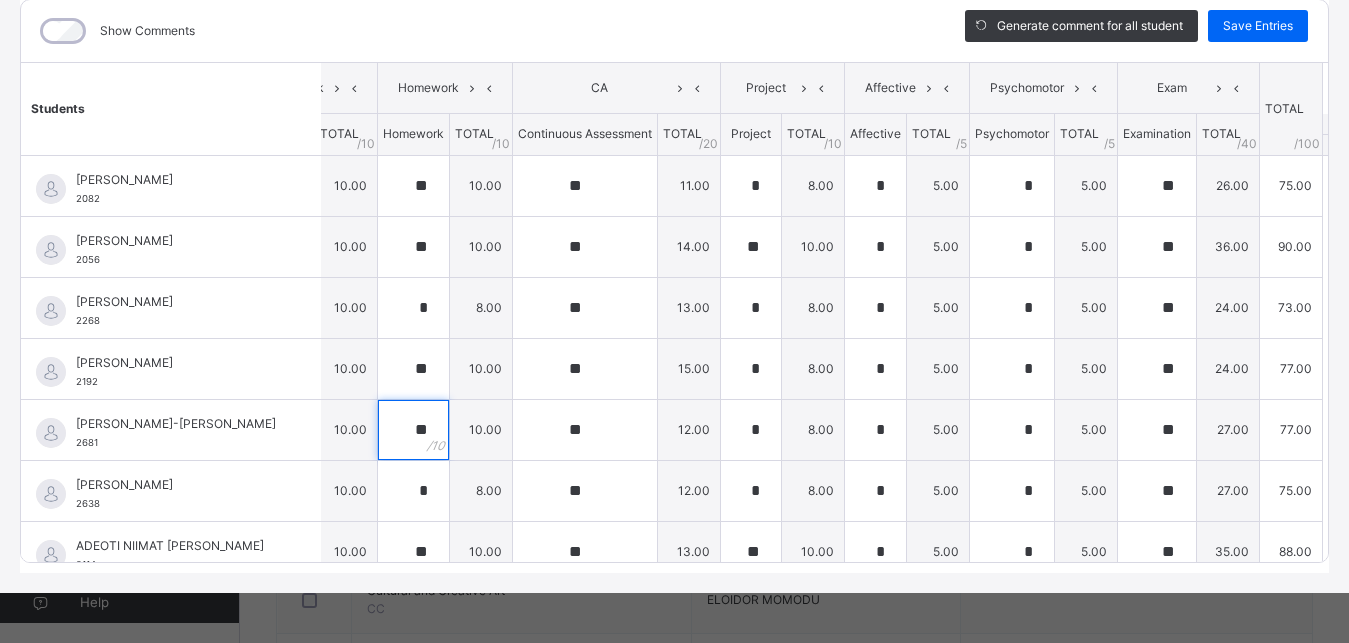 scroll, scrollTop: 0, scrollLeft: 89, axis: horizontal 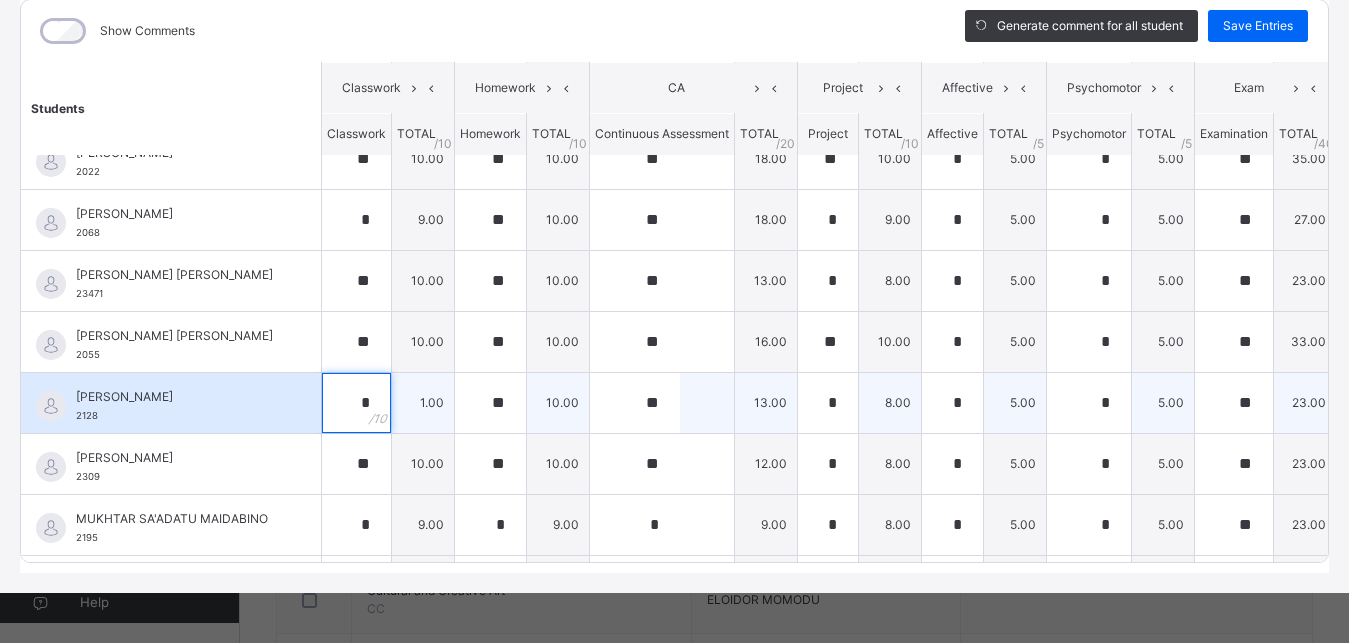 click on "*" at bounding box center (356, 403) 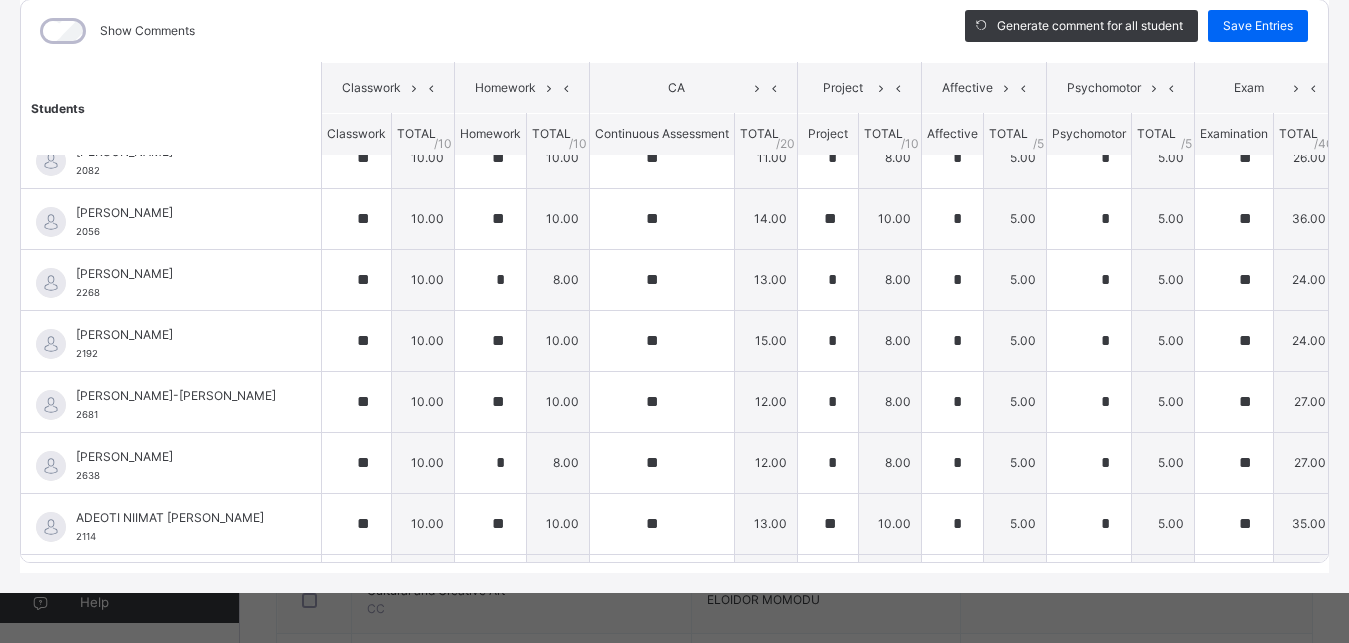 scroll, scrollTop: 0, scrollLeft: 0, axis: both 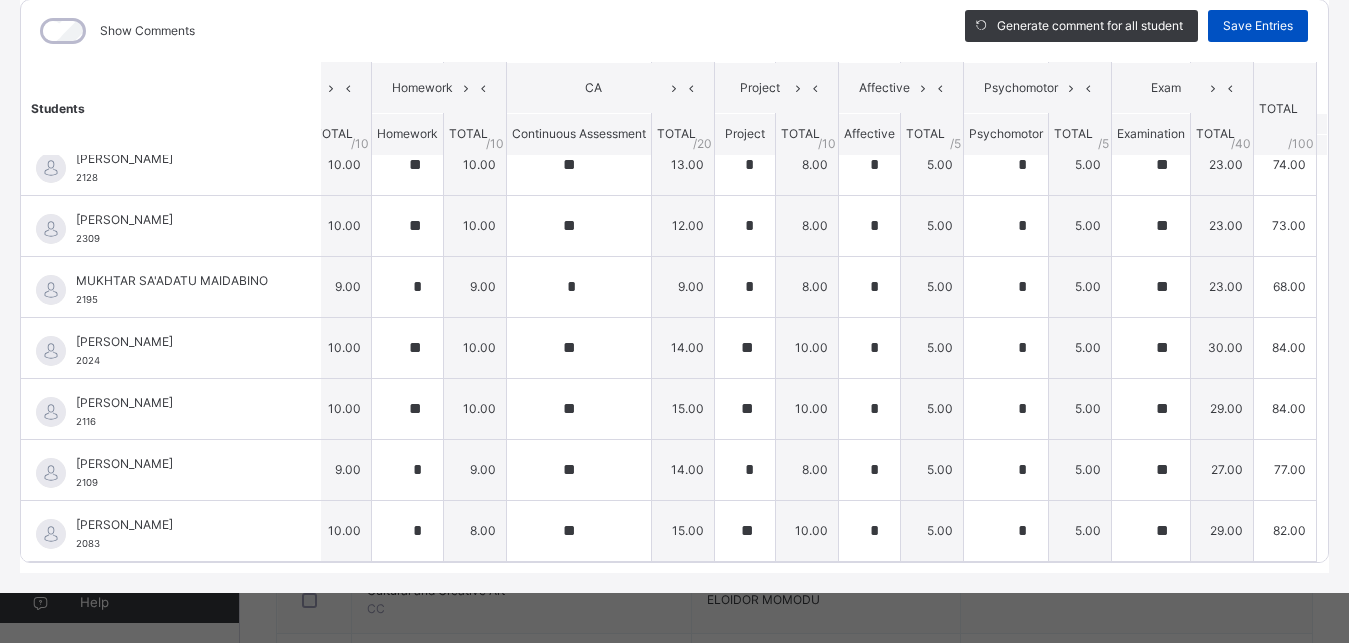 click on "Save Entries" at bounding box center (1258, 26) 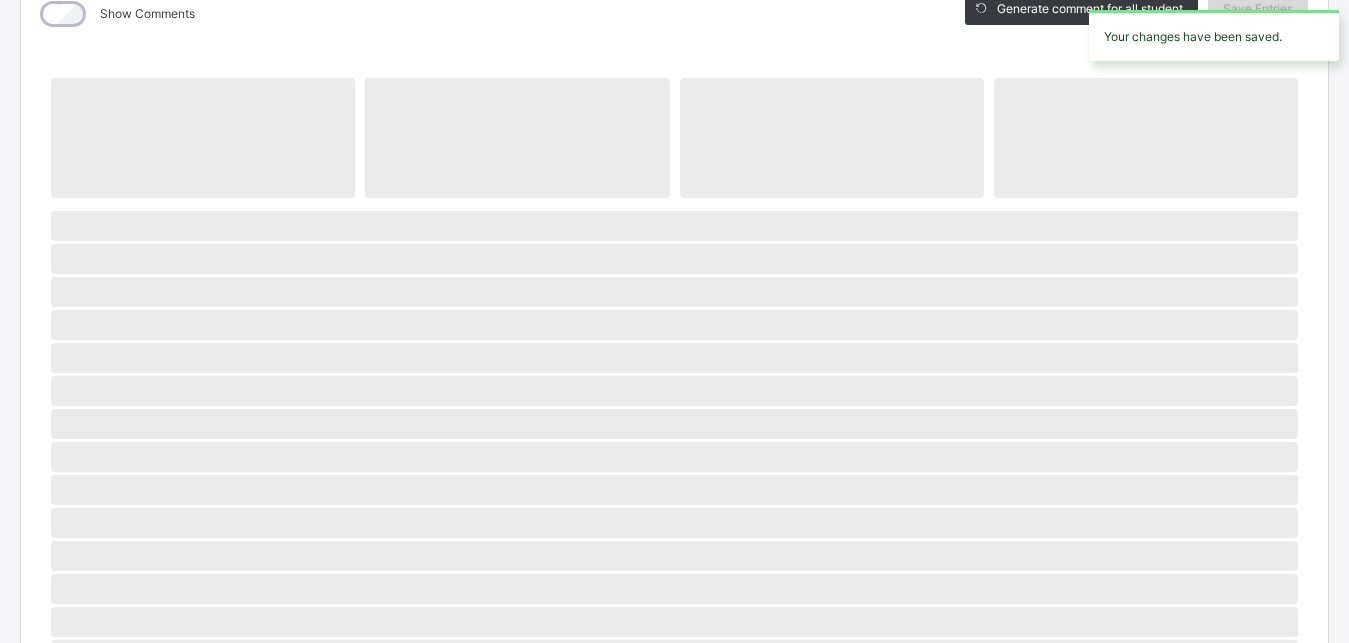 scroll, scrollTop: 285, scrollLeft: 0, axis: vertical 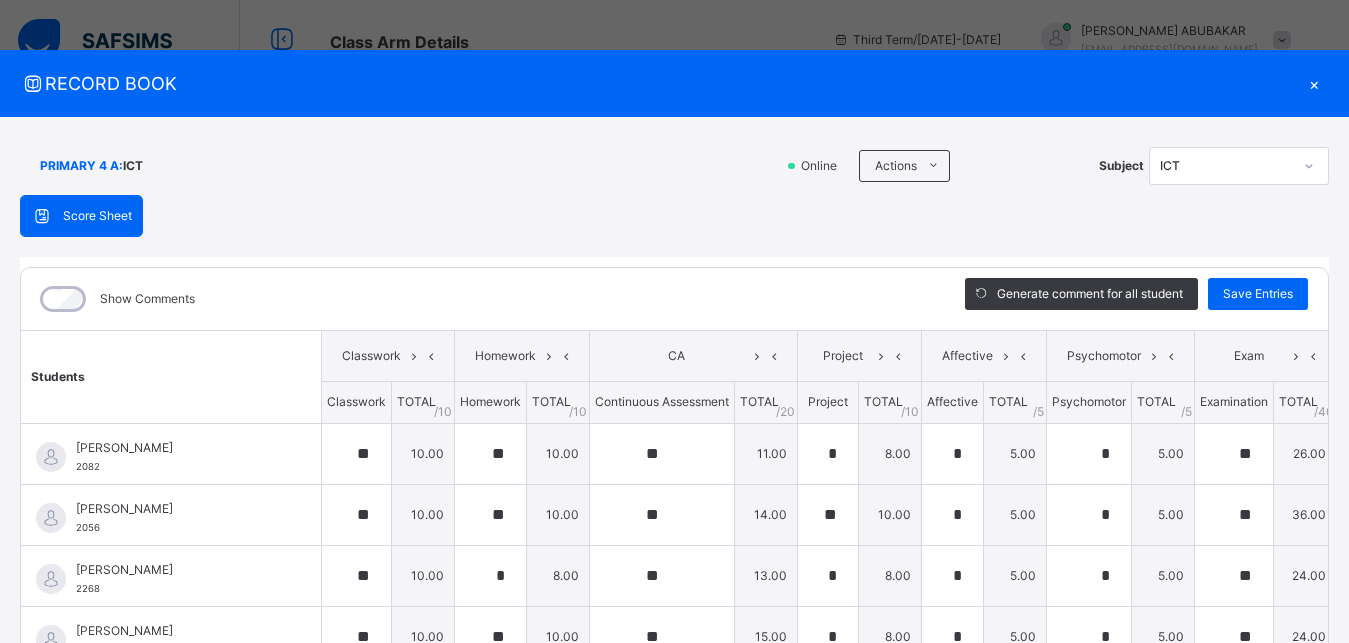 click on "×" at bounding box center [1314, 83] 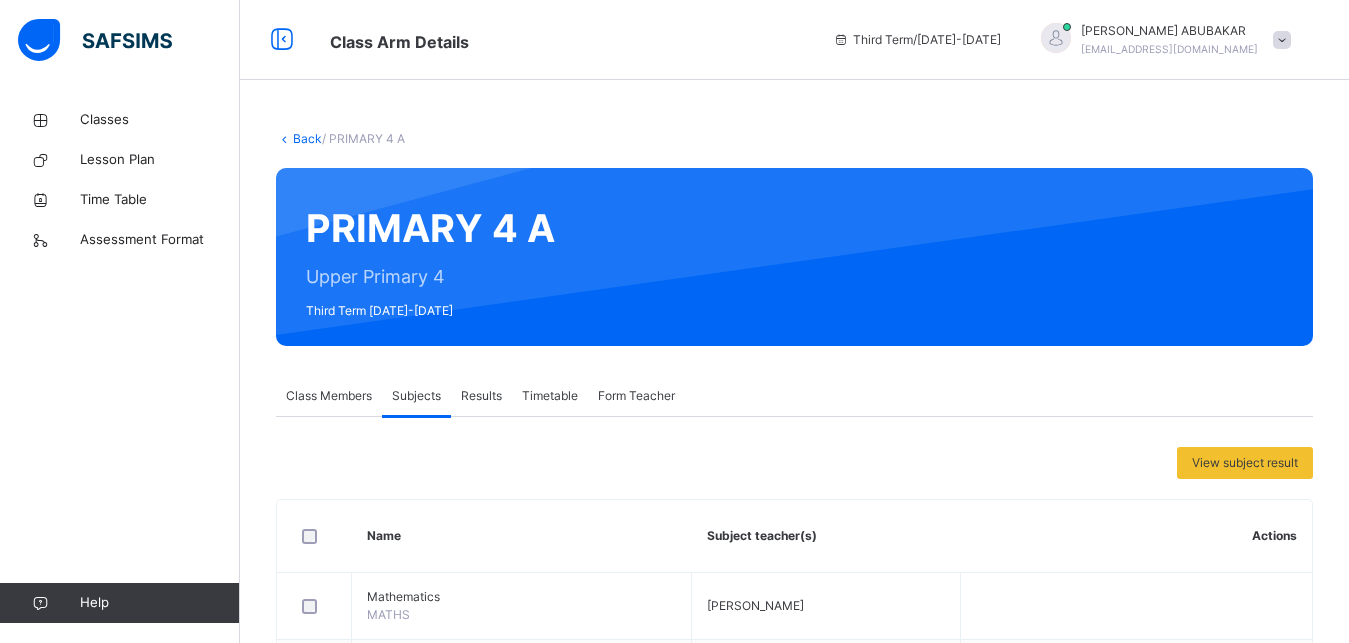 click on "Back" at bounding box center [307, 138] 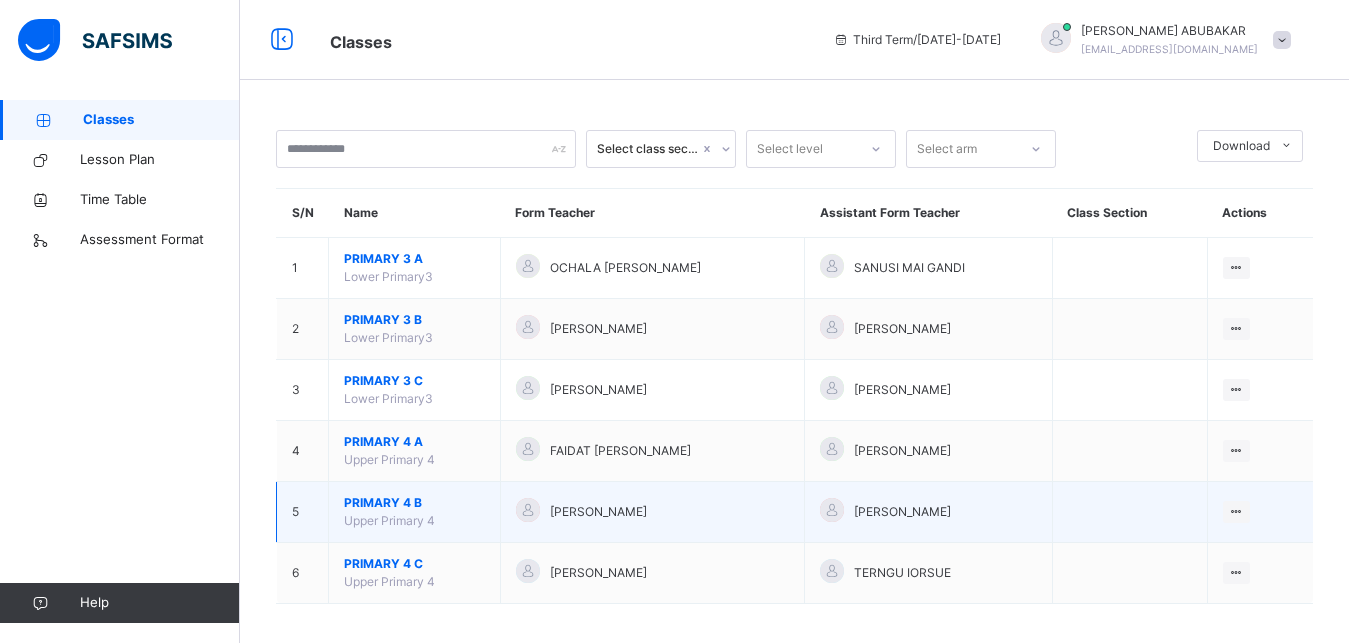 click on "PRIMARY 4   B" at bounding box center [414, 503] 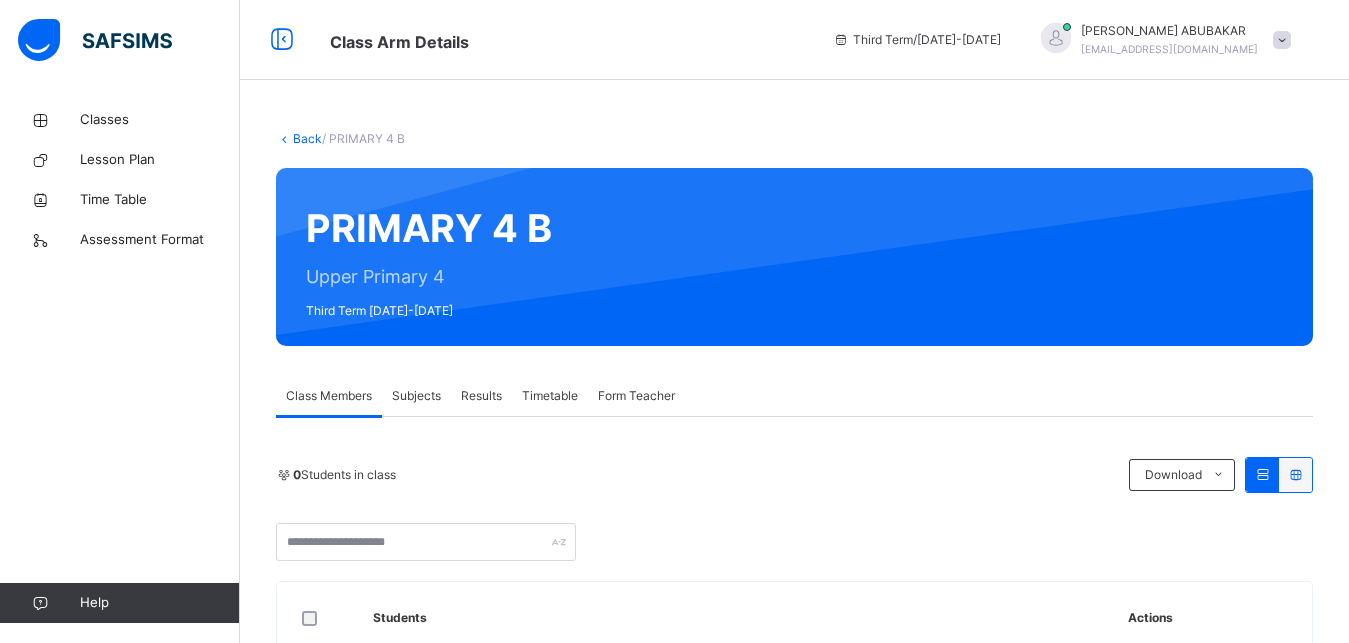 click on "Subjects" at bounding box center (416, 396) 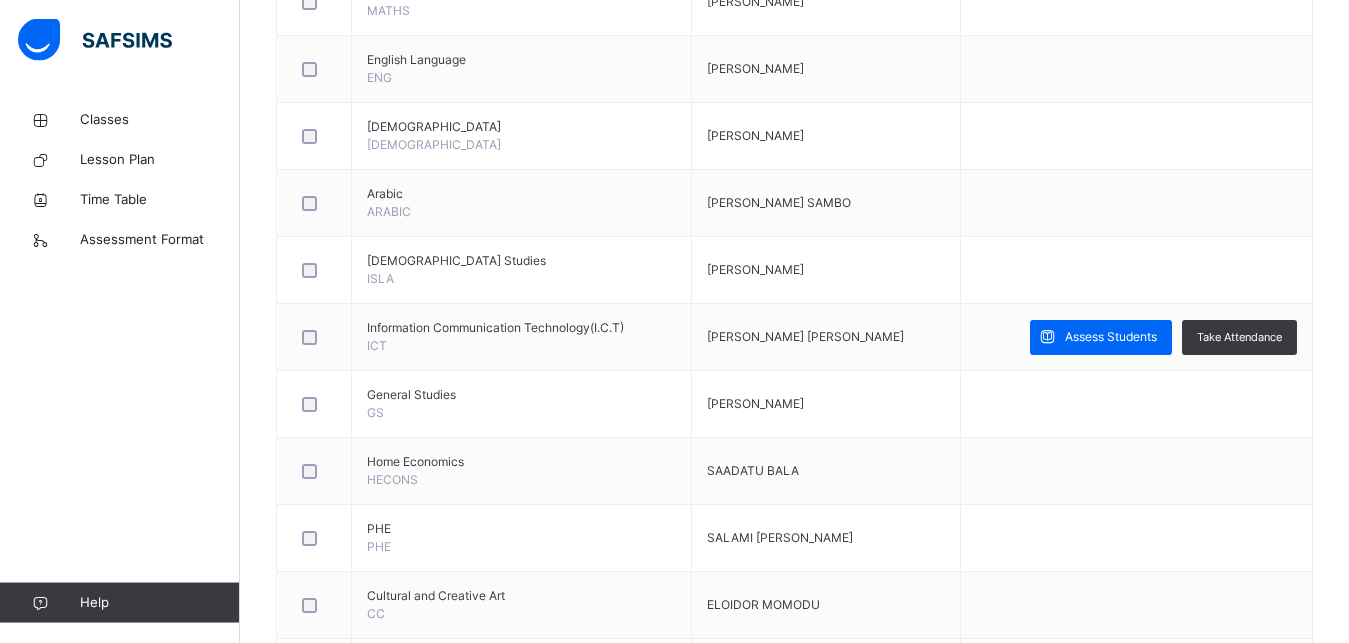 scroll, scrollTop: 609, scrollLeft: 0, axis: vertical 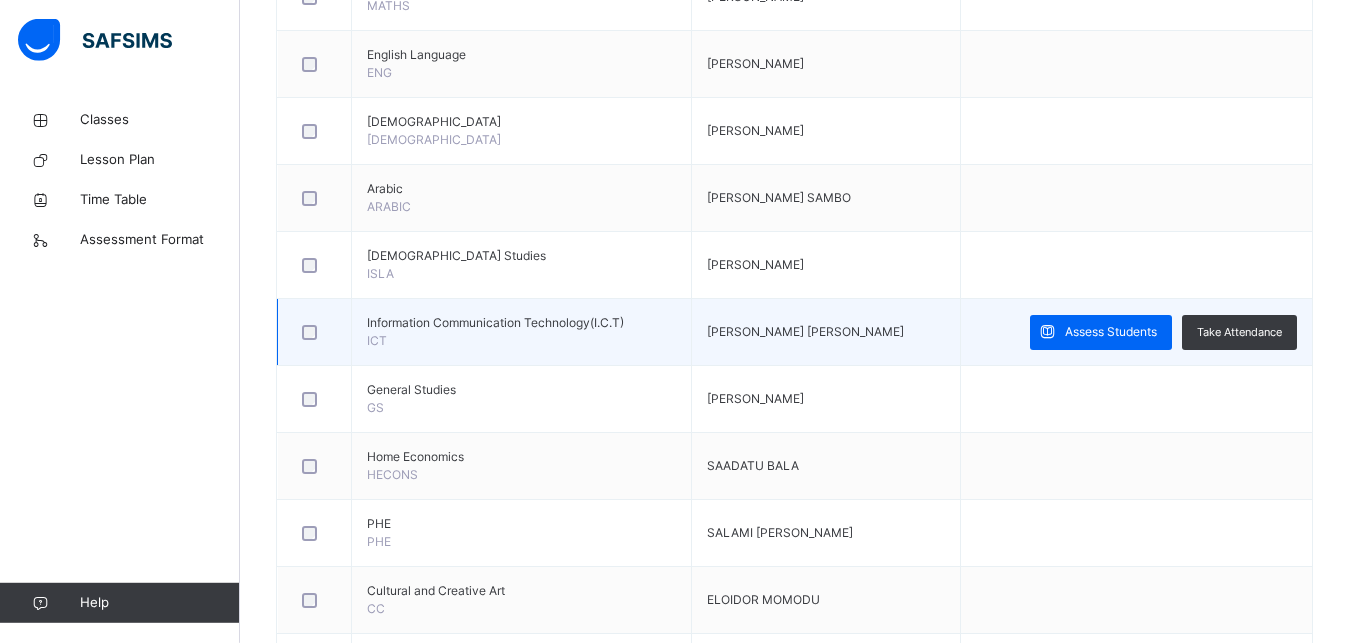 click on "Assess Students Take Attendance" at bounding box center (1136, 332) 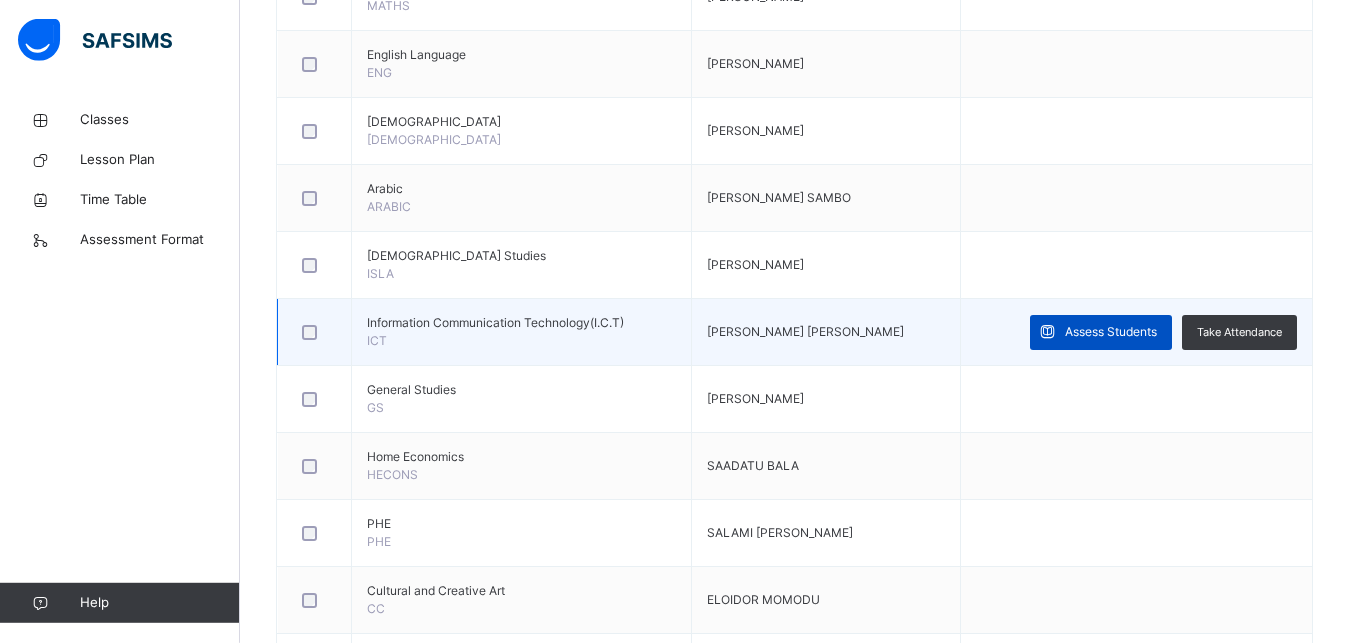 click on "Assess Students" at bounding box center (1101, 332) 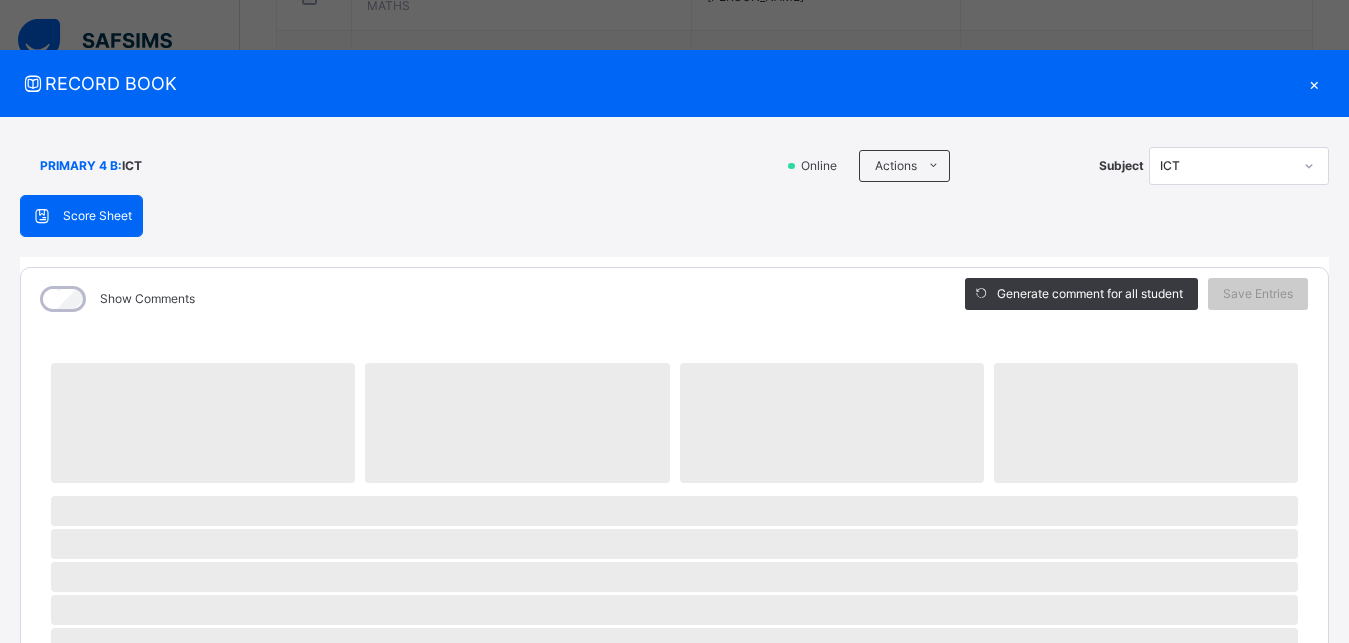 click on "×" at bounding box center [1314, 83] 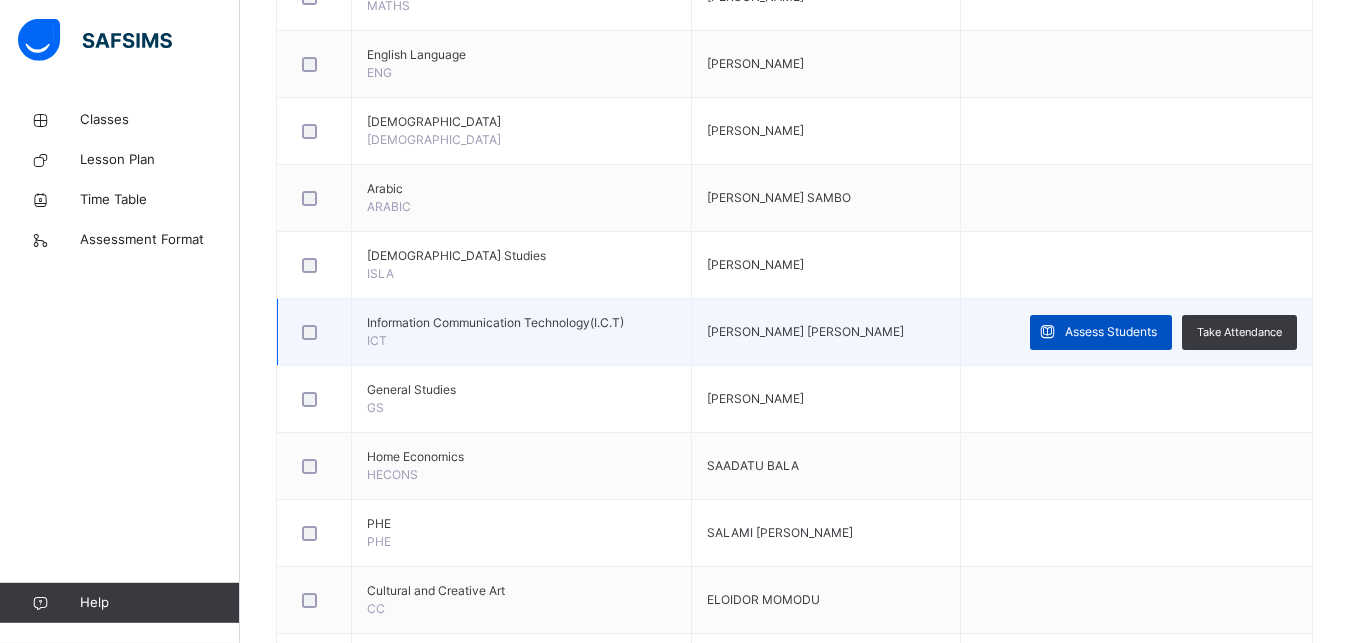 click on "Assess Students" at bounding box center [1101, 332] 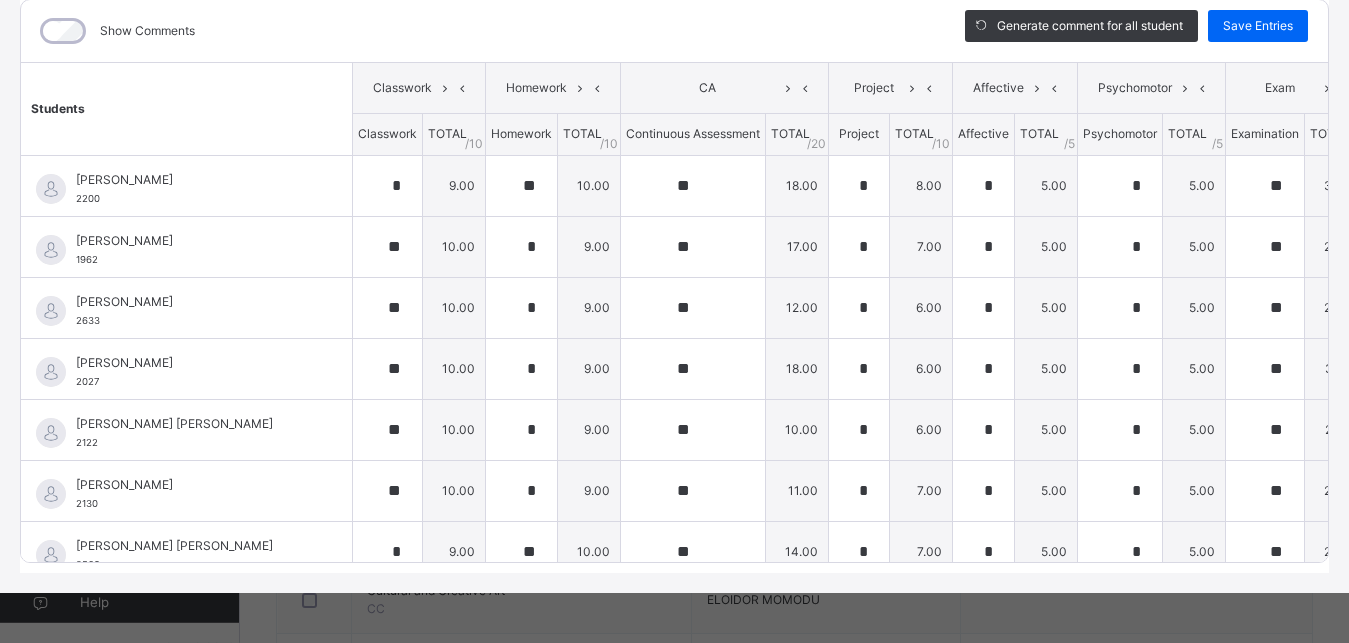 scroll, scrollTop: 285, scrollLeft: 0, axis: vertical 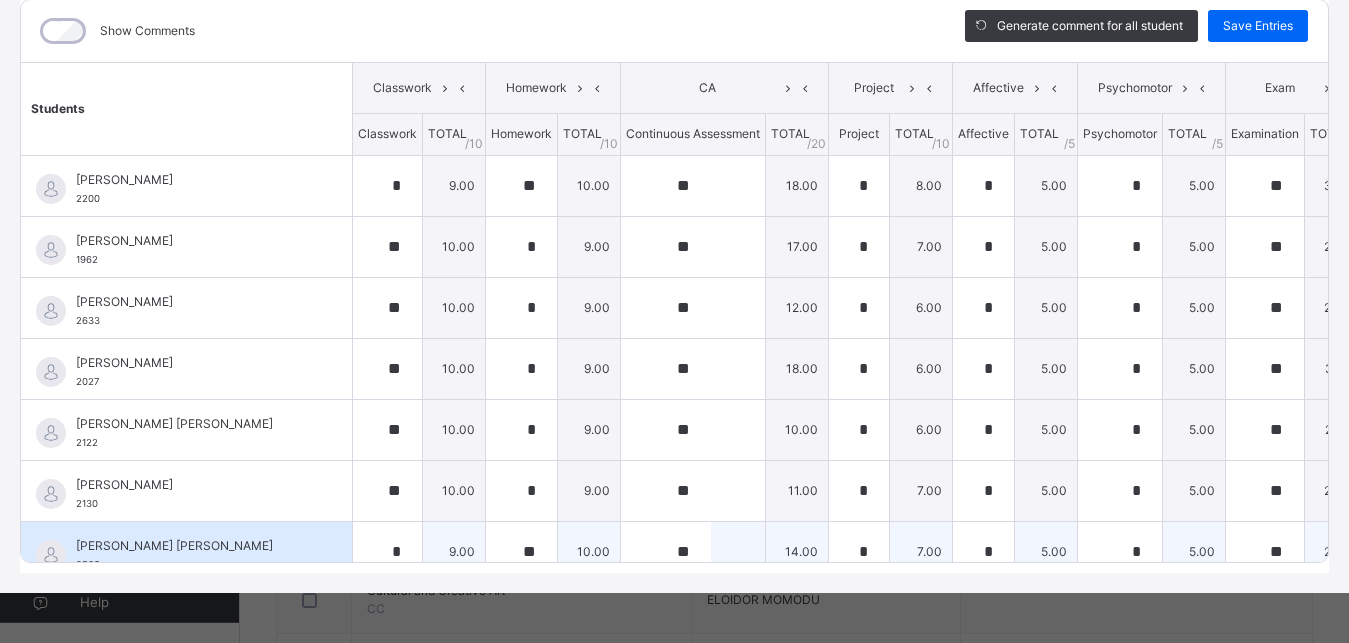 click on "25.00" at bounding box center (1336, 551) 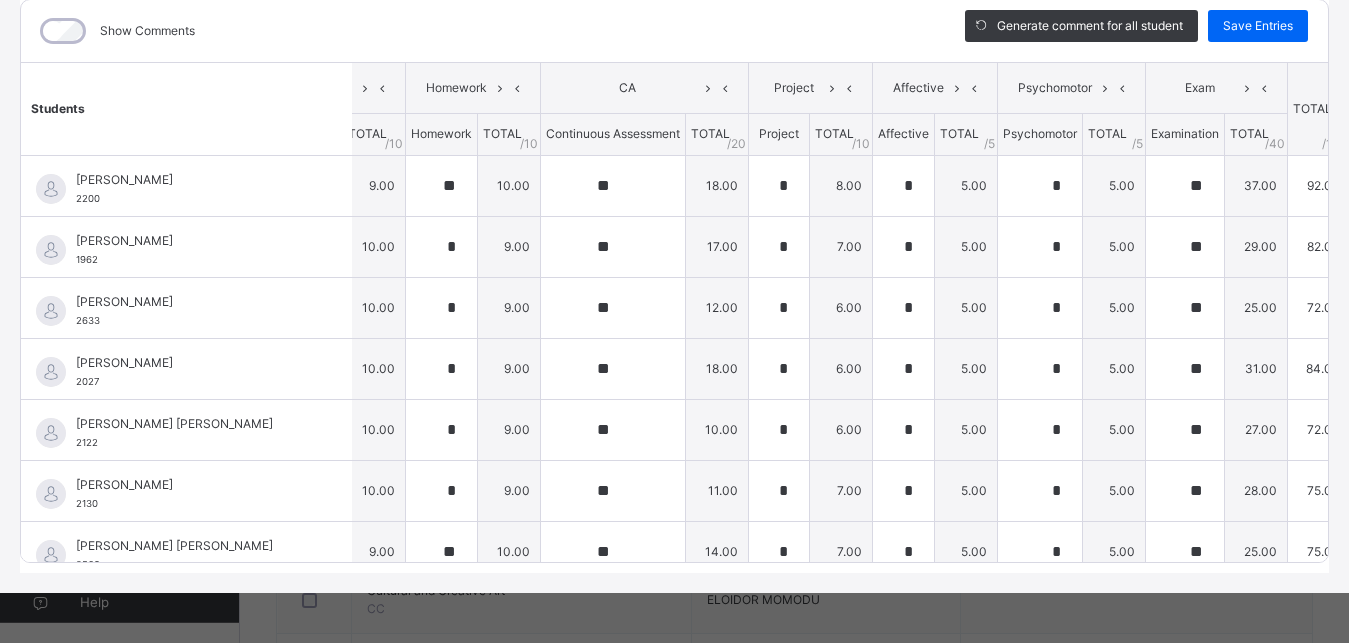 scroll, scrollTop: 0, scrollLeft: 86, axis: horizontal 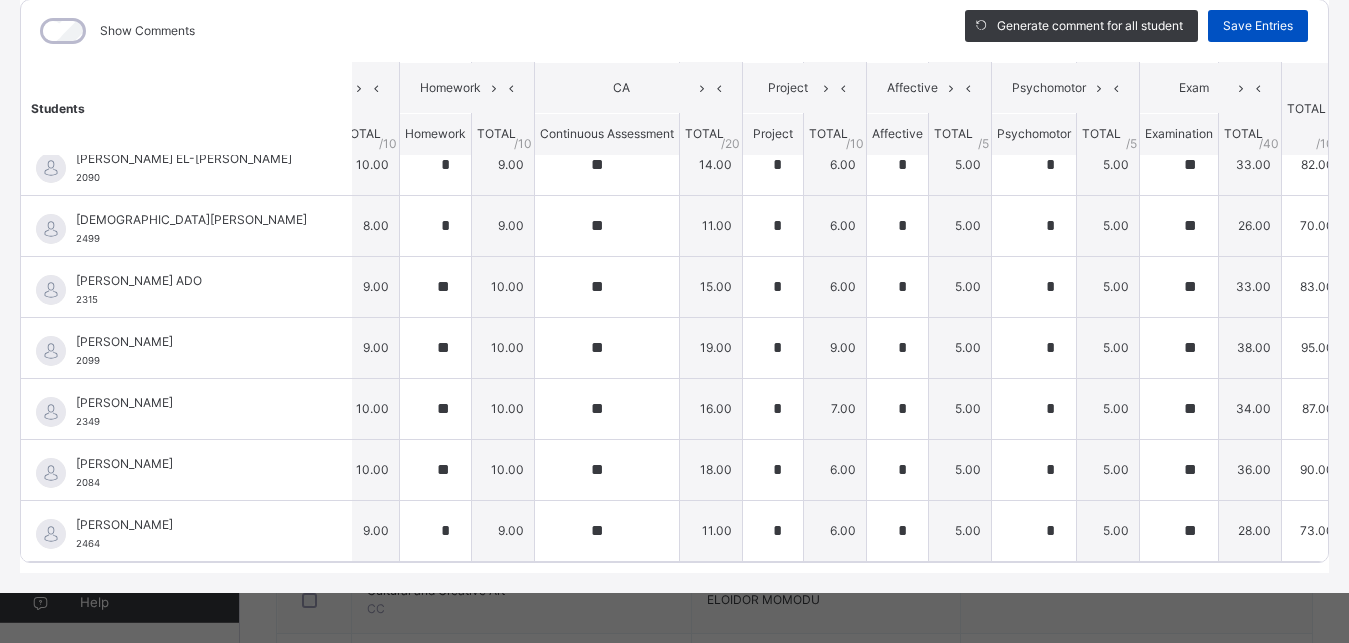 click on "Save Entries" at bounding box center (1258, 26) 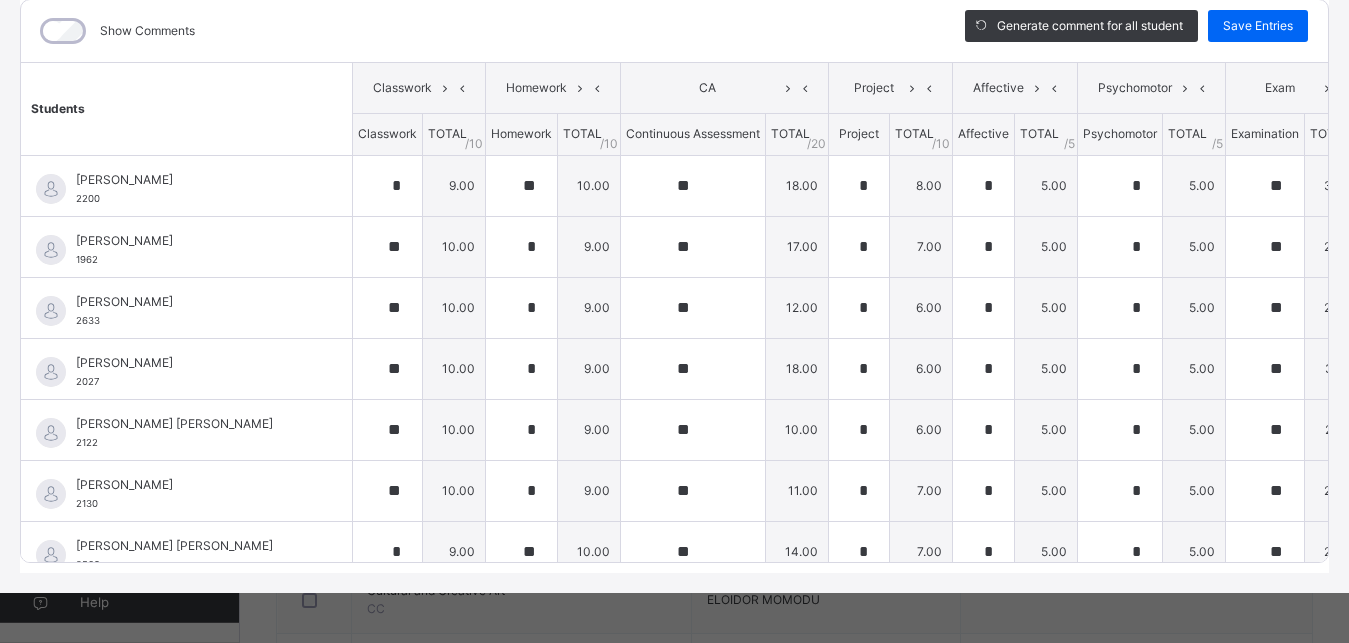 scroll, scrollTop: 580, scrollLeft: 0, axis: vertical 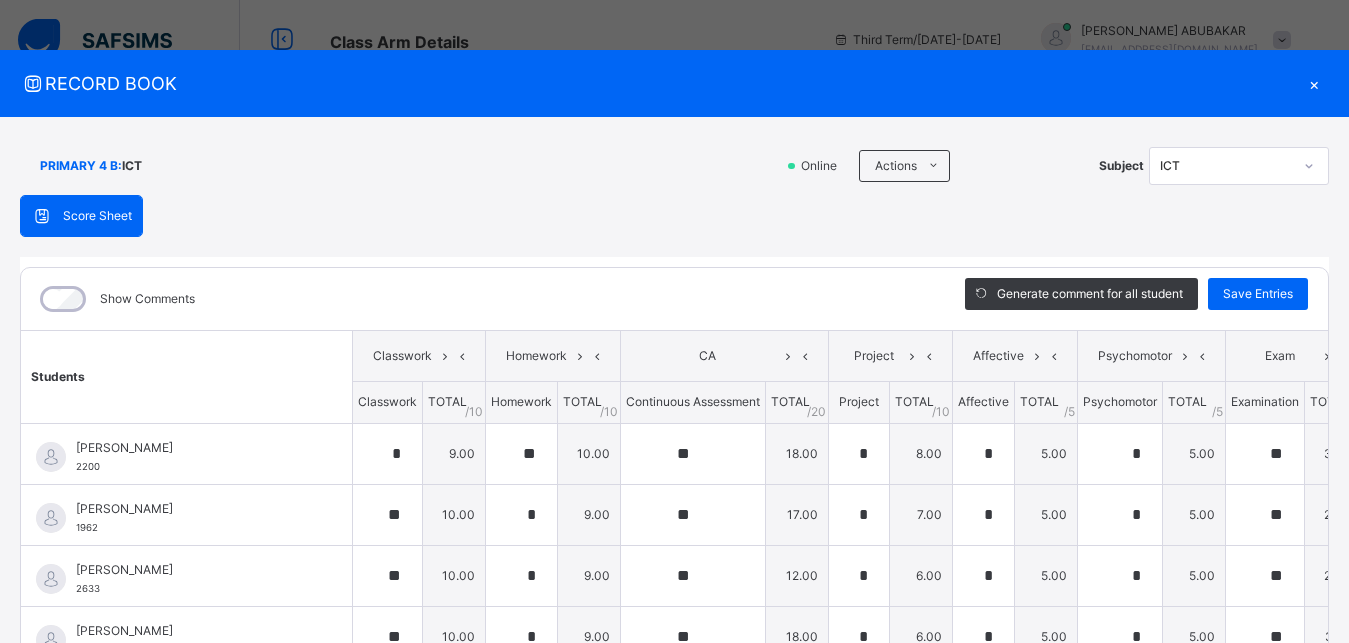 click on "×" at bounding box center [1314, 83] 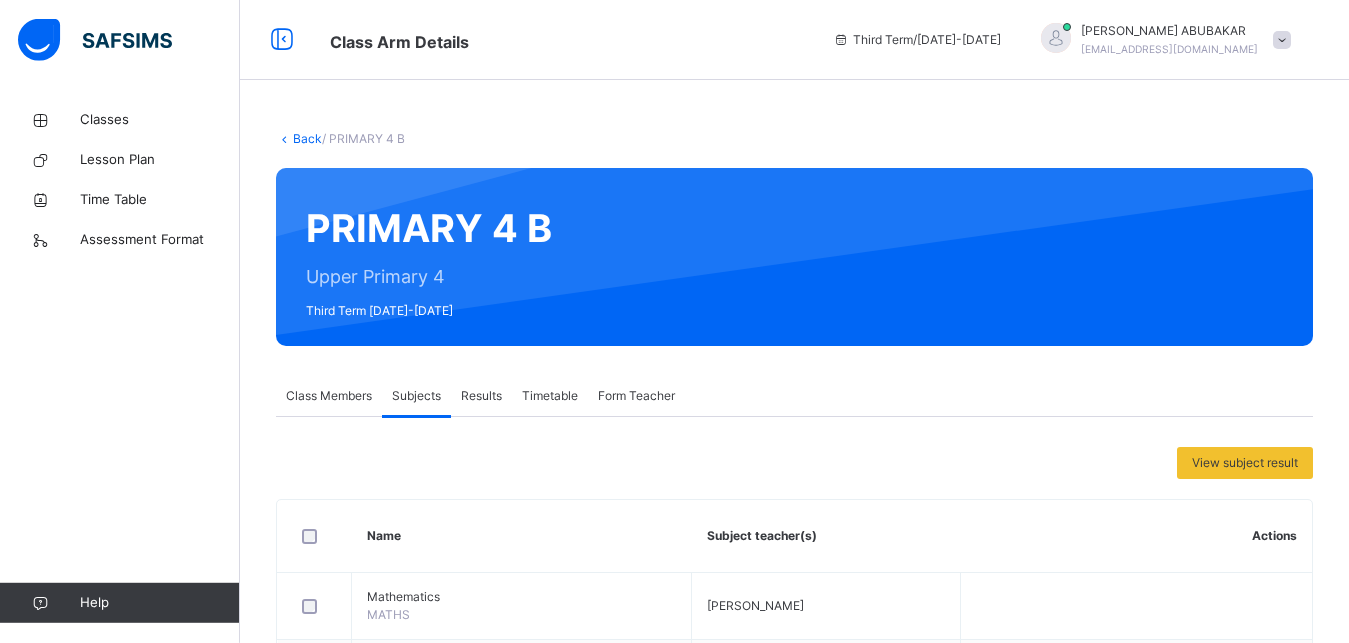 click on "Back" at bounding box center [307, 138] 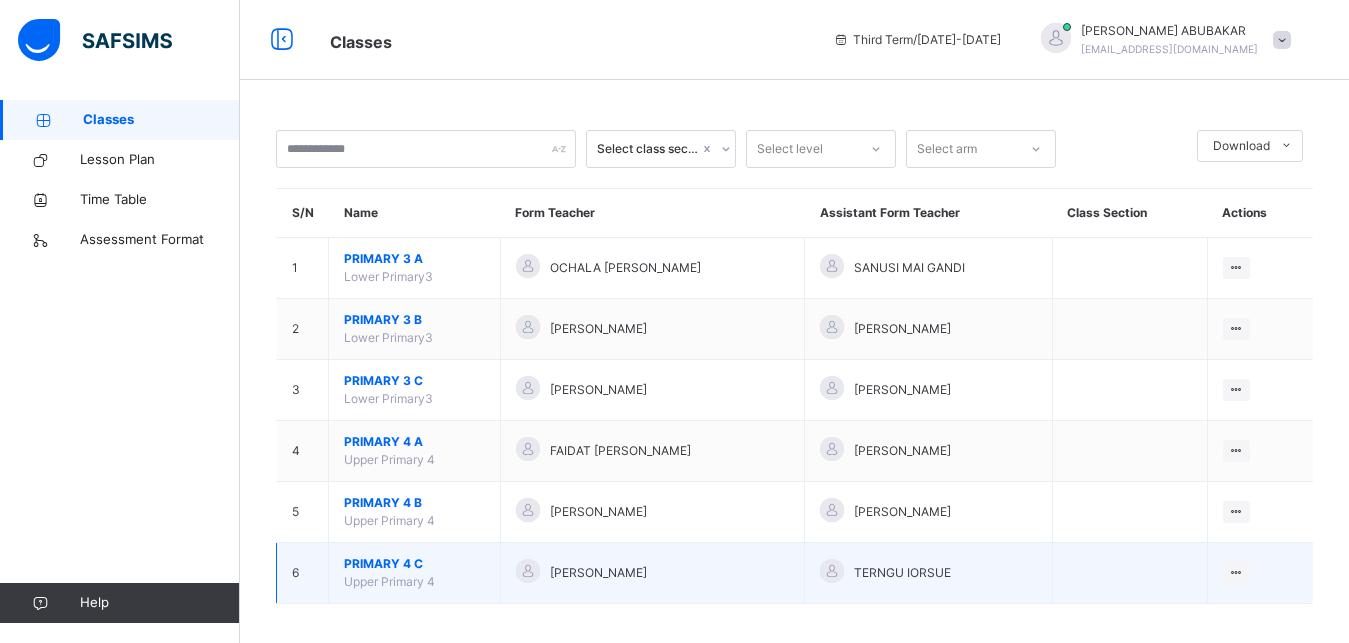 click on "PRIMARY 4   C" at bounding box center [414, 564] 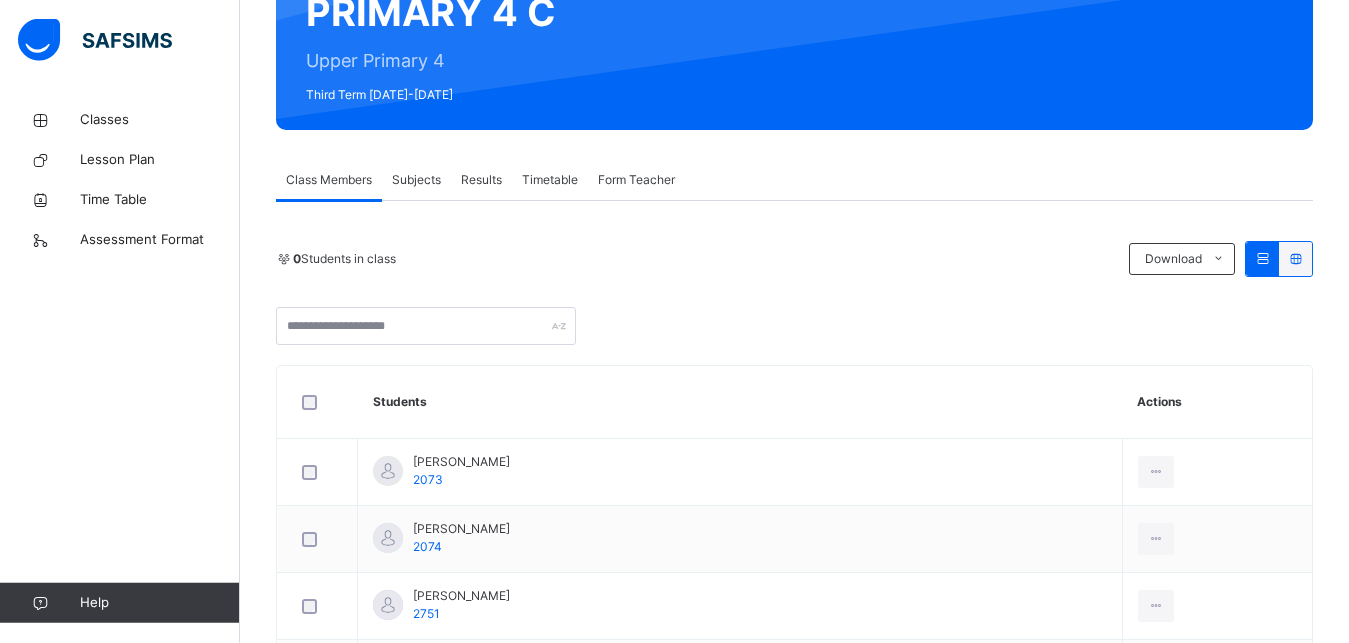 scroll, scrollTop: 204, scrollLeft: 0, axis: vertical 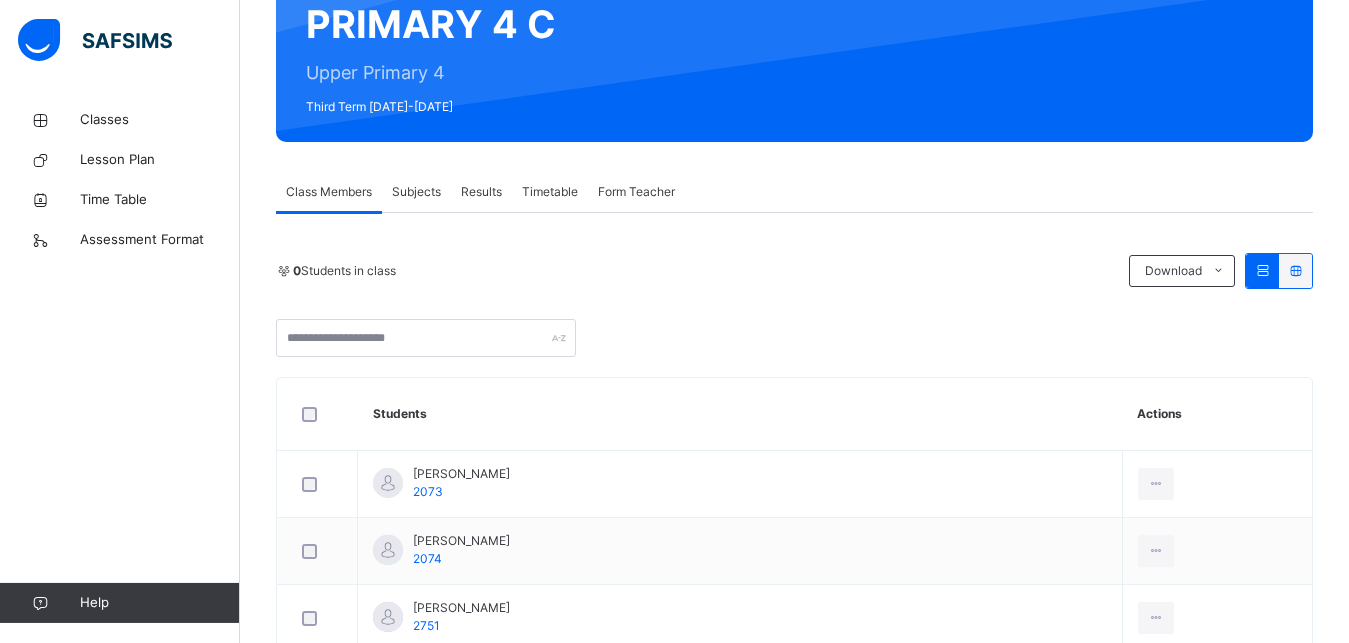 click on "Subjects" at bounding box center [416, 192] 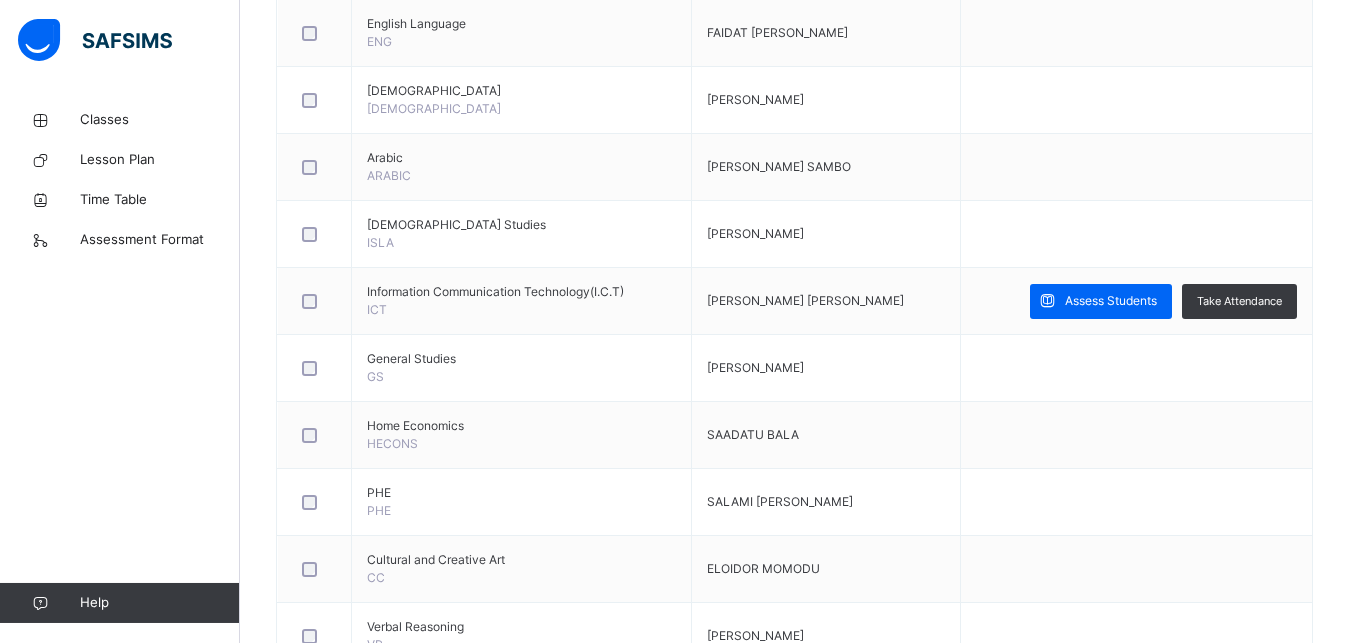 scroll, scrollTop: 659, scrollLeft: 0, axis: vertical 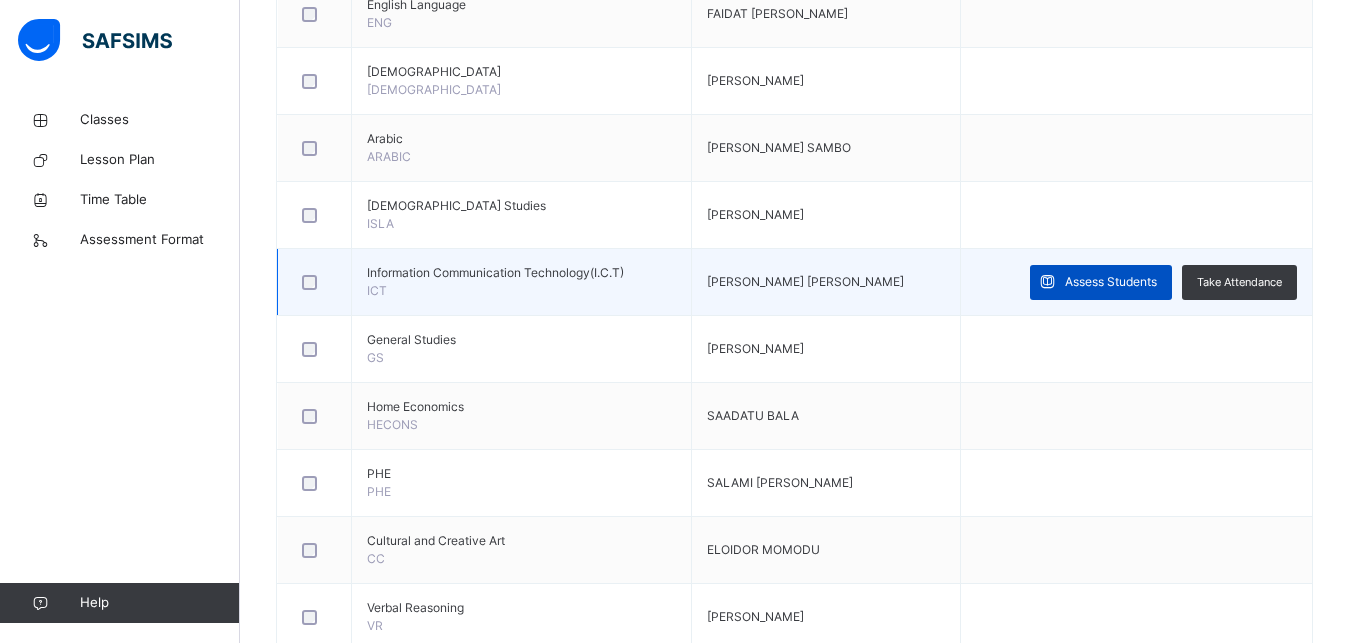 click on "Assess Students" at bounding box center (1111, 282) 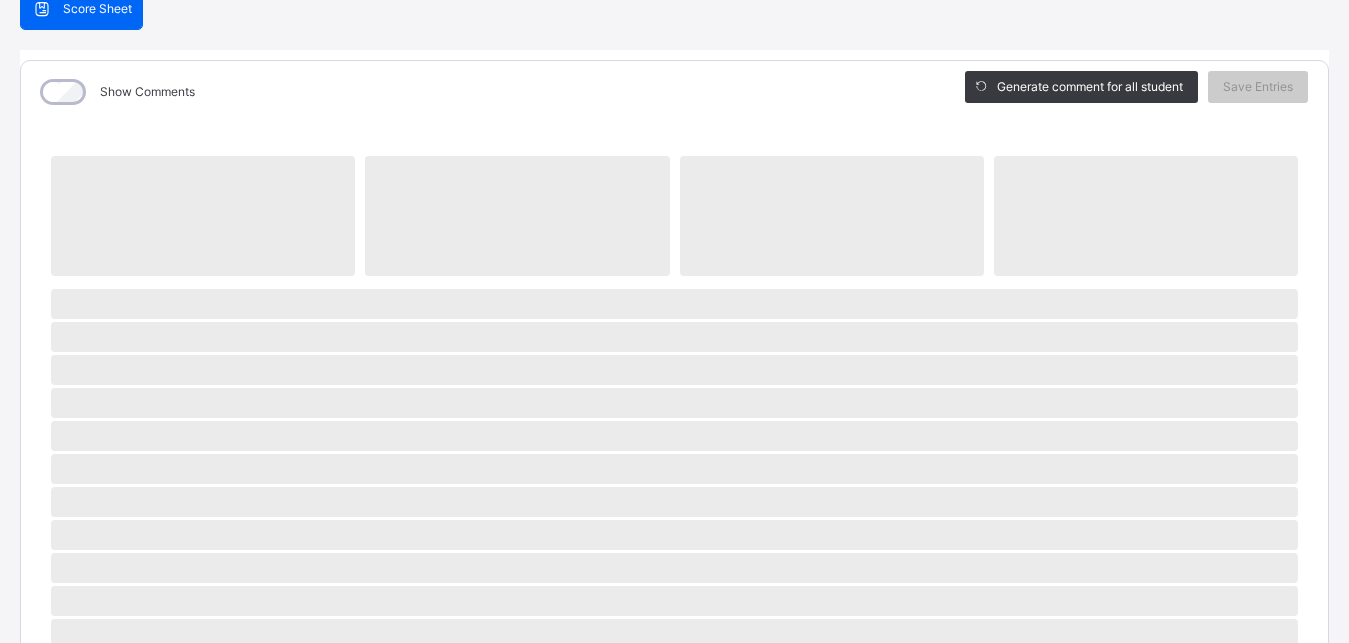 scroll, scrollTop: 216, scrollLeft: 0, axis: vertical 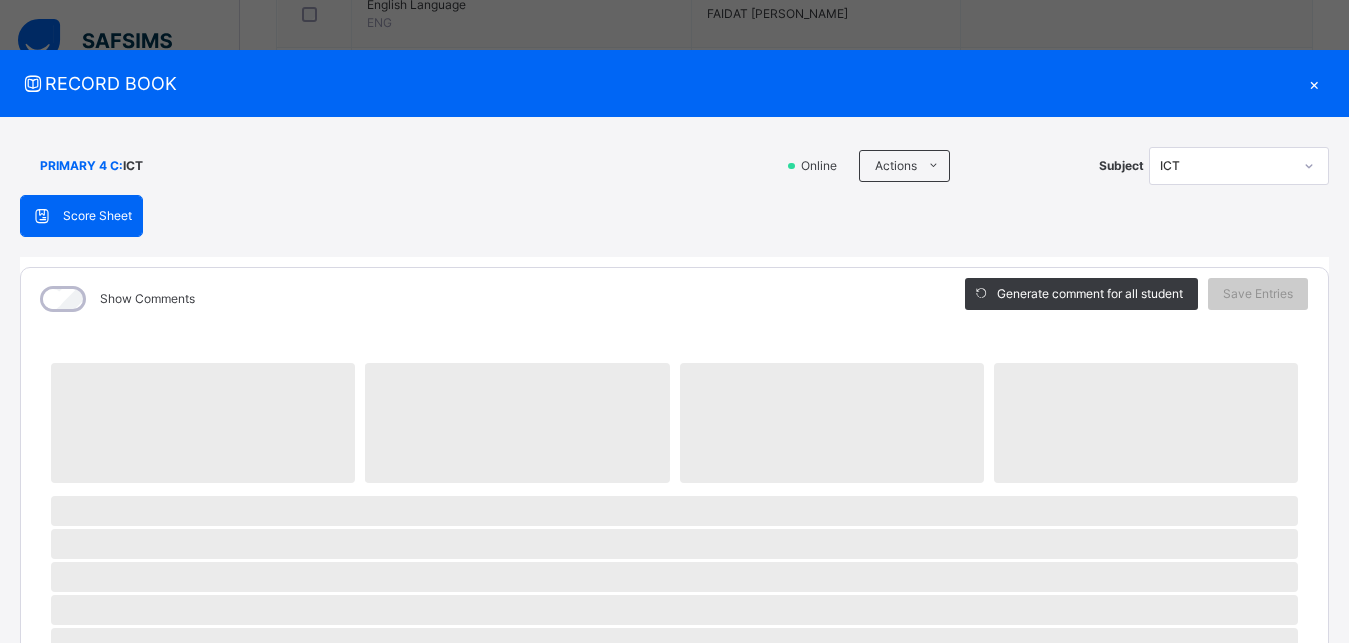 click on "×" at bounding box center [1314, 83] 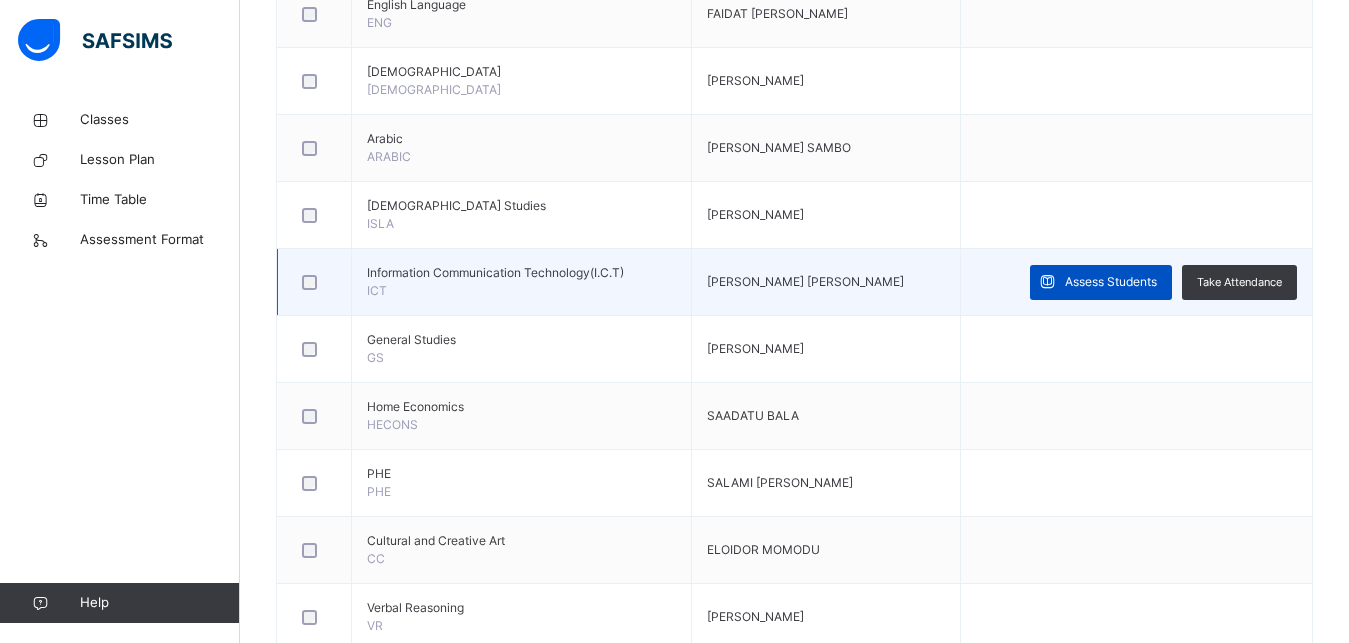 click on "Assess Students" at bounding box center [1101, 282] 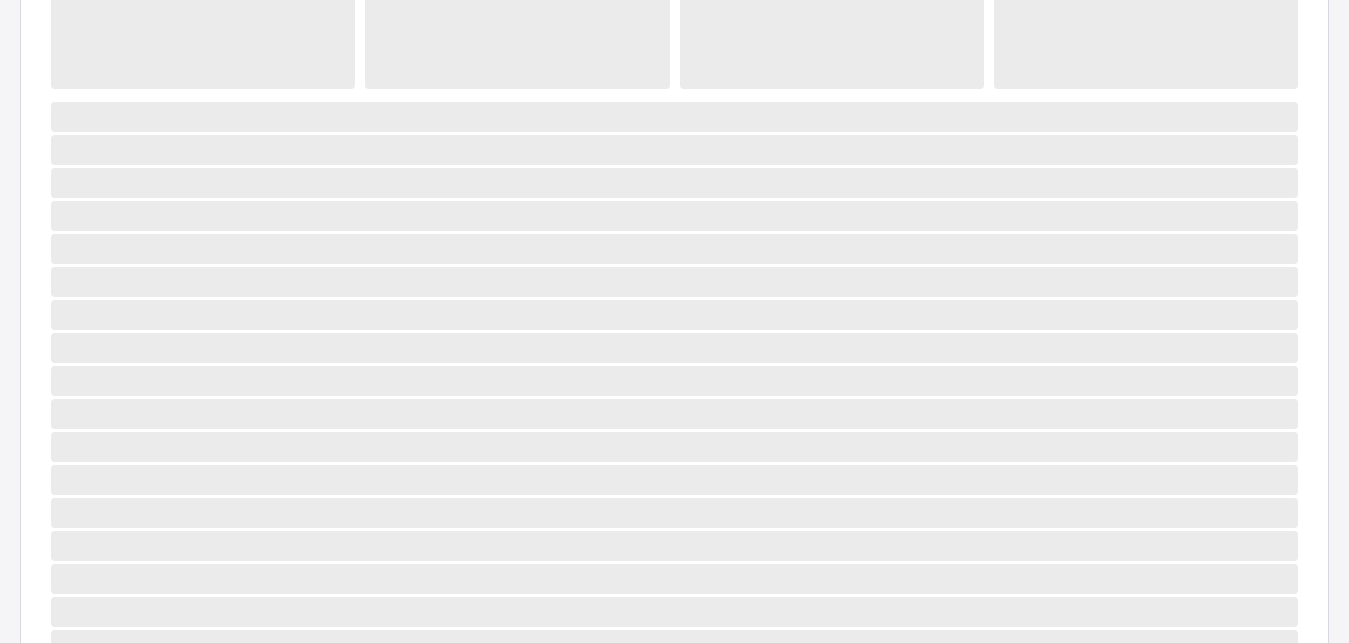 scroll, scrollTop: 613, scrollLeft: 0, axis: vertical 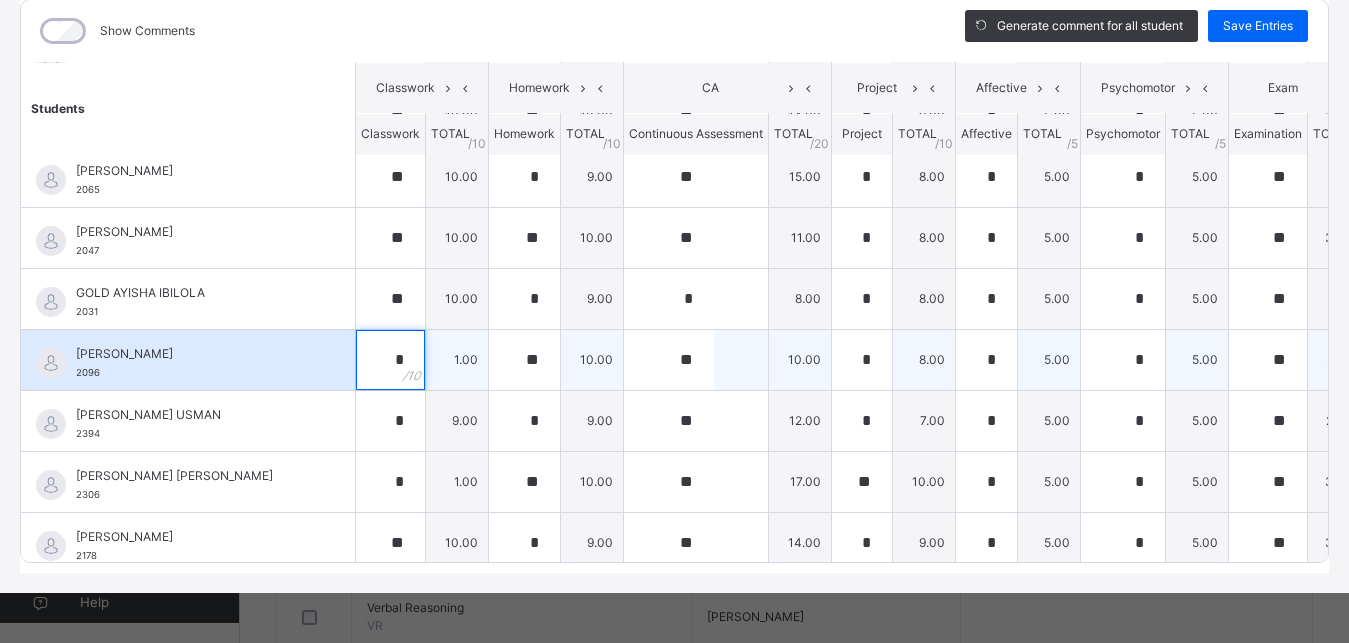 click on "*" at bounding box center (390, 360) 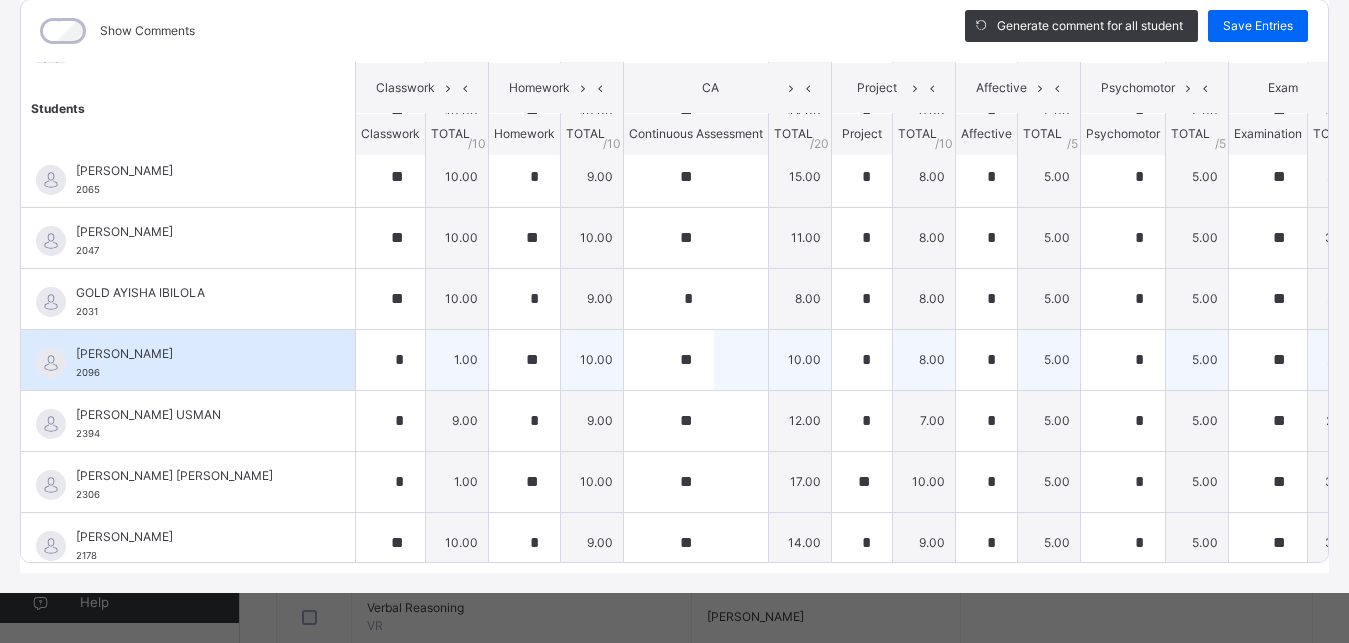 click on "*" at bounding box center [390, 360] 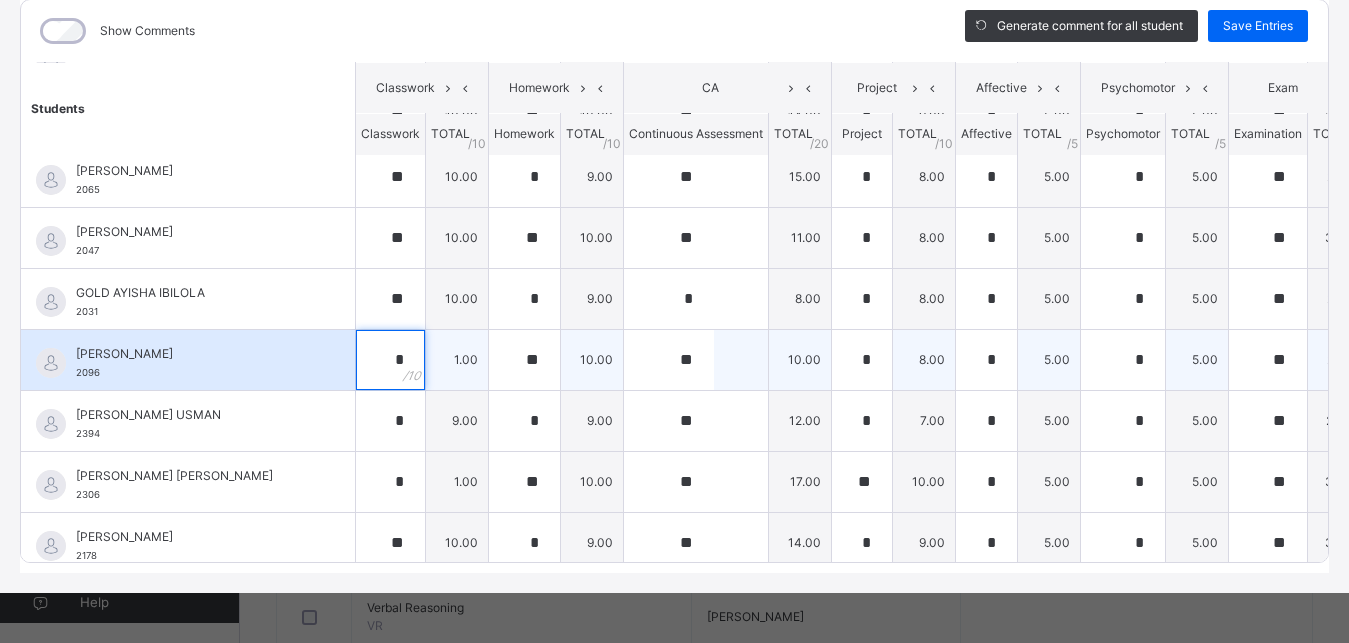 click on "*" at bounding box center [390, 360] 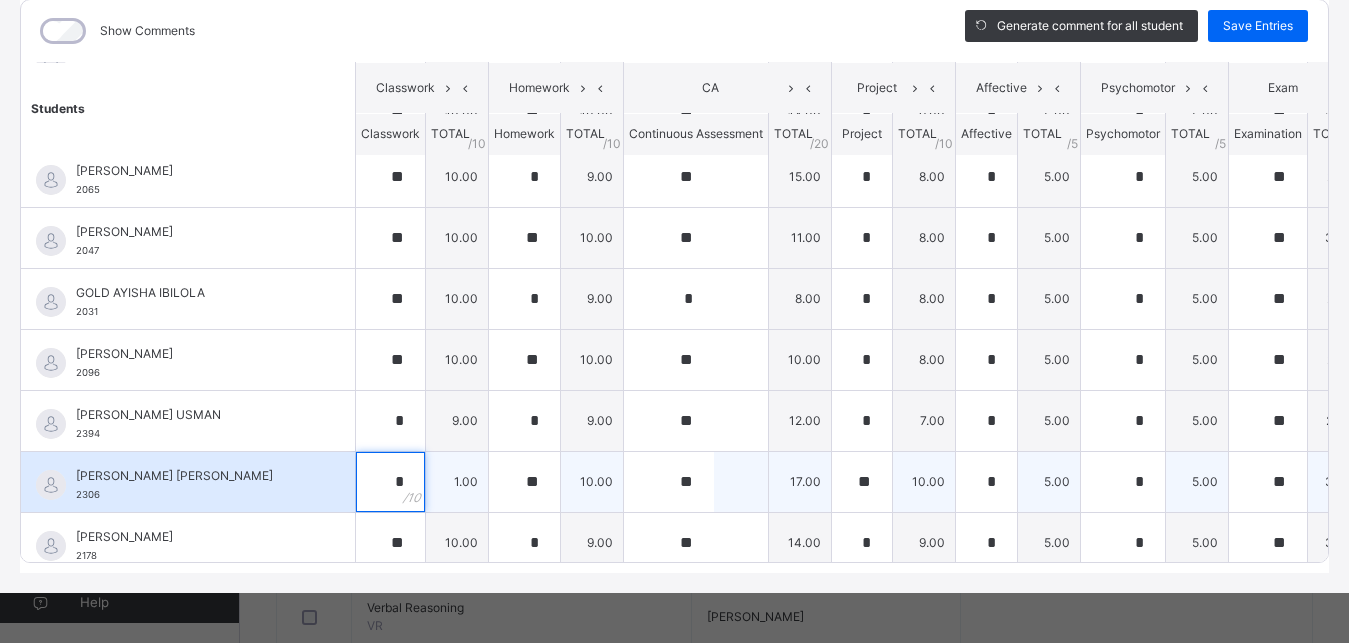 click on "*" at bounding box center [390, 482] 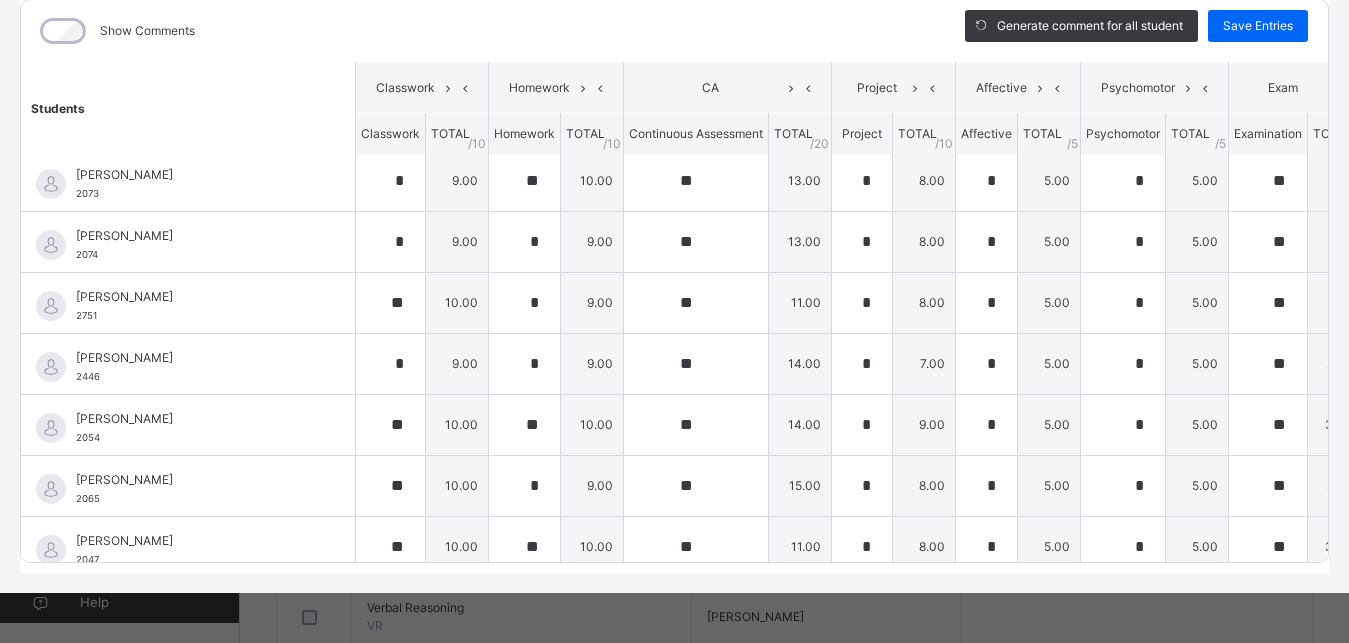 scroll, scrollTop: 0, scrollLeft: 0, axis: both 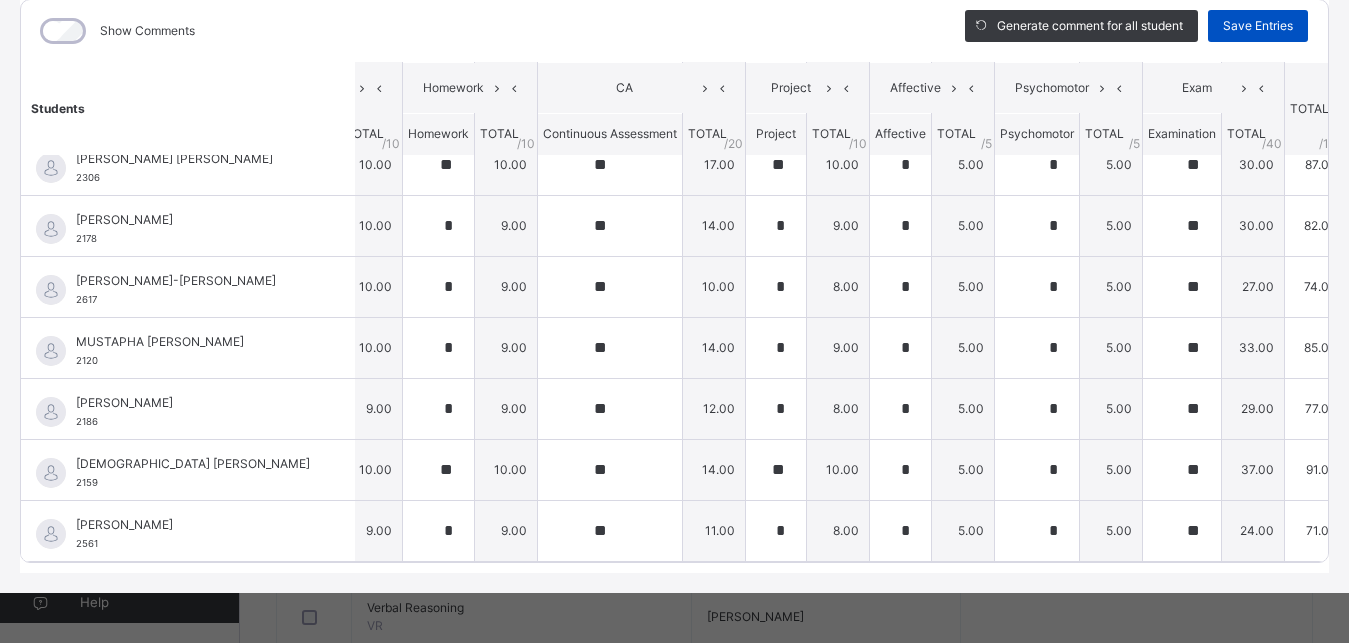 click on "Save Entries" at bounding box center (1258, 26) 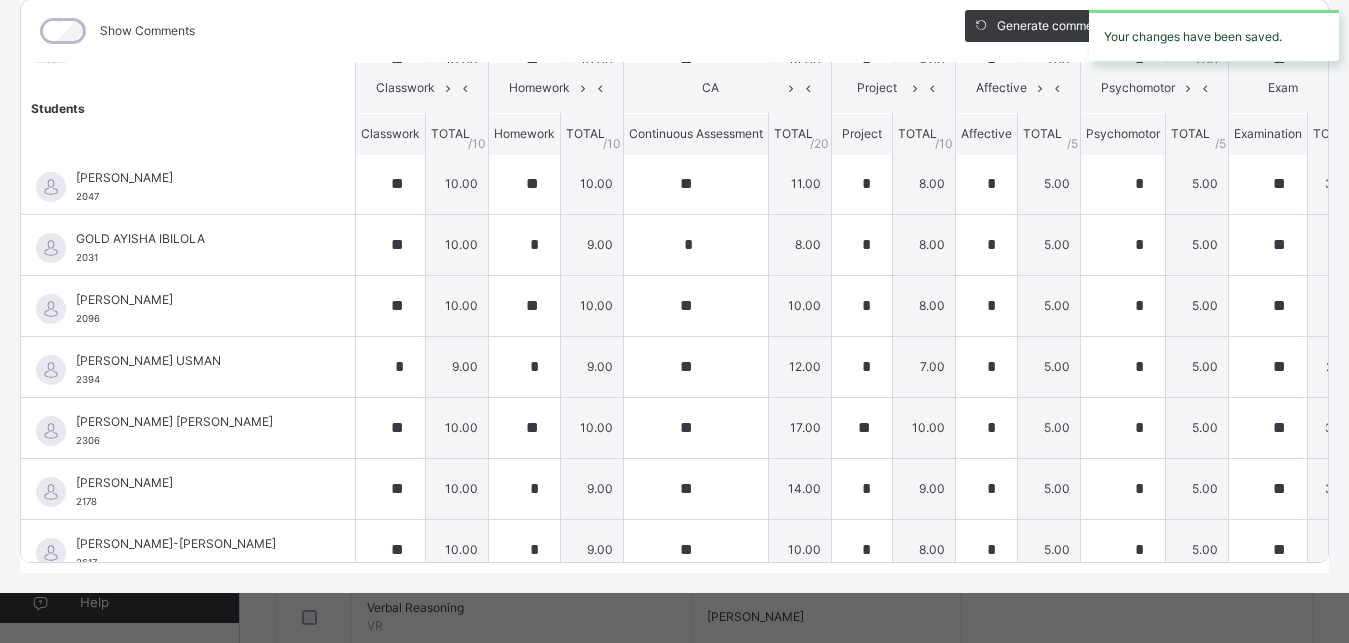 scroll, scrollTop: 0, scrollLeft: 0, axis: both 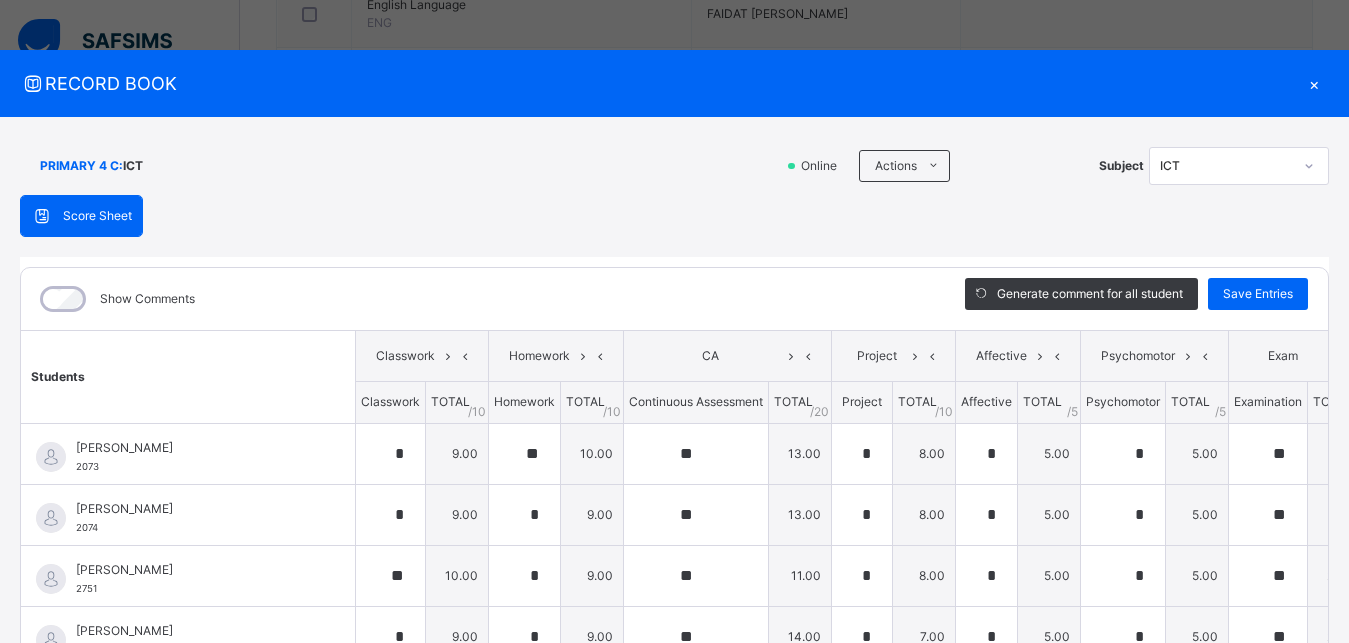click on "×" at bounding box center [1314, 83] 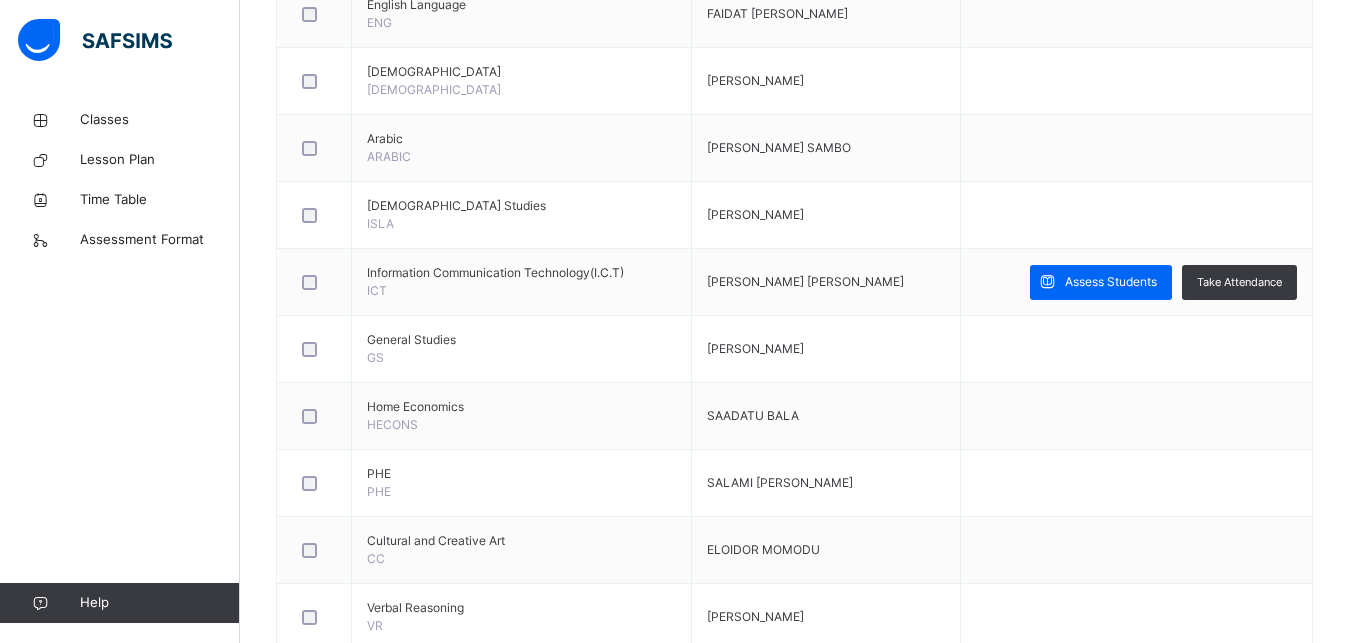 click on "Back  / PRIMARY 4 C PRIMARY 4 C Upper Primary 4 Third Term 2024-2025 Class Members Subjects Results Timetable Form Teacher Subjects More Options   17  Students in class Download Pdf Report Excel Report ESTEEM LEARNING CENTRE Date: 16th Jul 2025, 1:08:17 am Class Members Class:  PRIMARY 4 C Total no. of Students:  17 Term:  Third Term Session:  2024-2025 S/NO Admission No. Last Name First Name Other Name 1 2073 ABDULWAHAB MUHAMMAD USMAN 2 2074 ABUBAKAR MUHAMMAD NAZIR 3 2751 ADAMU MUHAMMAD JIBIRILLA 4 2446 AHMAD MARYAM INUWA 5 2054 AHMED AISHA AMINU 6 2065 ALIYU NASIR ALIYU 7 2047 BABANGIDA MUHAMMAD BALA 8 2031 GOLD AYISHA IBILOLA 9 2096 IBRAHIM AISHA 10 2394 IBRAHIM KHALEEL USMAN 11 2306 ISMAIL NEEMAT KASSIM 12 2178 MOHAMMED ABDULKARIM ALI 13 2617 MUSA MUHAMMAD-SANI OGAH 14 2120 MUSTAPHA ISAH JAMIL 15 2186 SHAMSUDDEN MUHAMMAD 16 2159 USMAN KHALIFA ALIYU 17 2561 YUSUF AISHA ISHAQ Students Actions Abdulwahab Muhammad Usman 2073 Abubakar Muhammad Nazir 2074 Adamu Muhammad Jibirilla  2751 Ahmad Maryam Inuwa 2446" at bounding box center (794, 138) 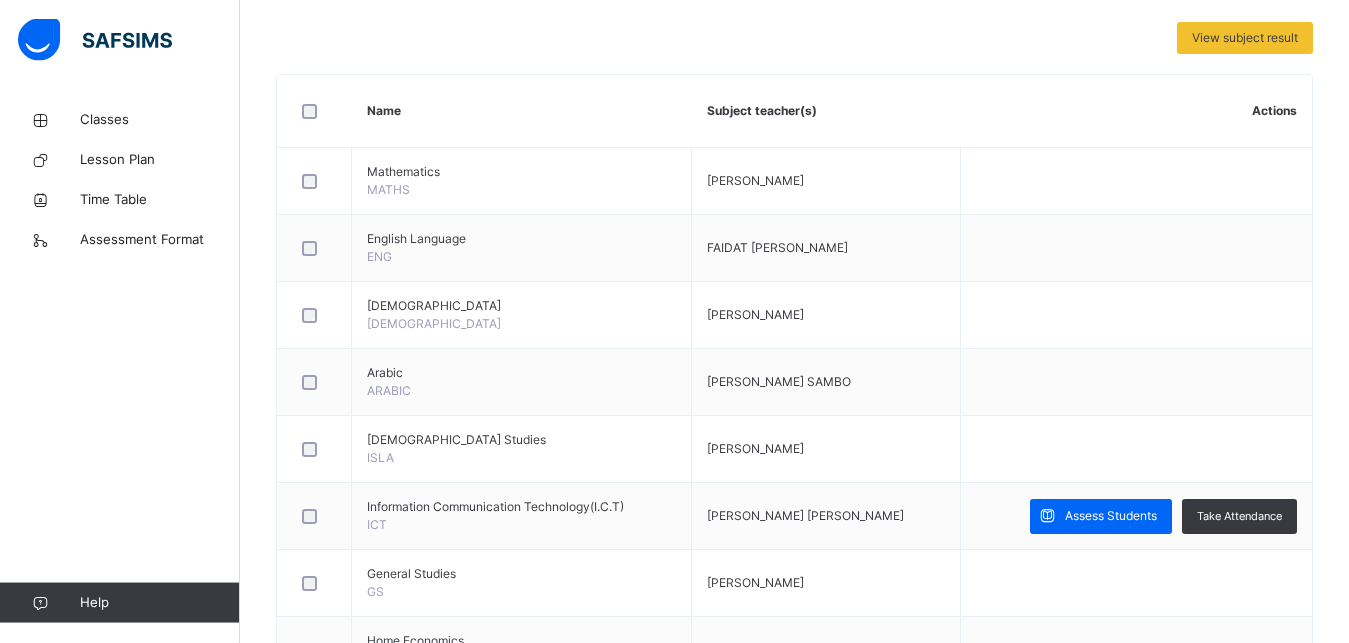 scroll, scrollTop: 50, scrollLeft: 0, axis: vertical 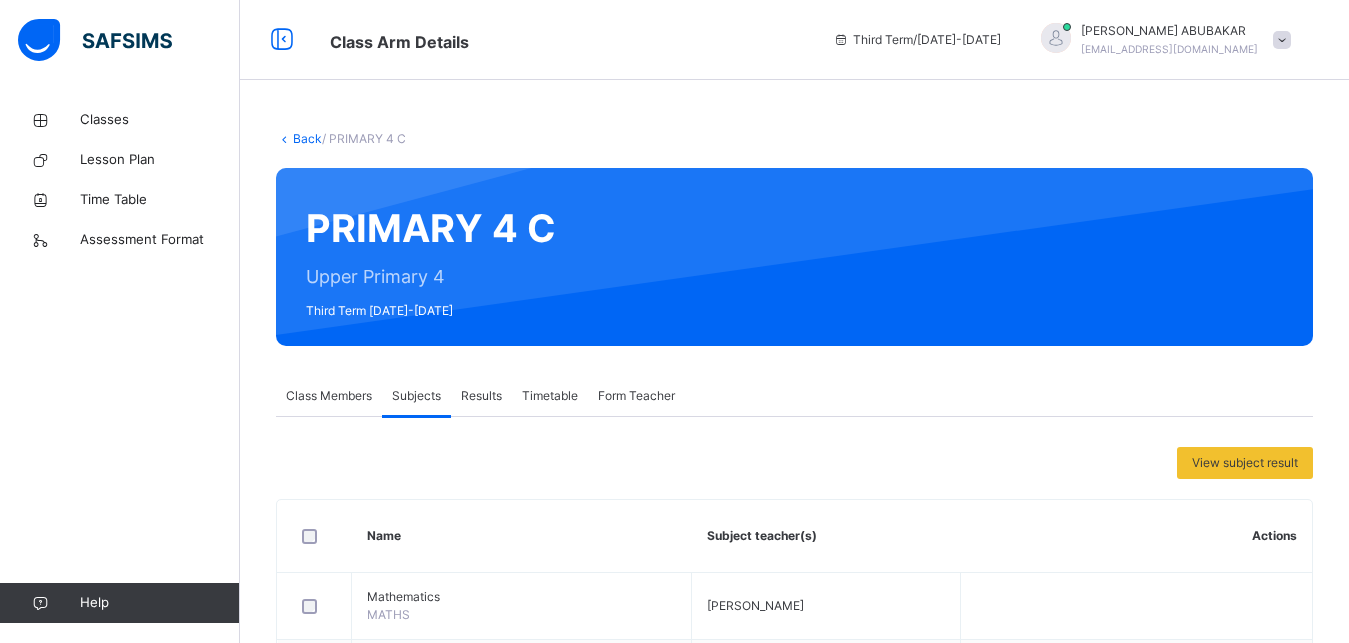 click at bounding box center [1282, 40] 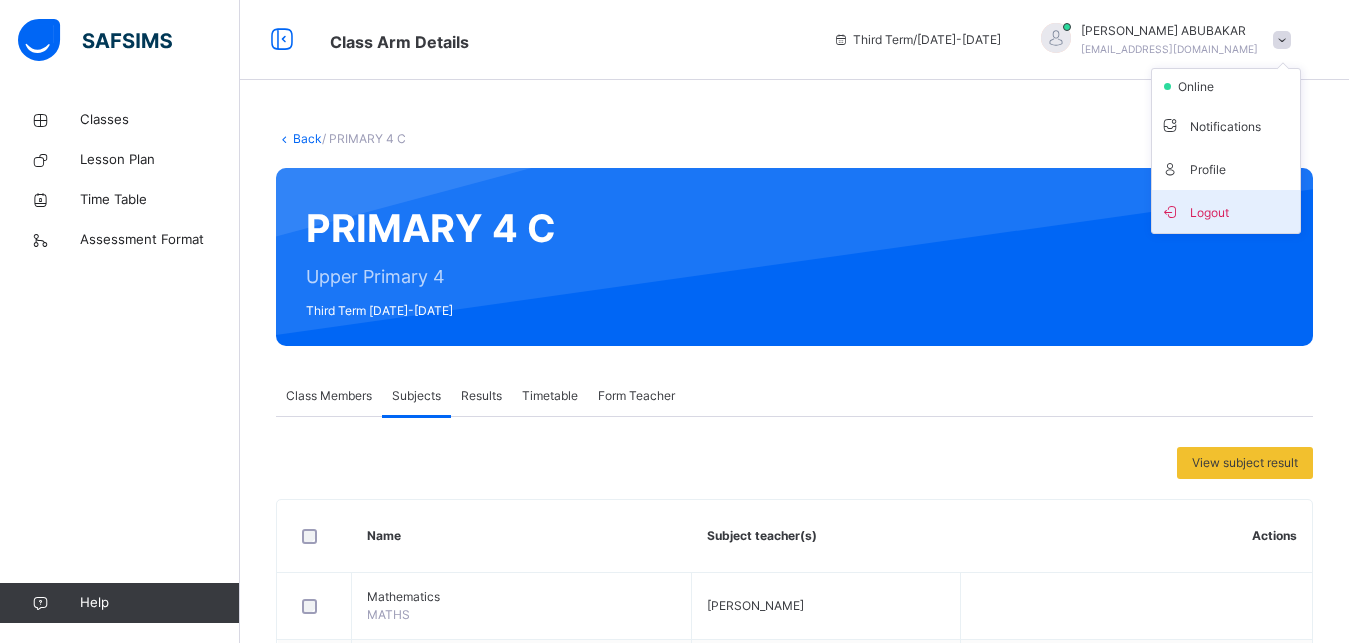 click on "Logout" at bounding box center [1226, 211] 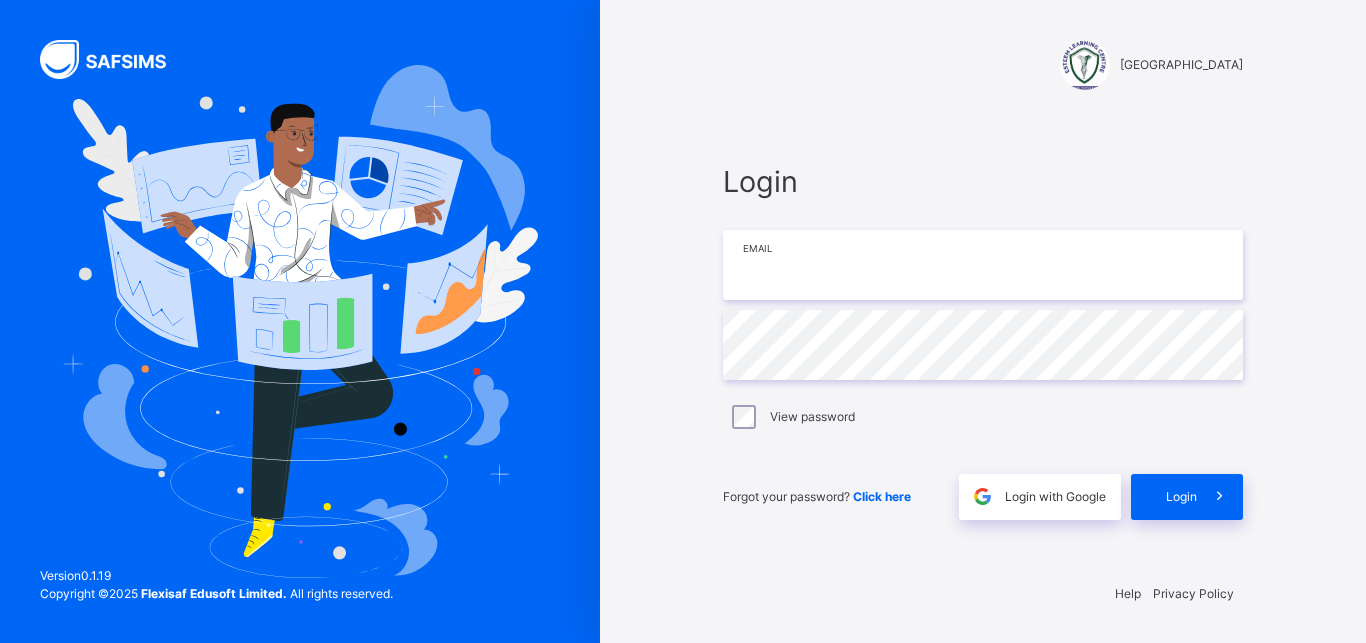 click at bounding box center (983, 265) 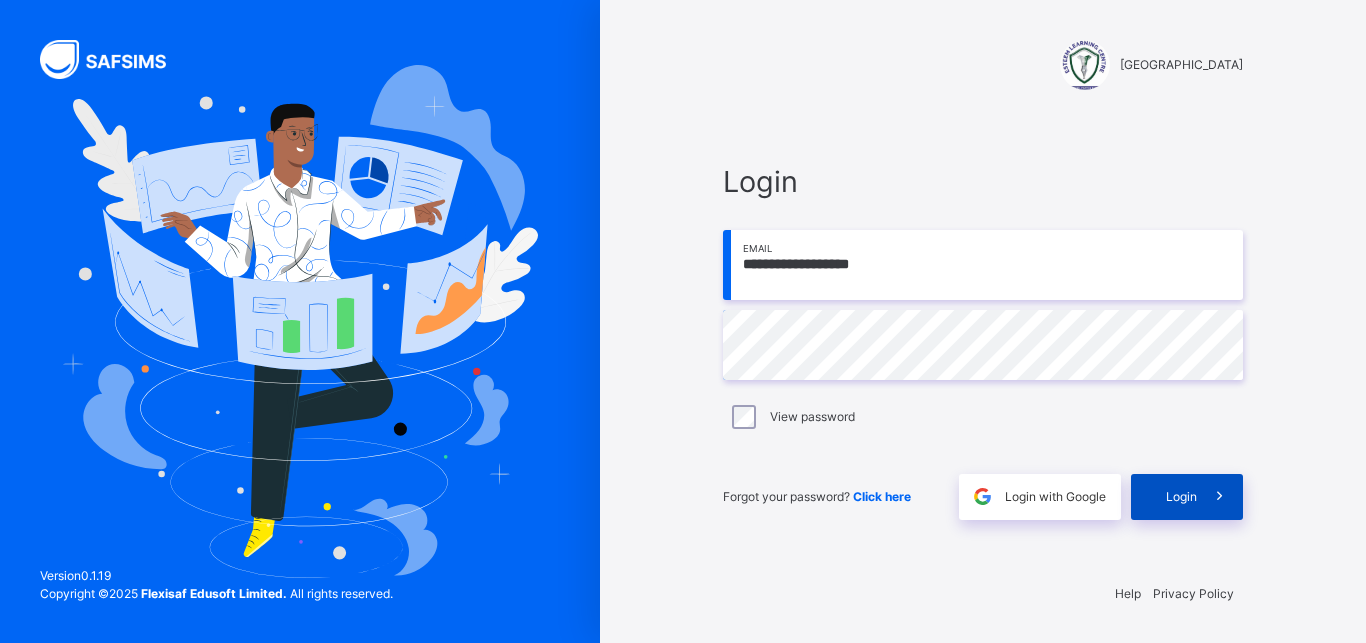 click on "Login" at bounding box center (1181, 497) 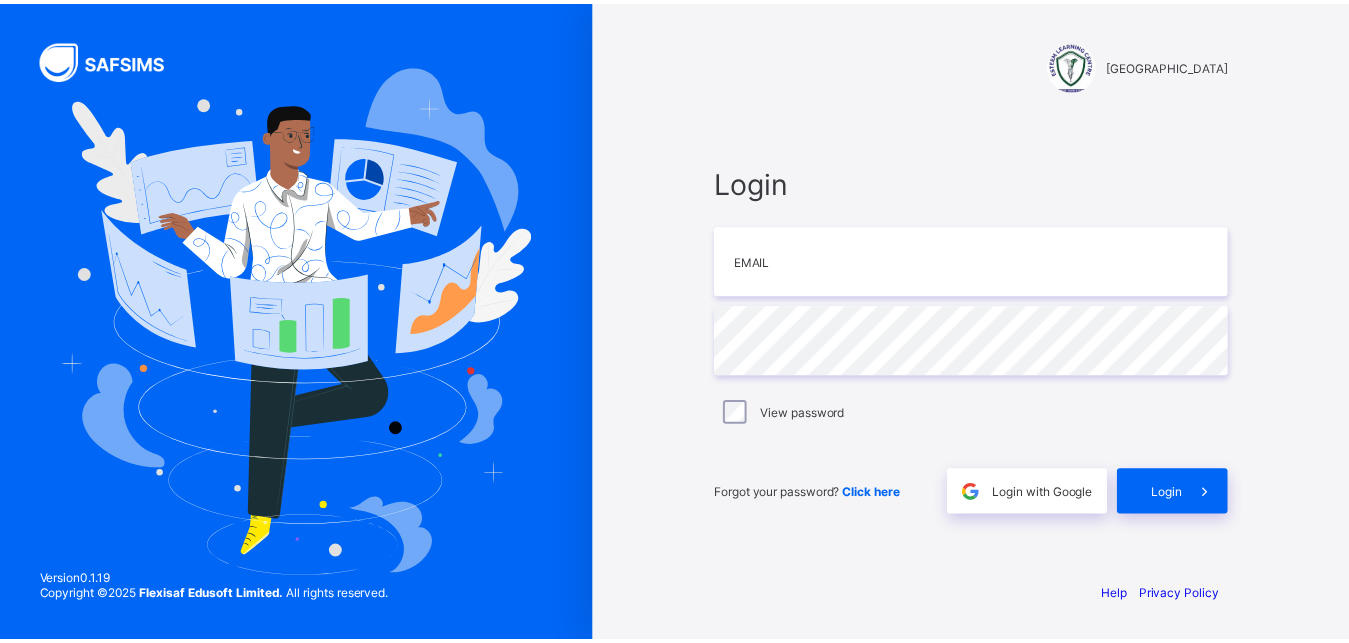 scroll, scrollTop: 0, scrollLeft: 0, axis: both 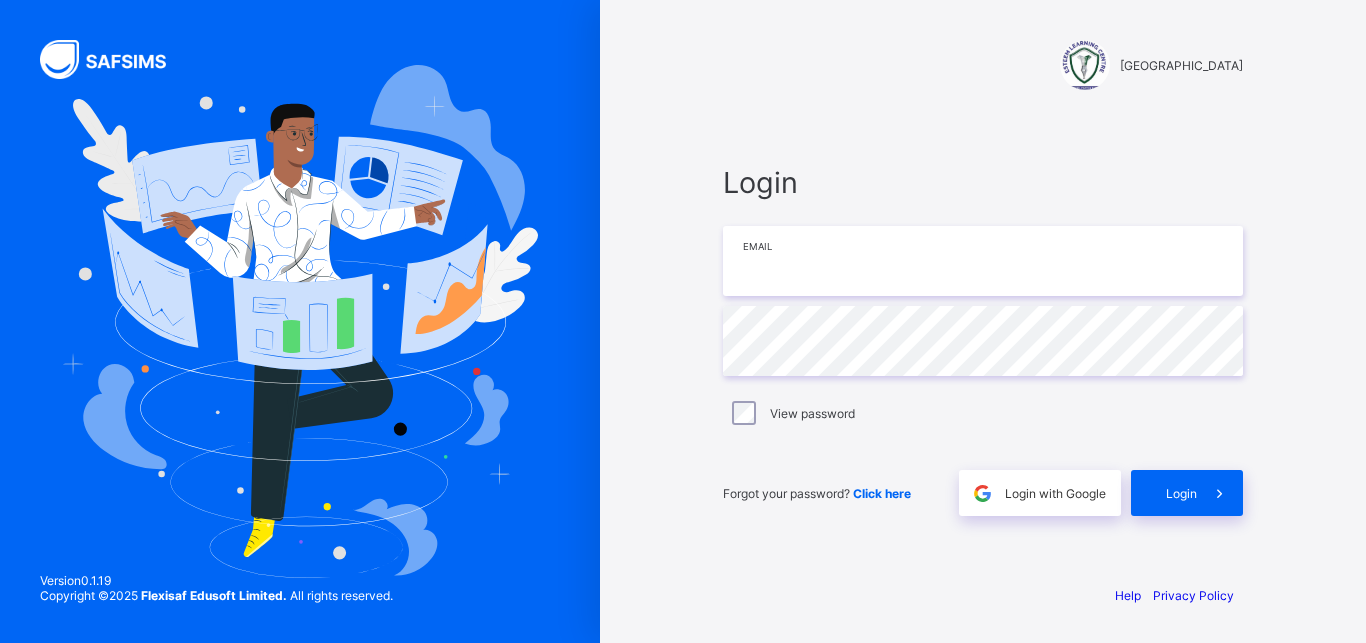 click at bounding box center [983, 261] 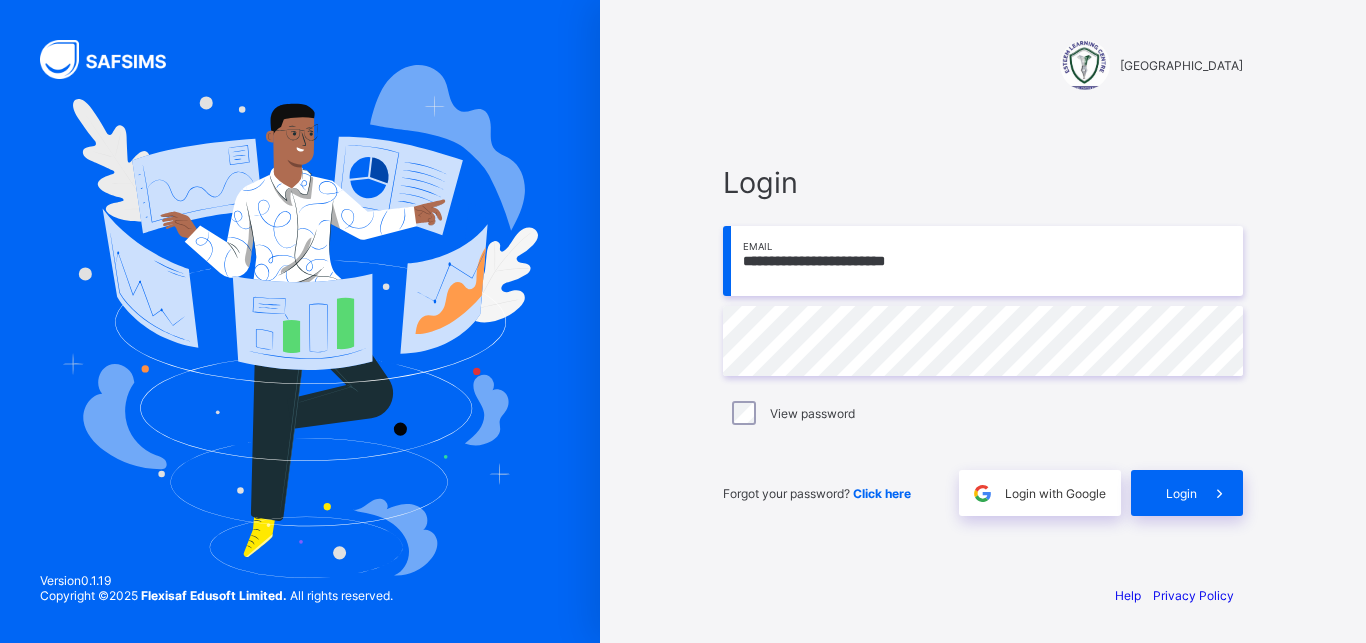 type on "**********" 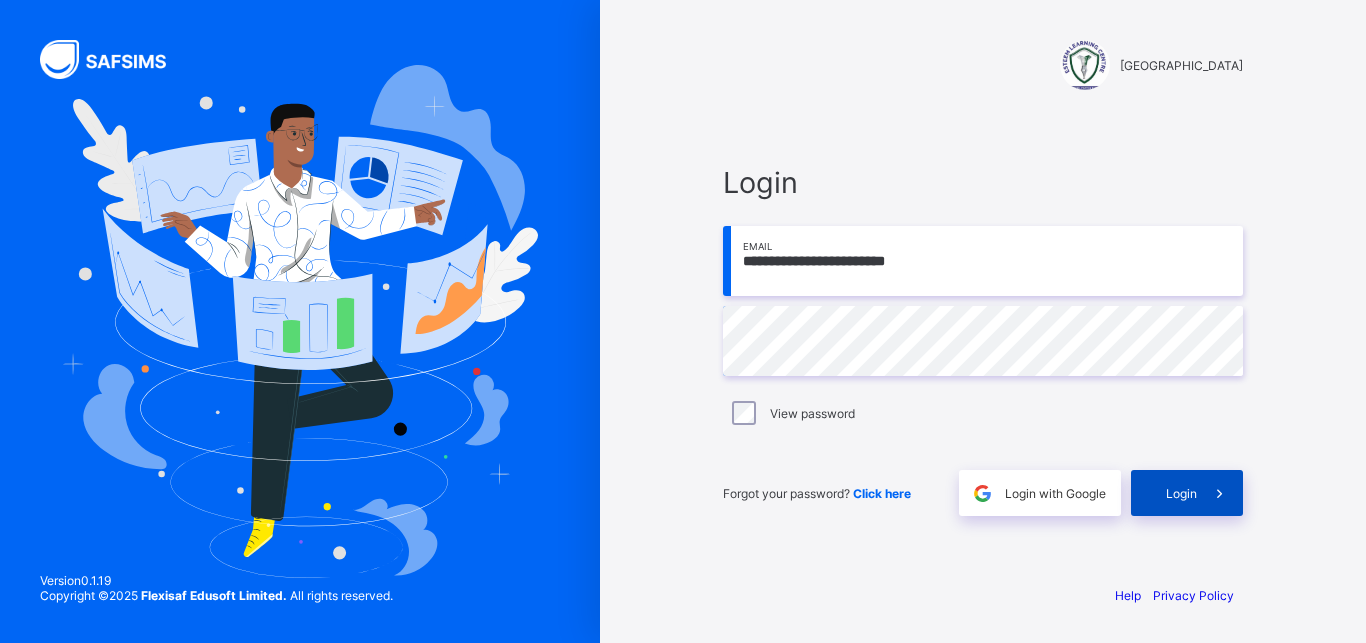 click at bounding box center (1220, 493) 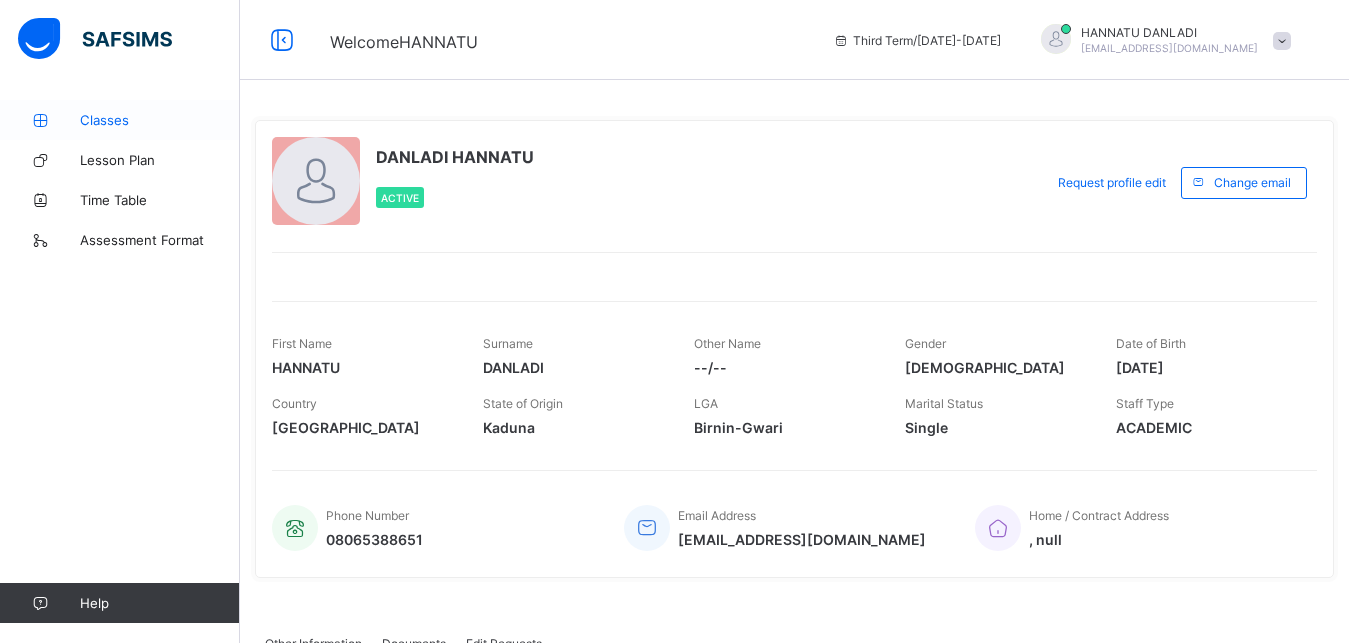 click on "Classes" at bounding box center [160, 120] 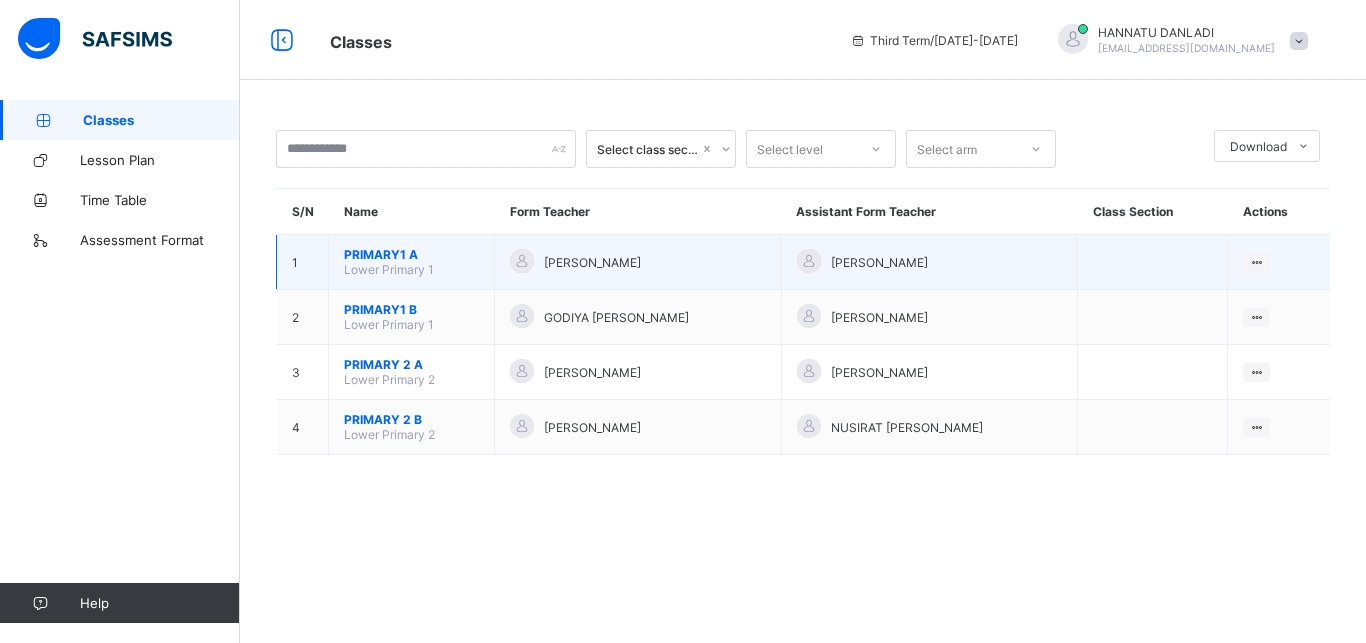 click on "PRIMARY1   A" at bounding box center [411, 254] 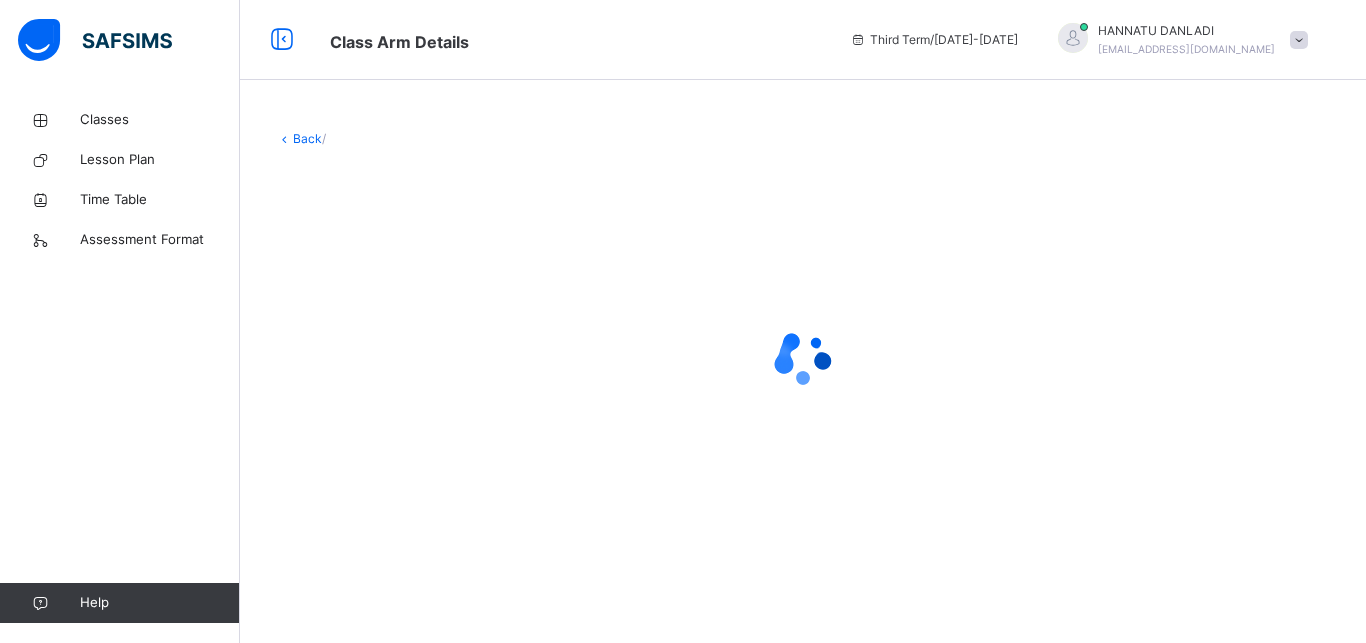 click at bounding box center [803, 358] 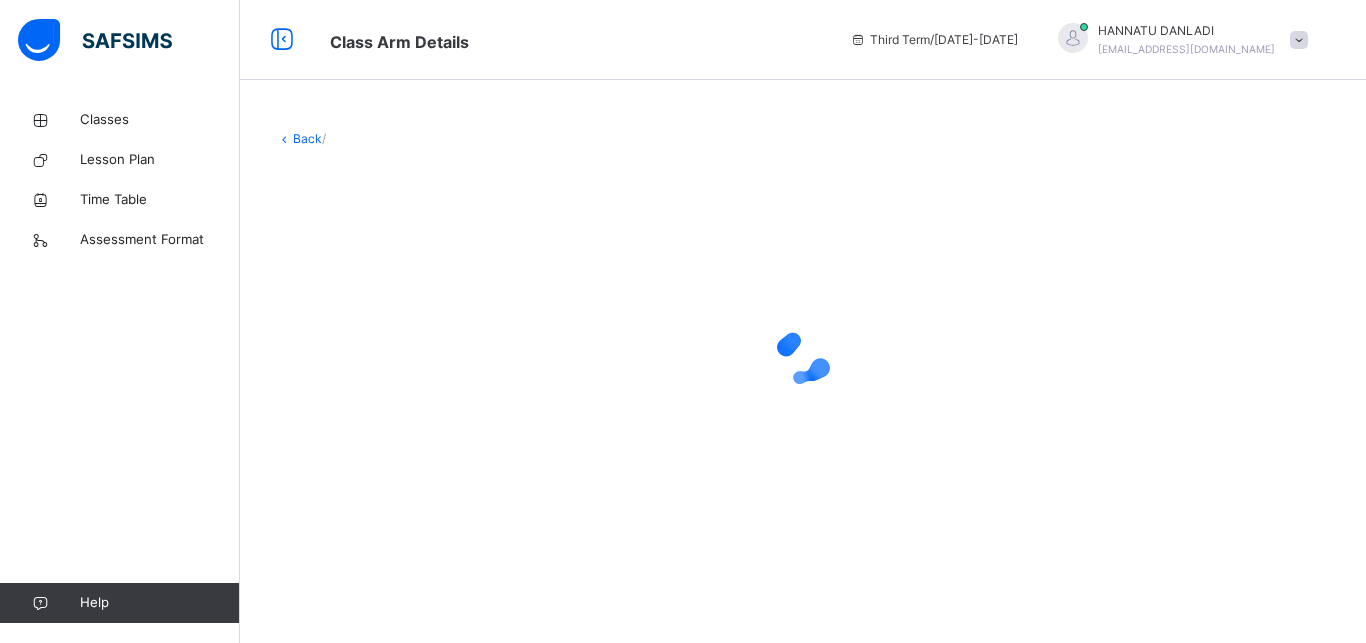 click at bounding box center (803, 358) 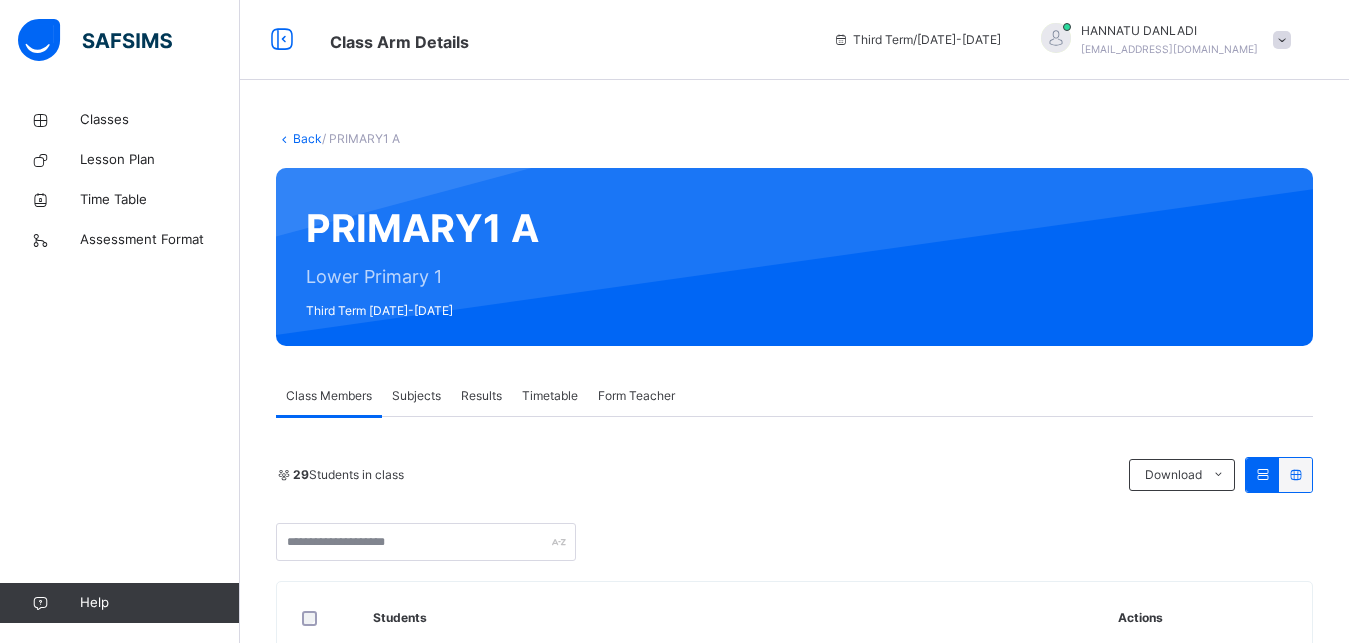 click on "Subjects" at bounding box center (416, 396) 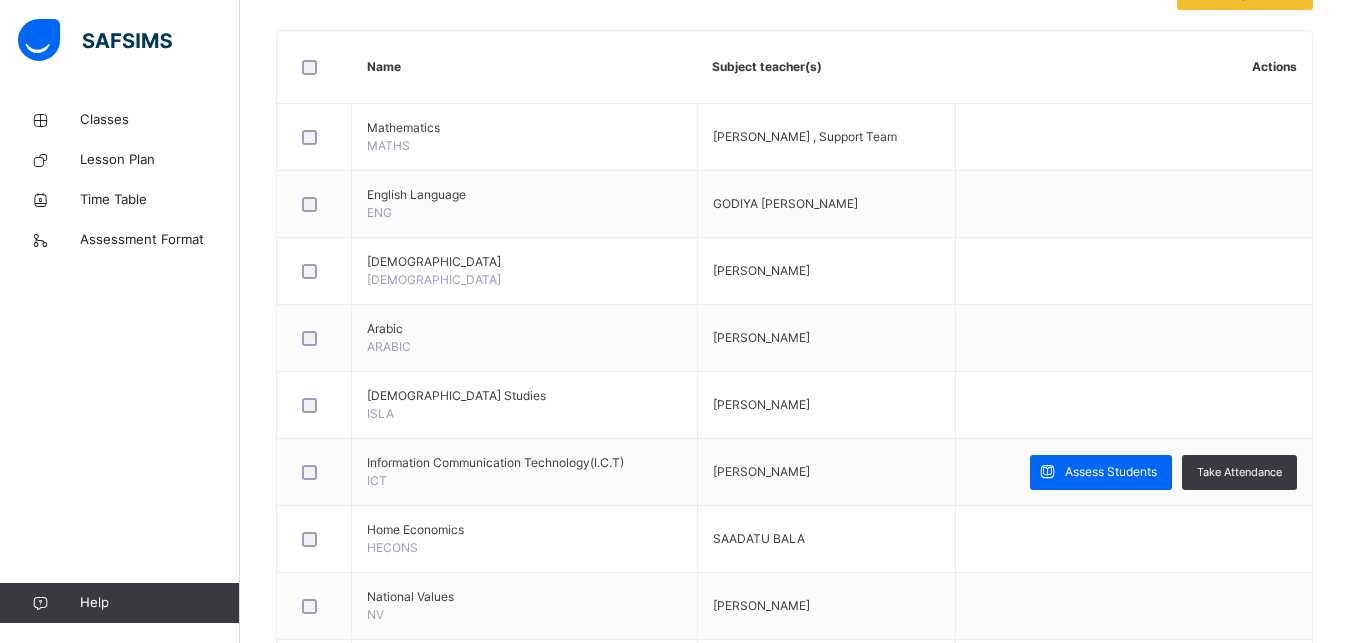 scroll, scrollTop: 476, scrollLeft: 0, axis: vertical 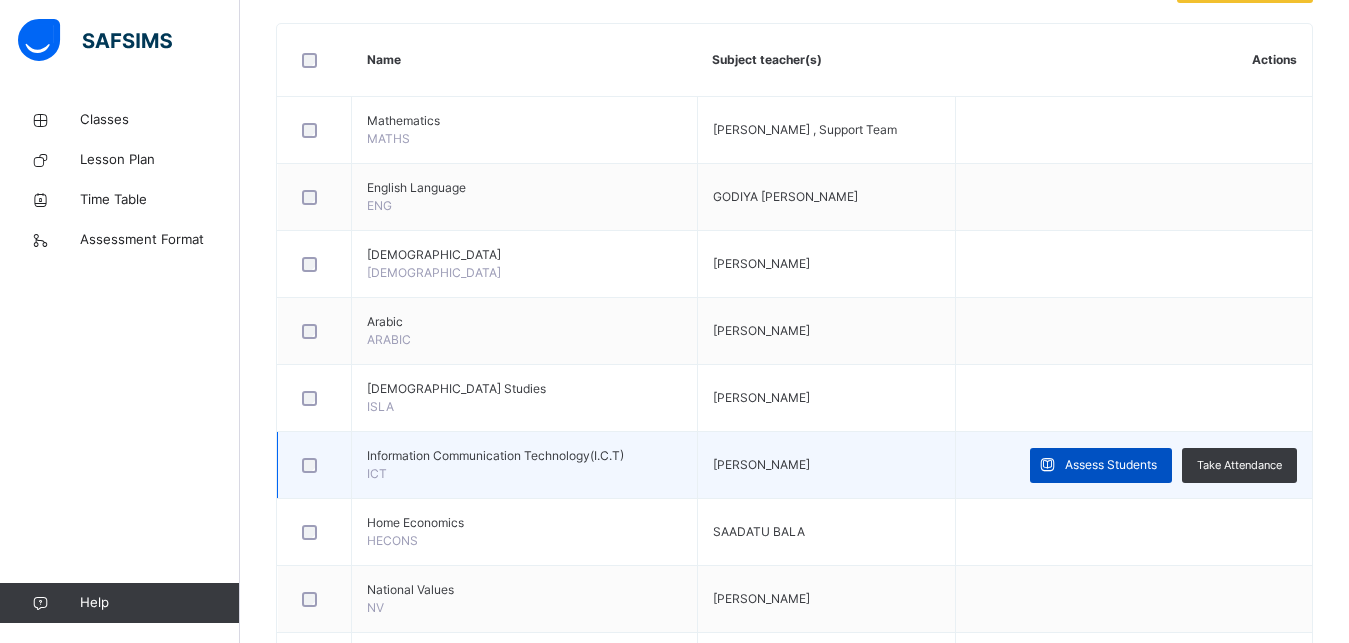 click on "Assess Students" at bounding box center (1111, 465) 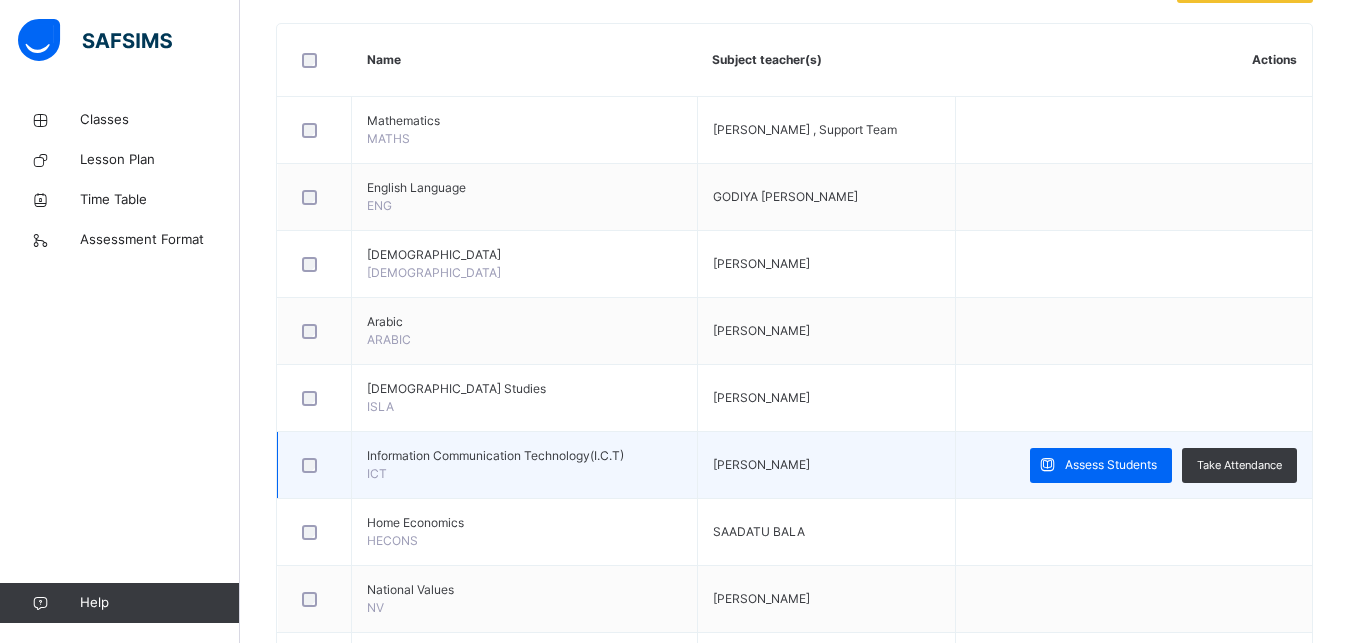 click on "[PERSON_NAME]" at bounding box center [826, 465] 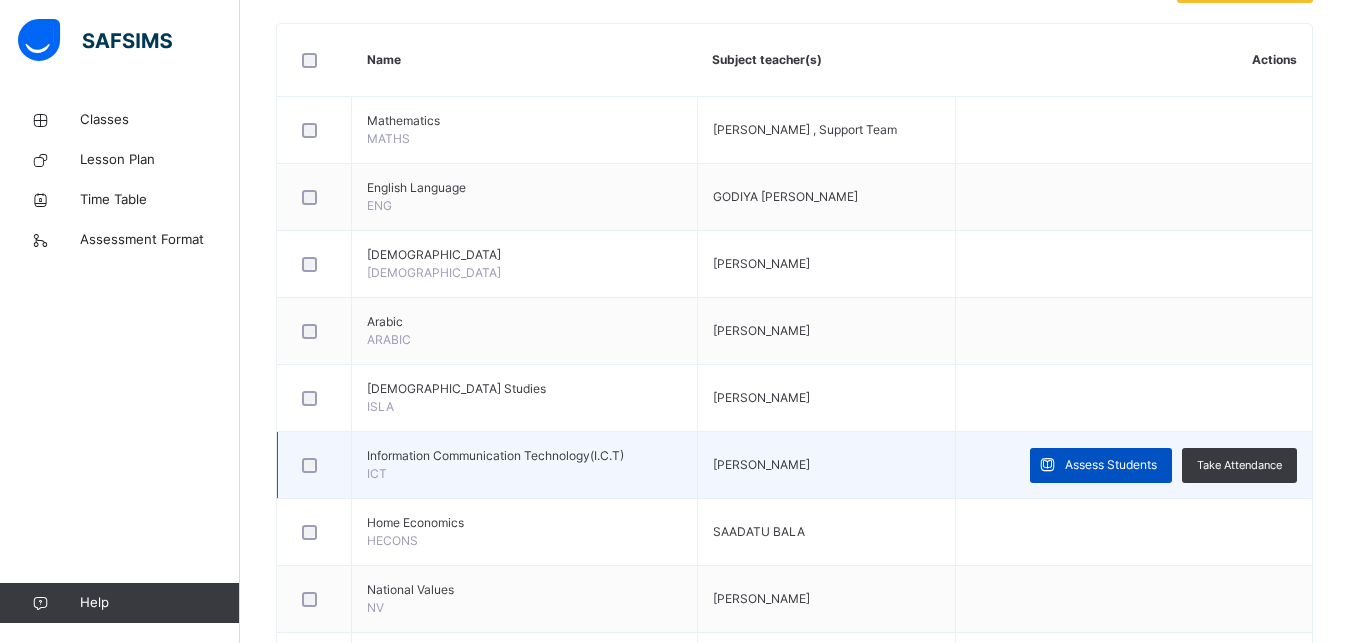 click on "Assess Students" at bounding box center [1111, 465] 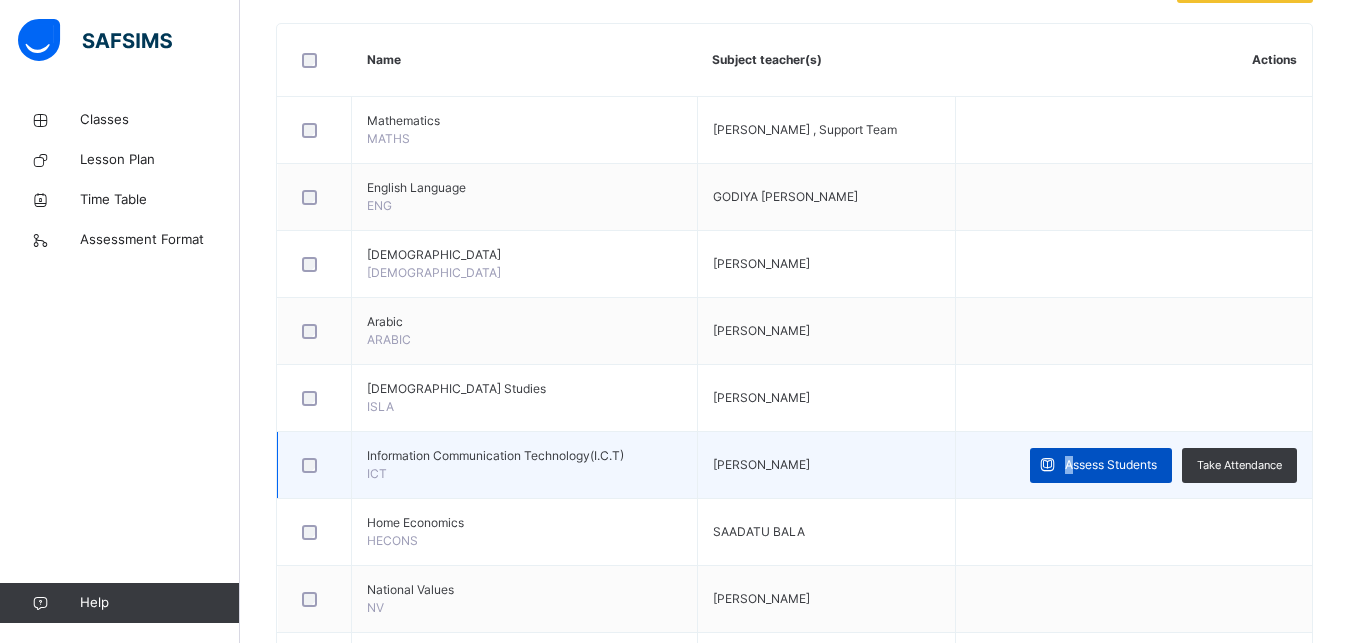 click on "Assess Students" at bounding box center [1111, 465] 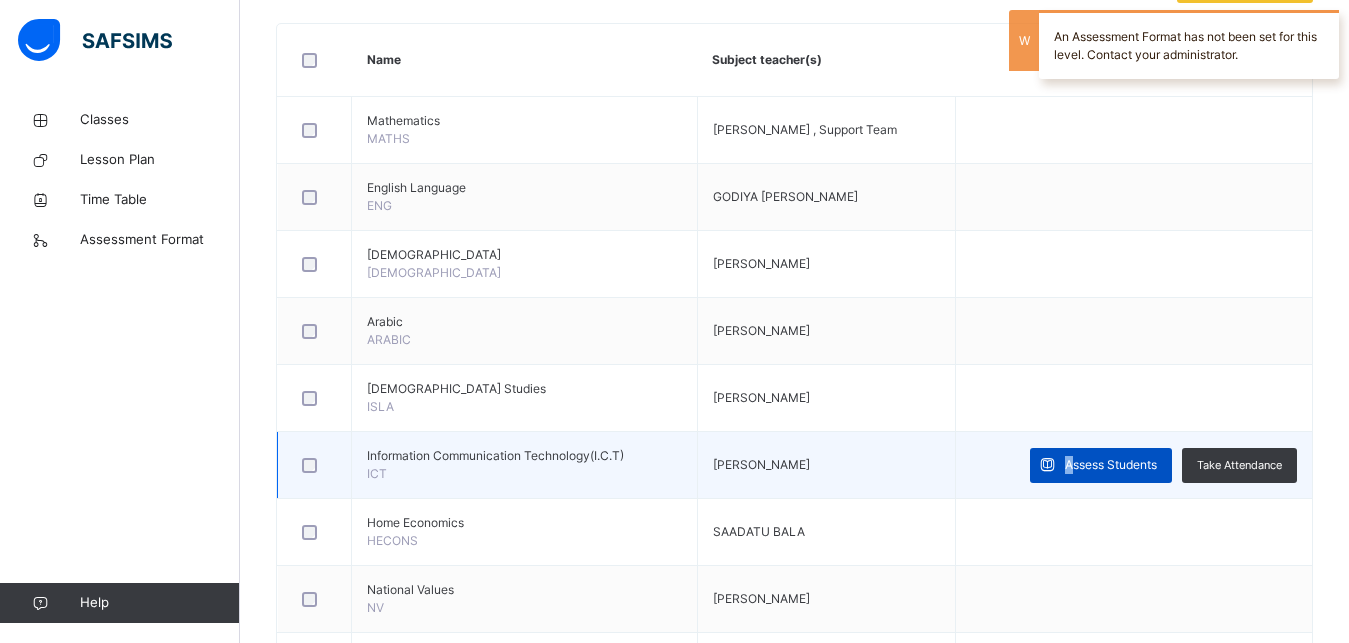 click on "Assess Students" at bounding box center (1111, 465) 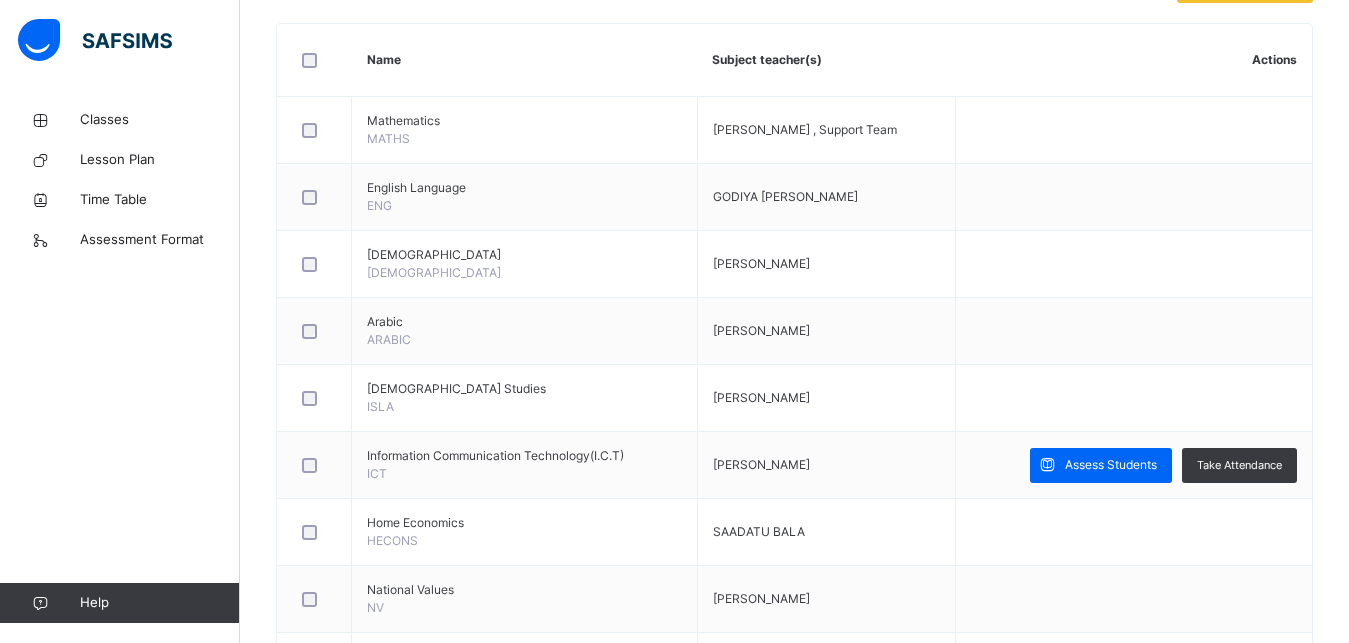 scroll, scrollTop: 69, scrollLeft: 0, axis: vertical 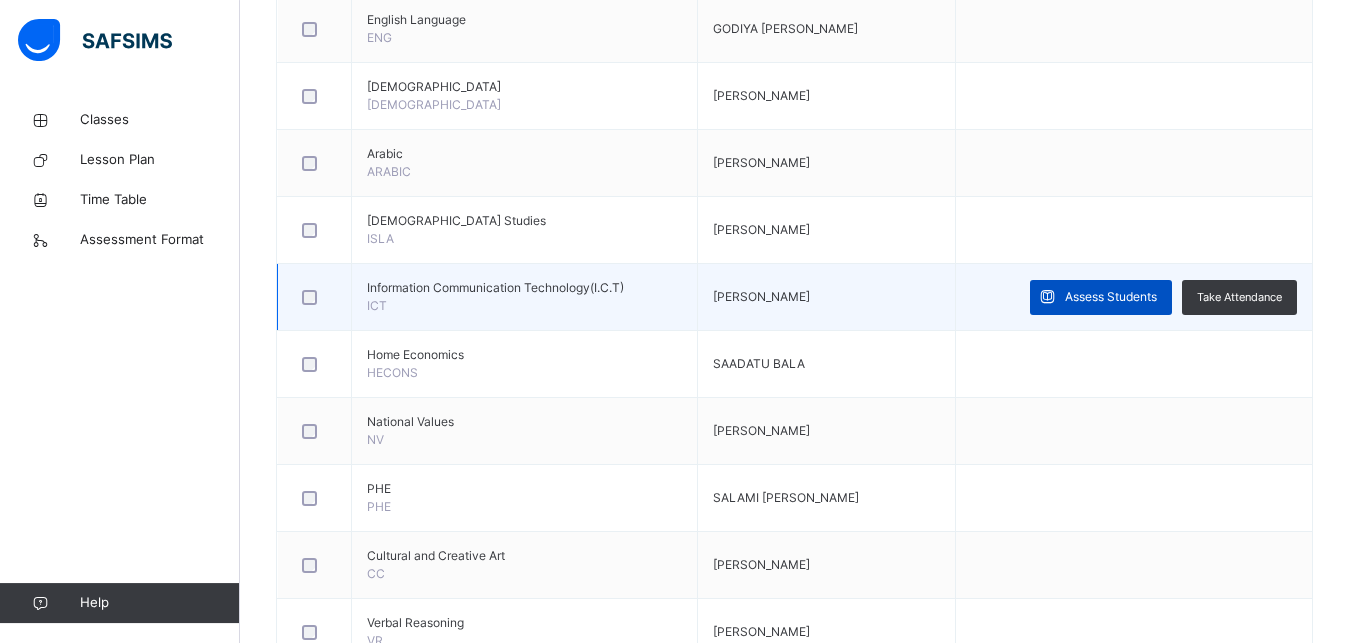 click on "Assess Students" at bounding box center [1111, 297] 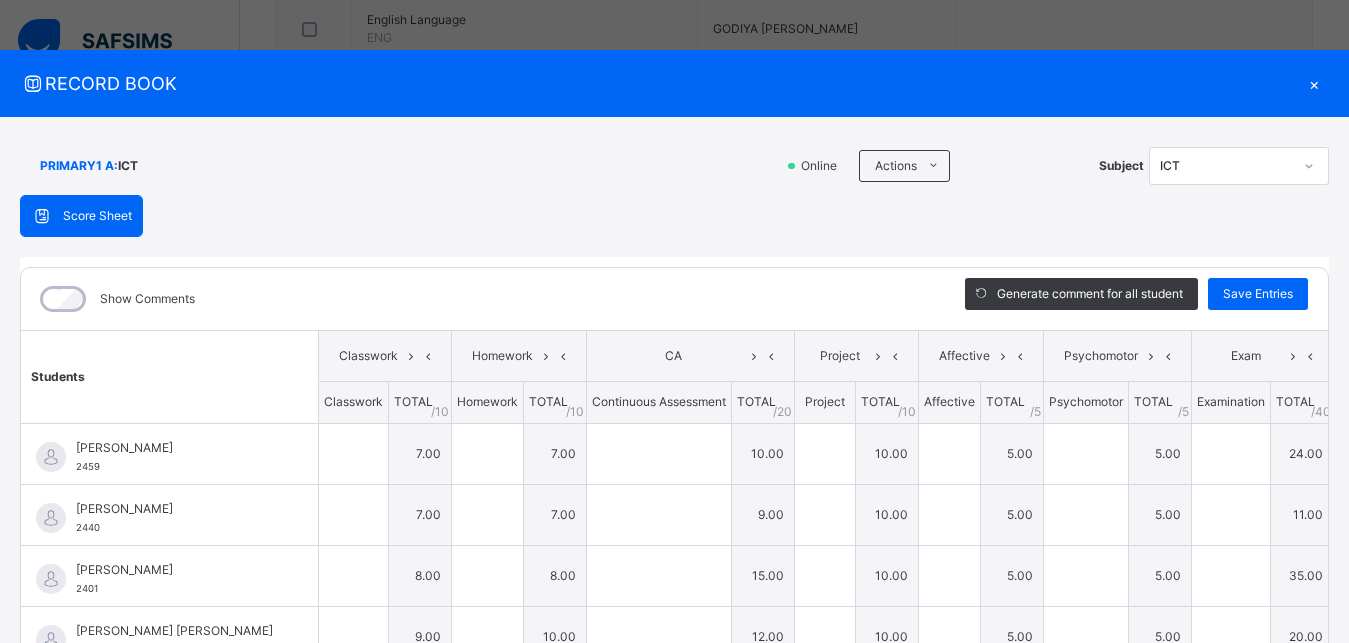 type on "*" 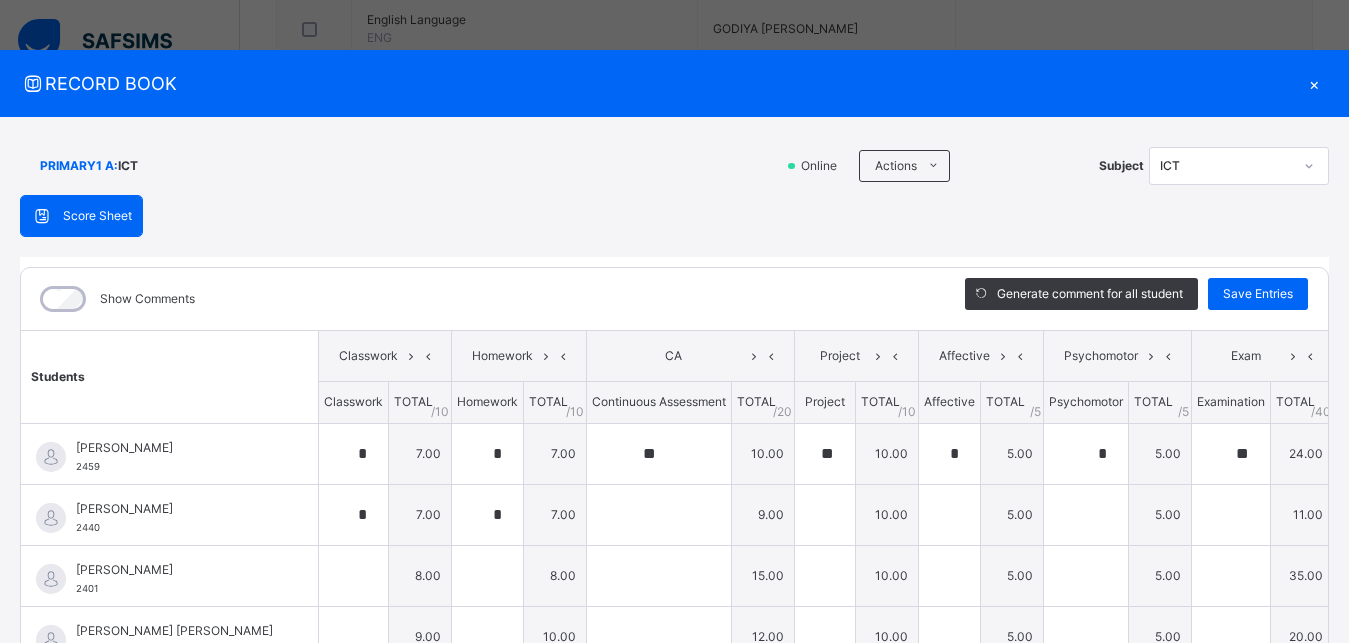 type on "*" 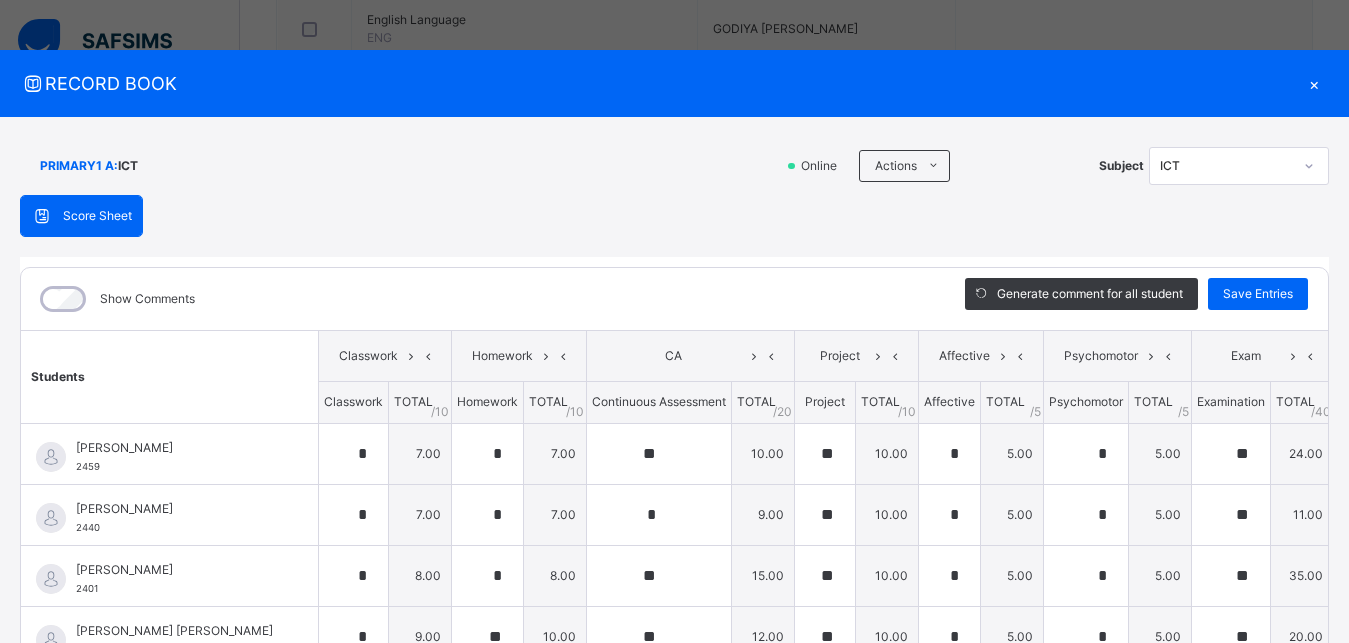 type on "**" 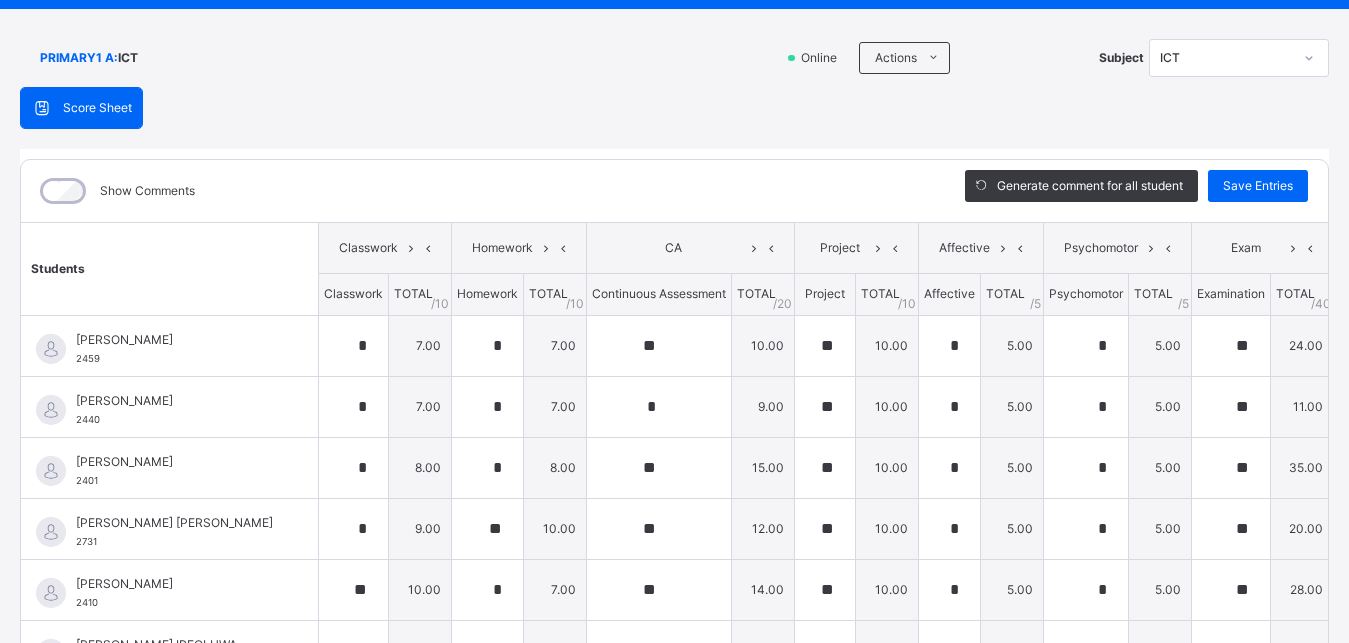 scroll, scrollTop: 132, scrollLeft: 0, axis: vertical 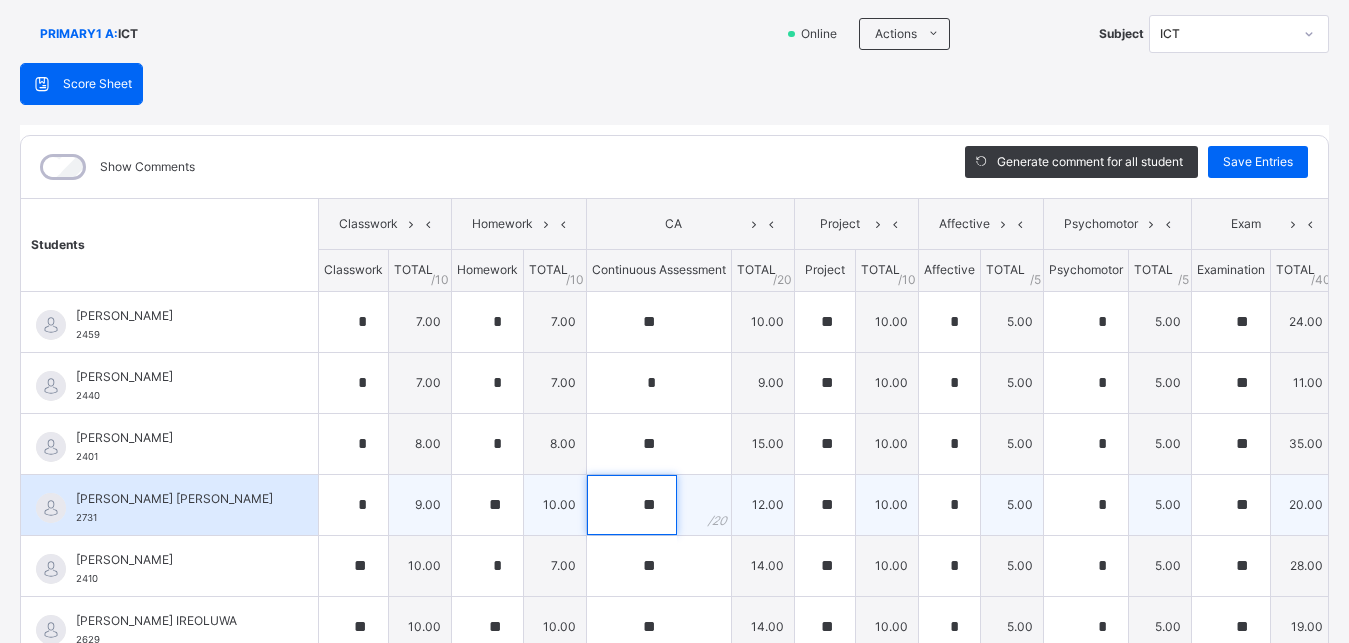 click on "**" at bounding box center (632, 505) 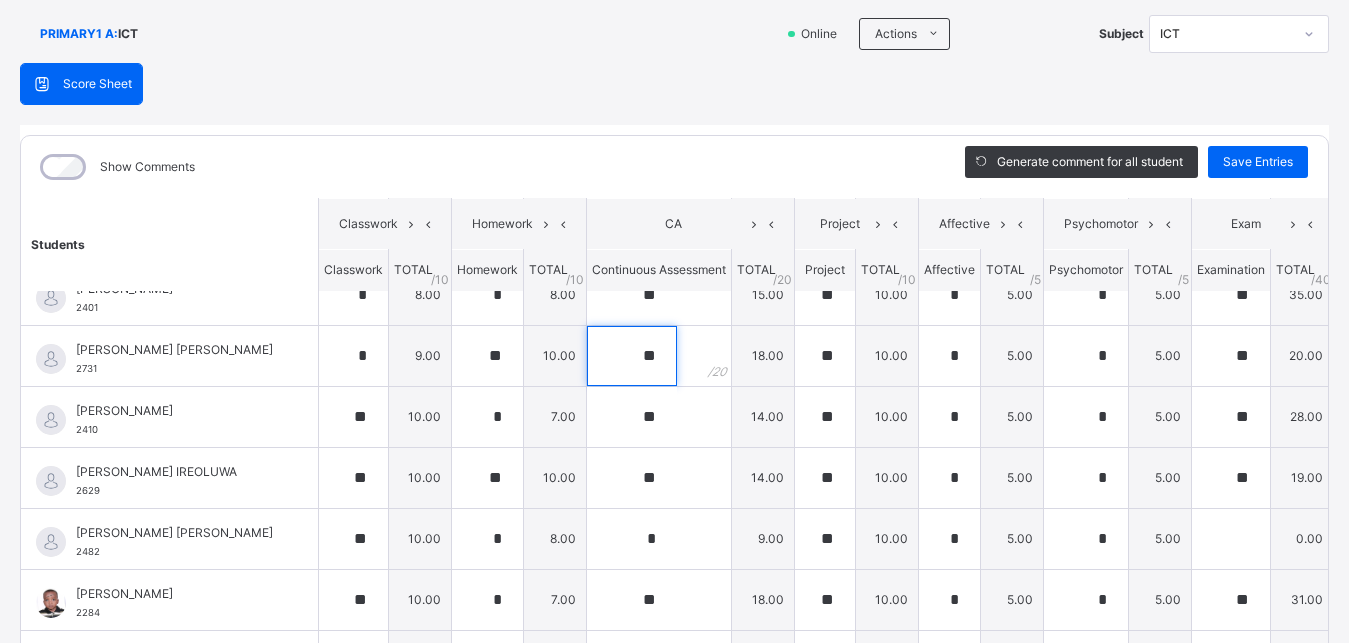 scroll, scrollTop: 157, scrollLeft: 0, axis: vertical 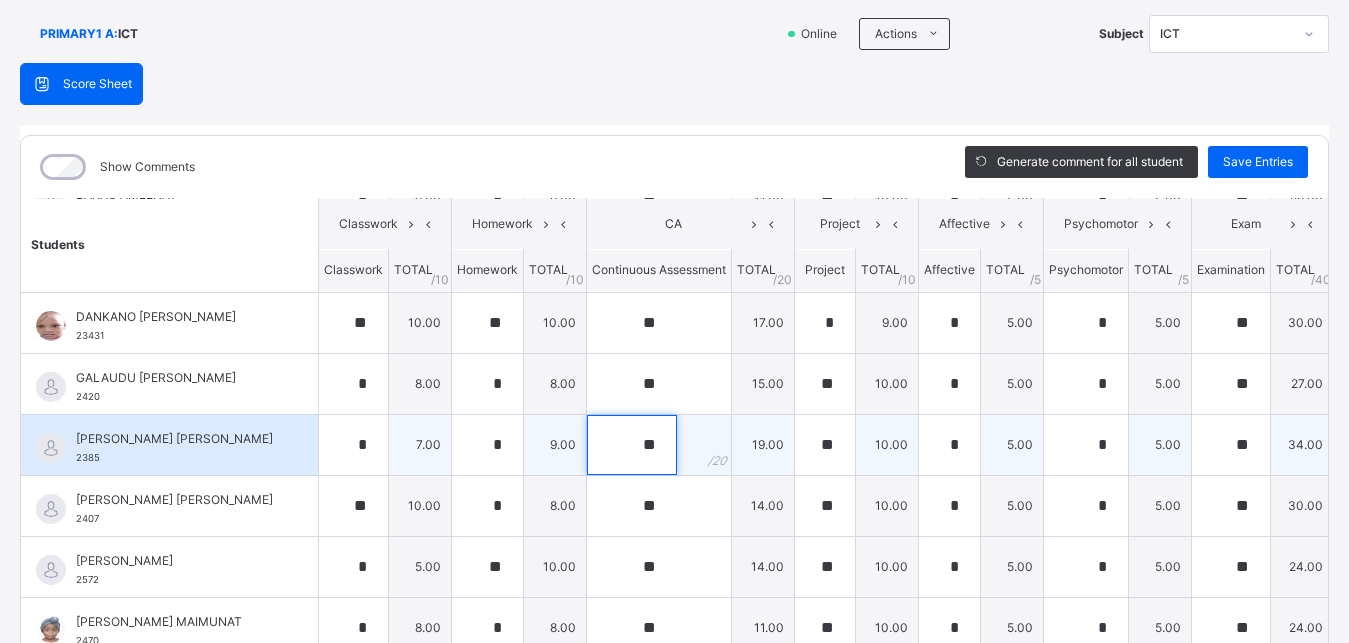 click on "**" at bounding box center (632, 445) 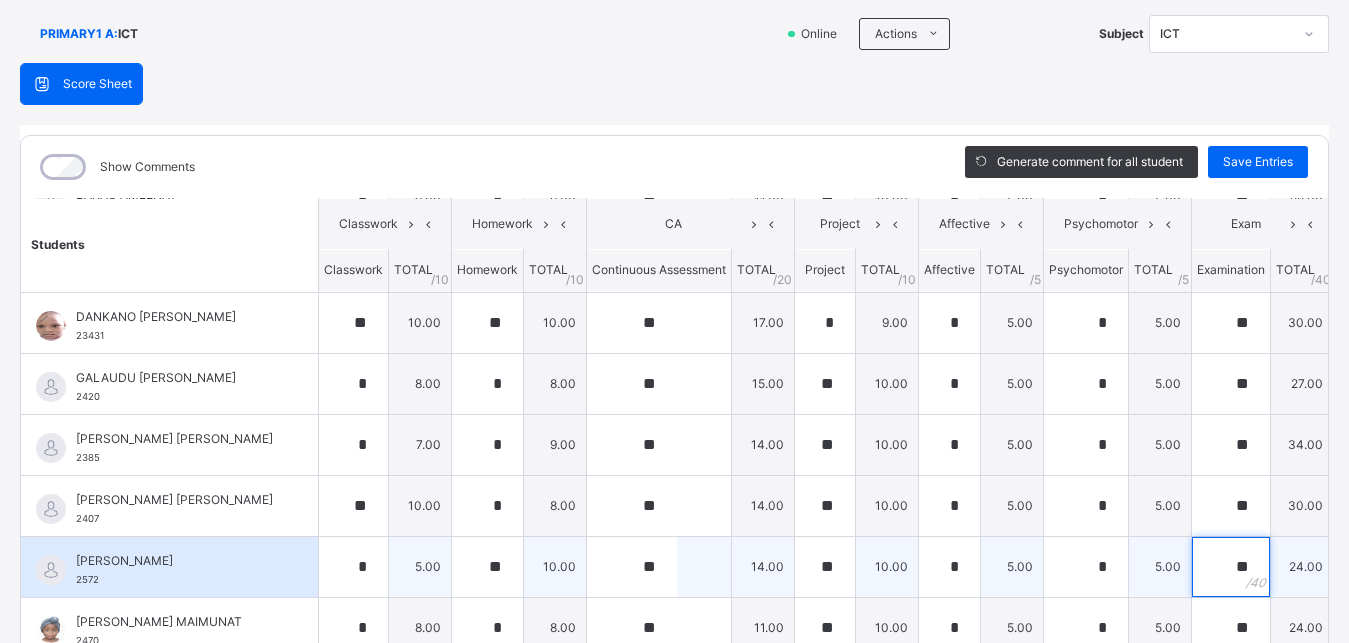 click on "**" at bounding box center [1231, 567] 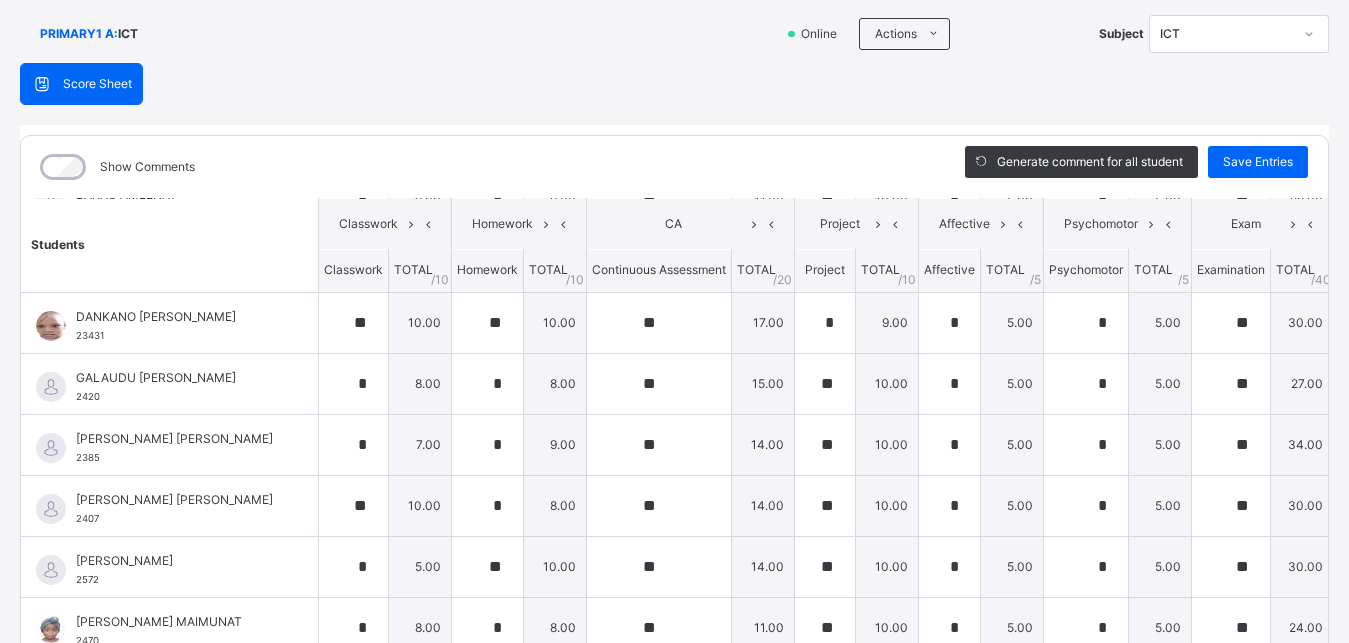 click on "Show Comments" at bounding box center [478, 167] 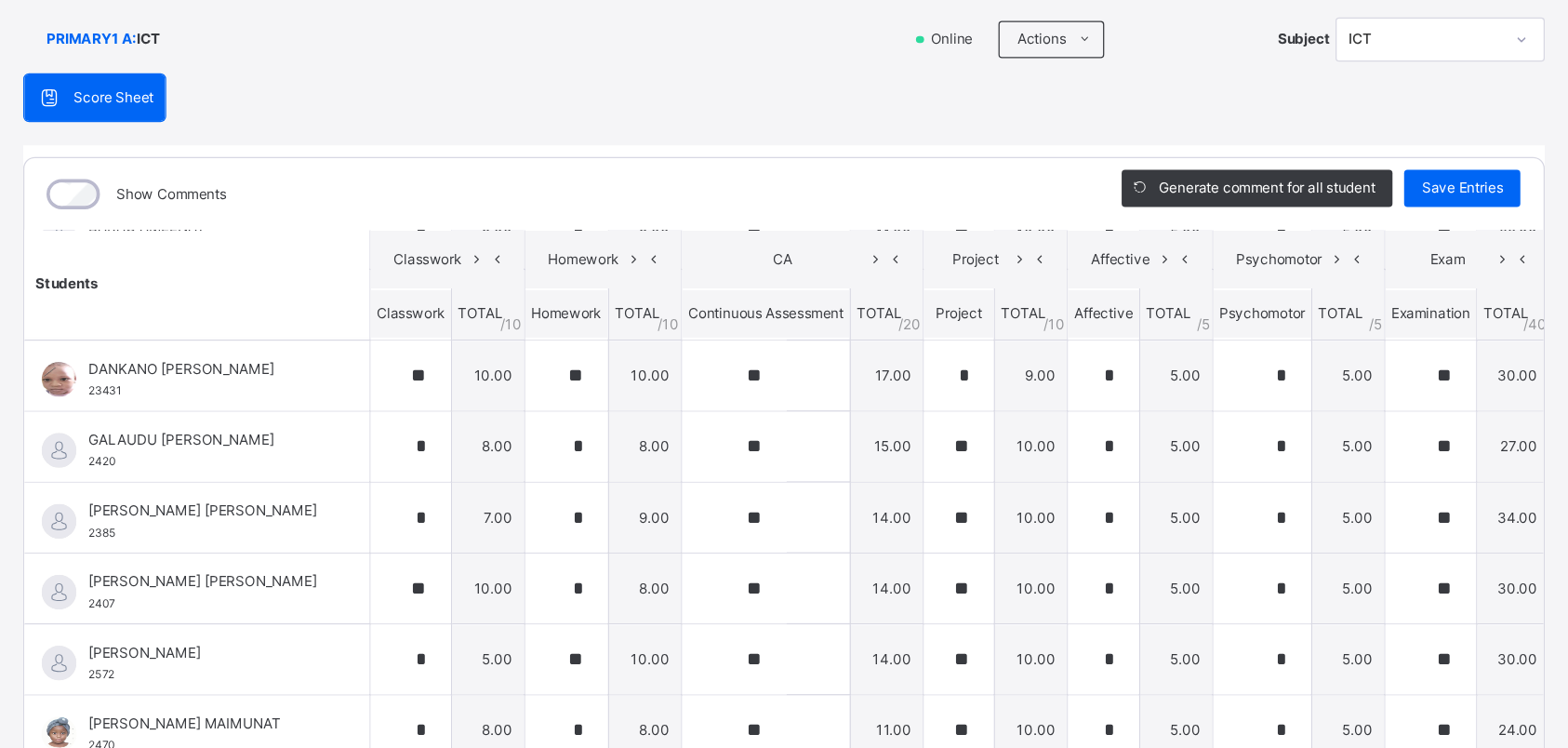scroll, scrollTop: 583, scrollLeft: 0, axis: vertical 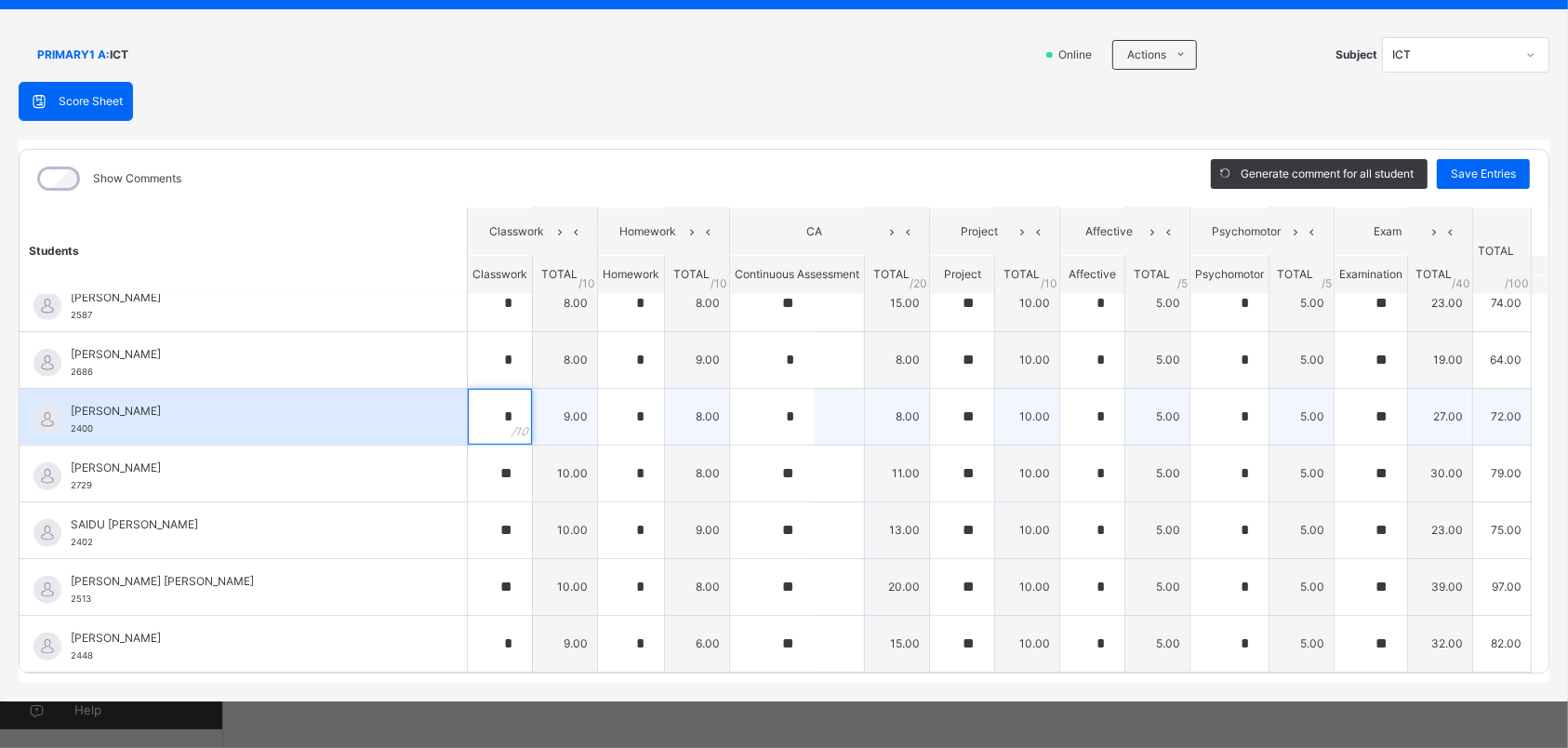 click on "*" at bounding box center (499, 417) 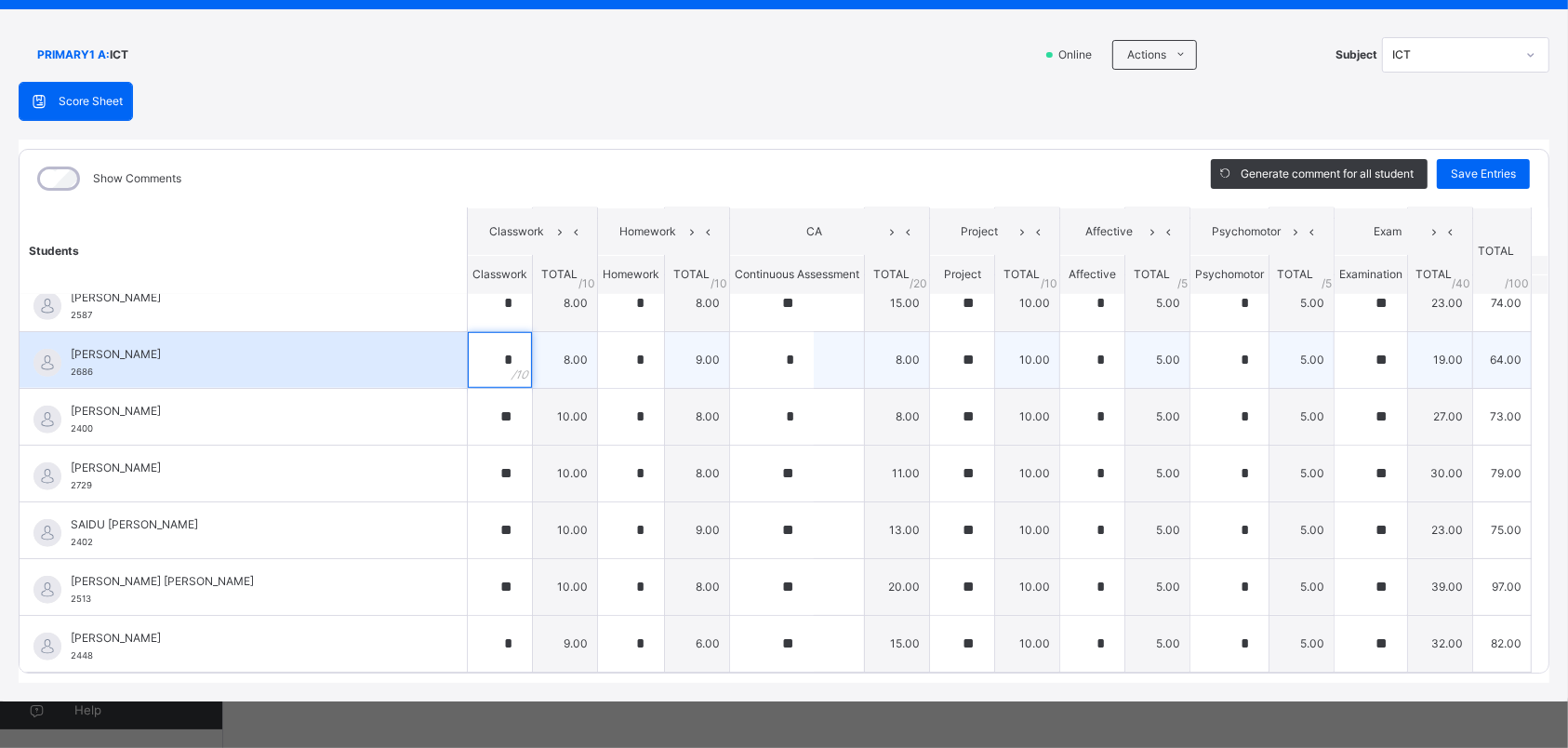 click on "*" at bounding box center [499, 360] 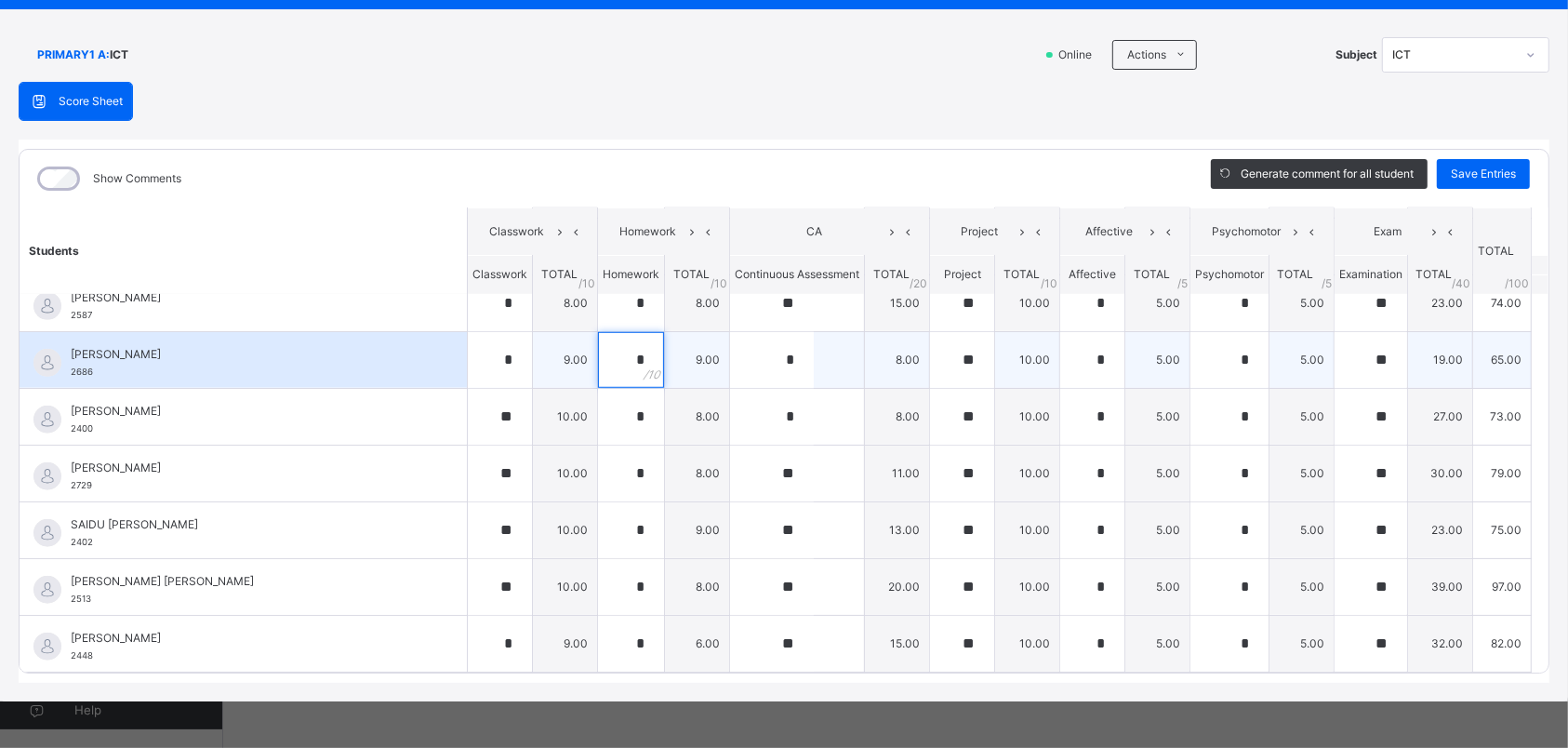 click on "*" at bounding box center (631, 360) 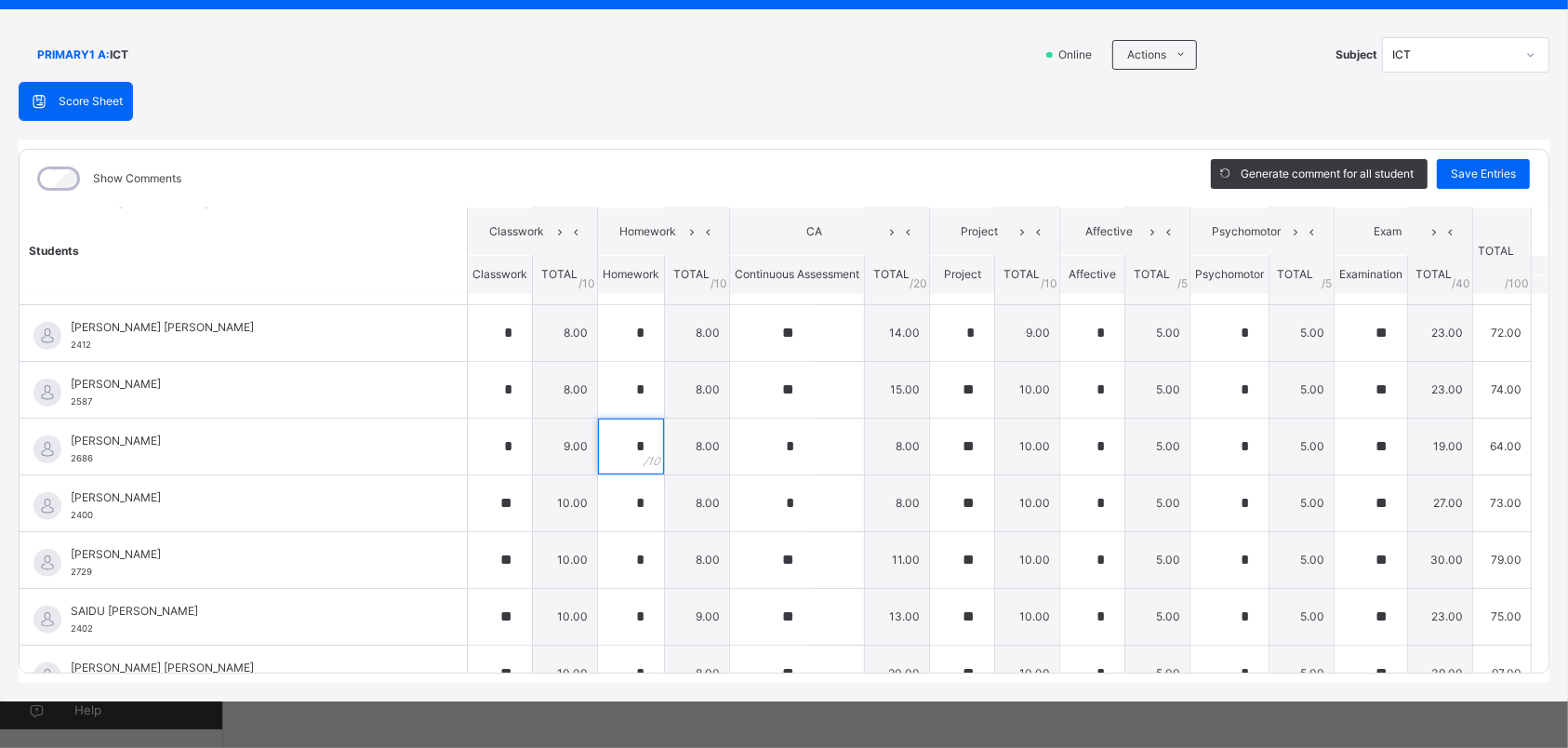 scroll, scrollTop: 1177, scrollLeft: 0, axis: vertical 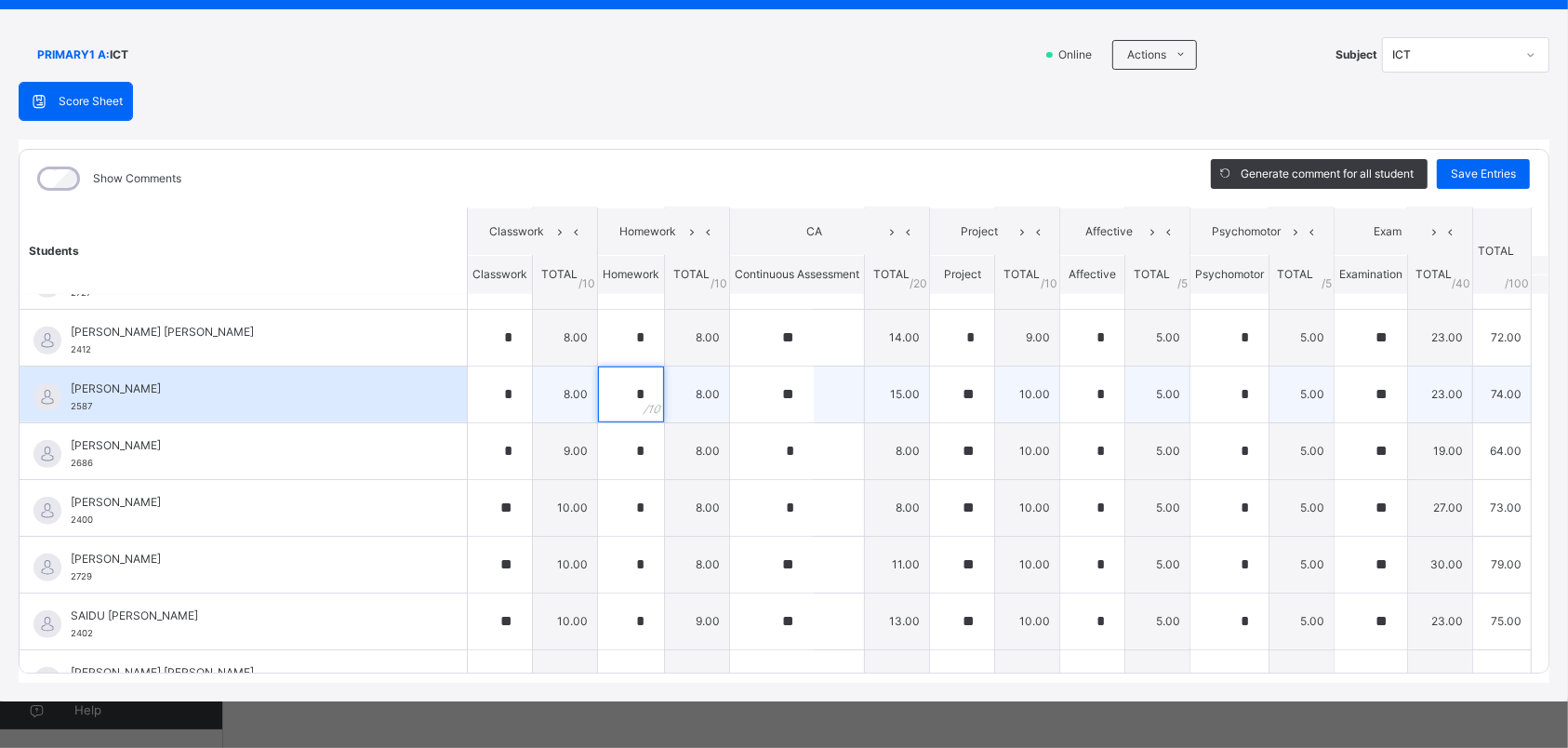click on "*" at bounding box center [631, 394] 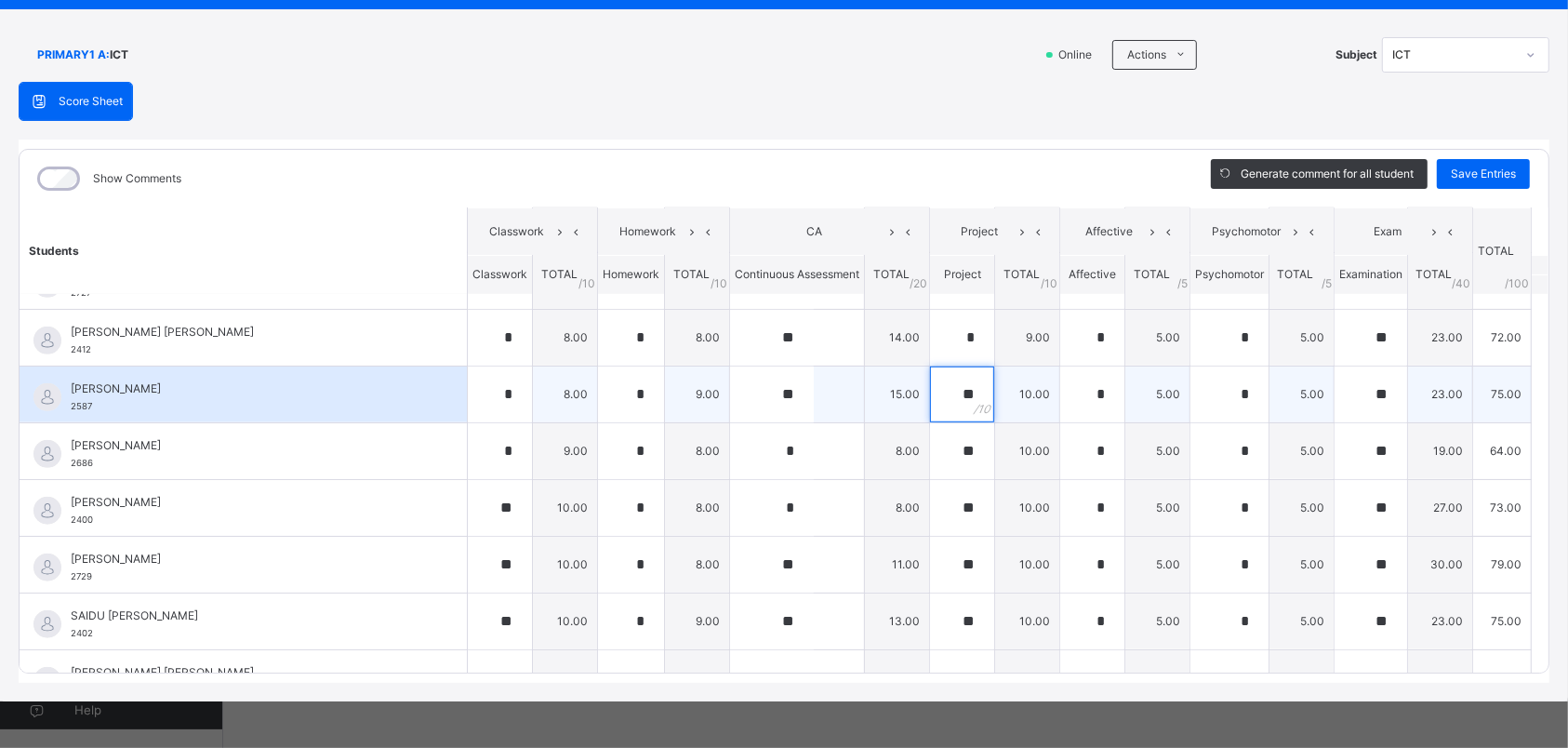 click on "**" at bounding box center (962, 394) 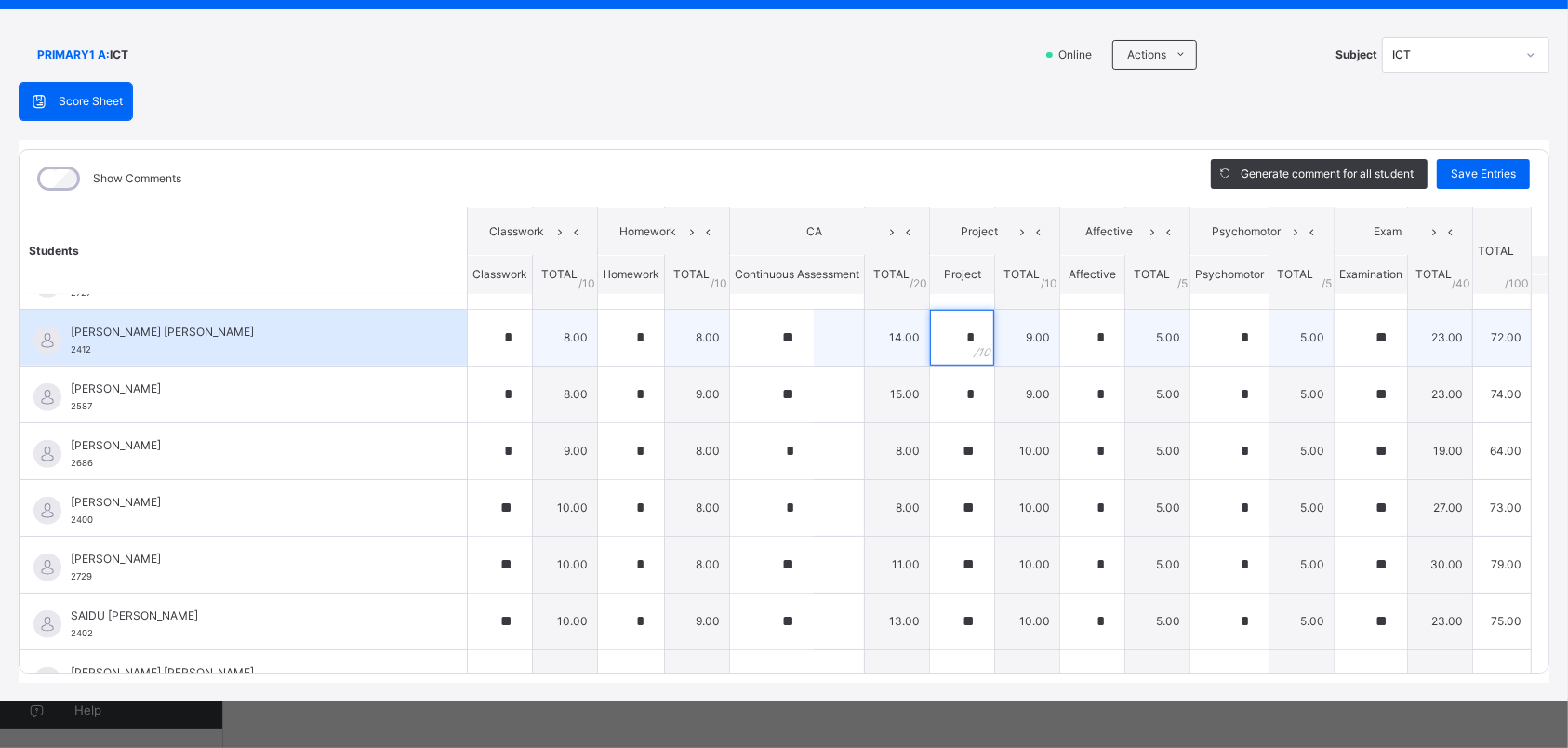 click on "*" at bounding box center [962, 338] 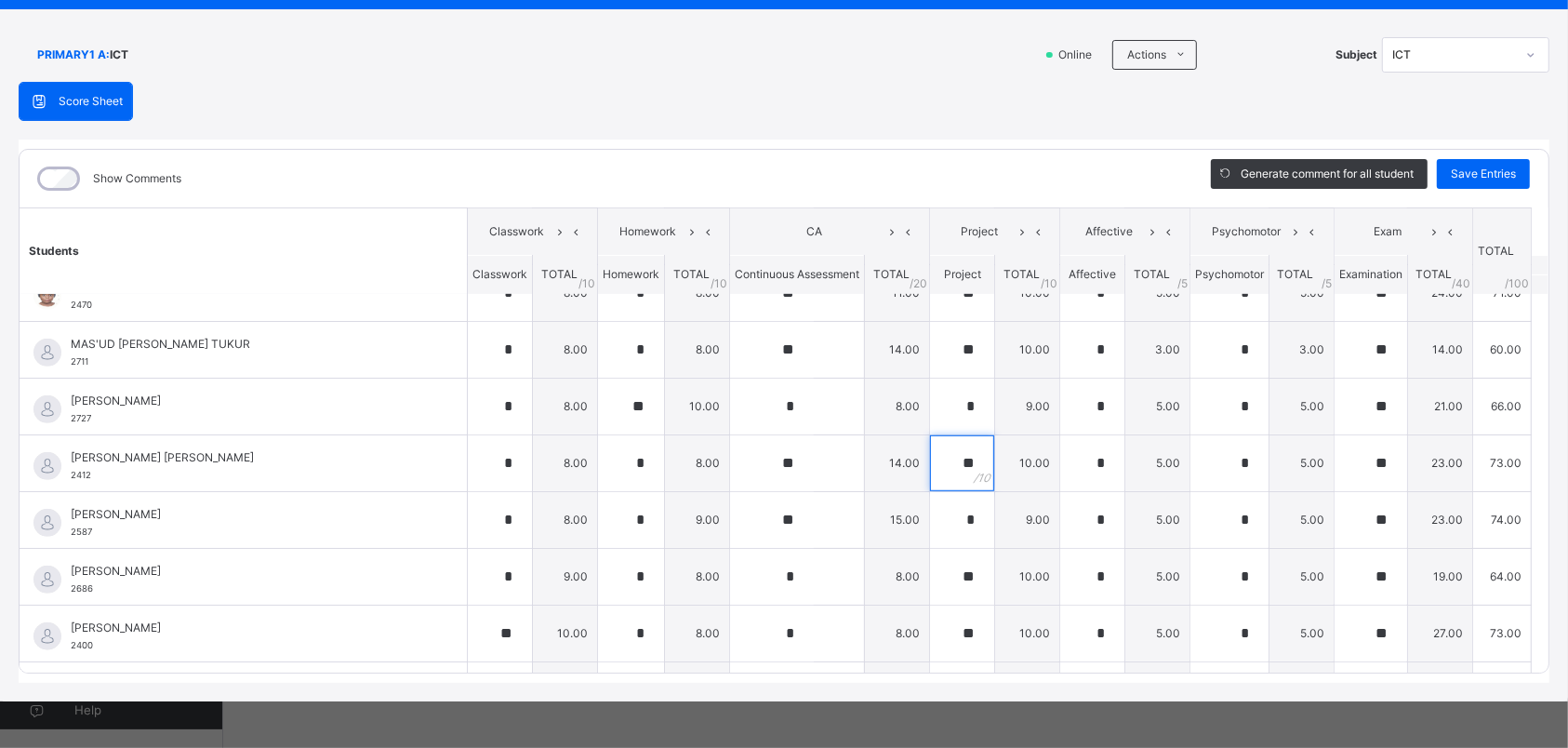 scroll, scrollTop: 1033, scrollLeft: 0, axis: vertical 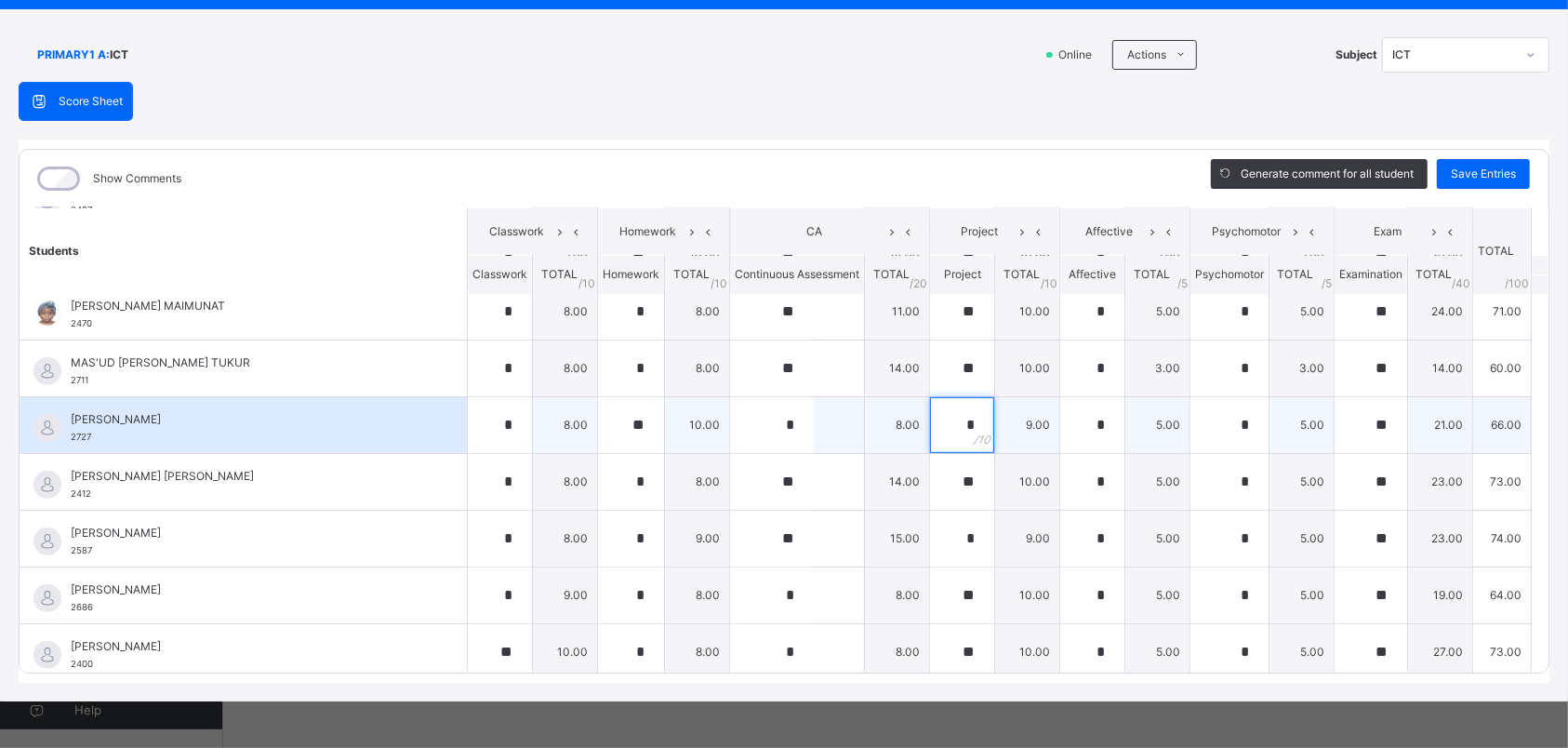 click on "*" at bounding box center [962, 425] 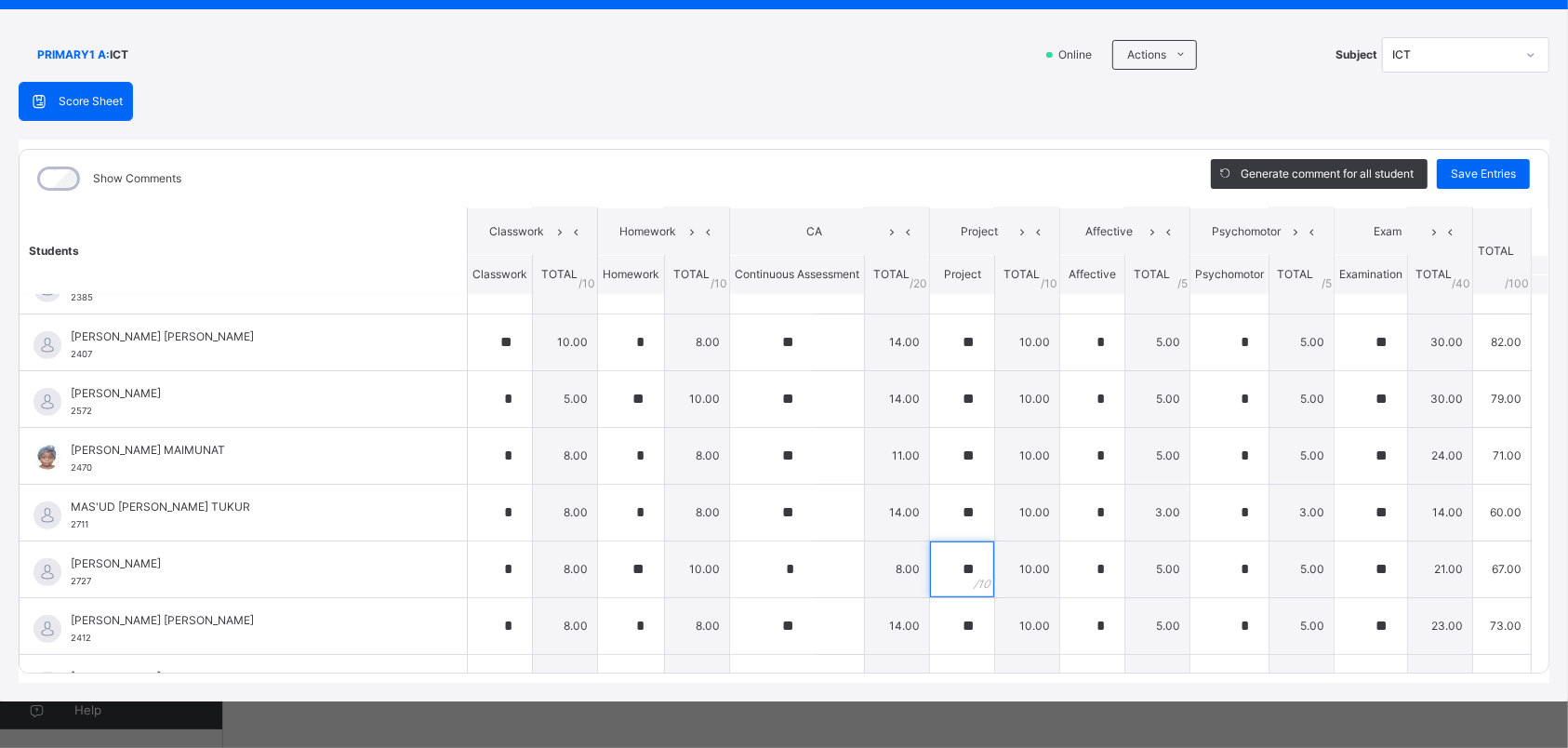 scroll, scrollTop: 884, scrollLeft: 0, axis: vertical 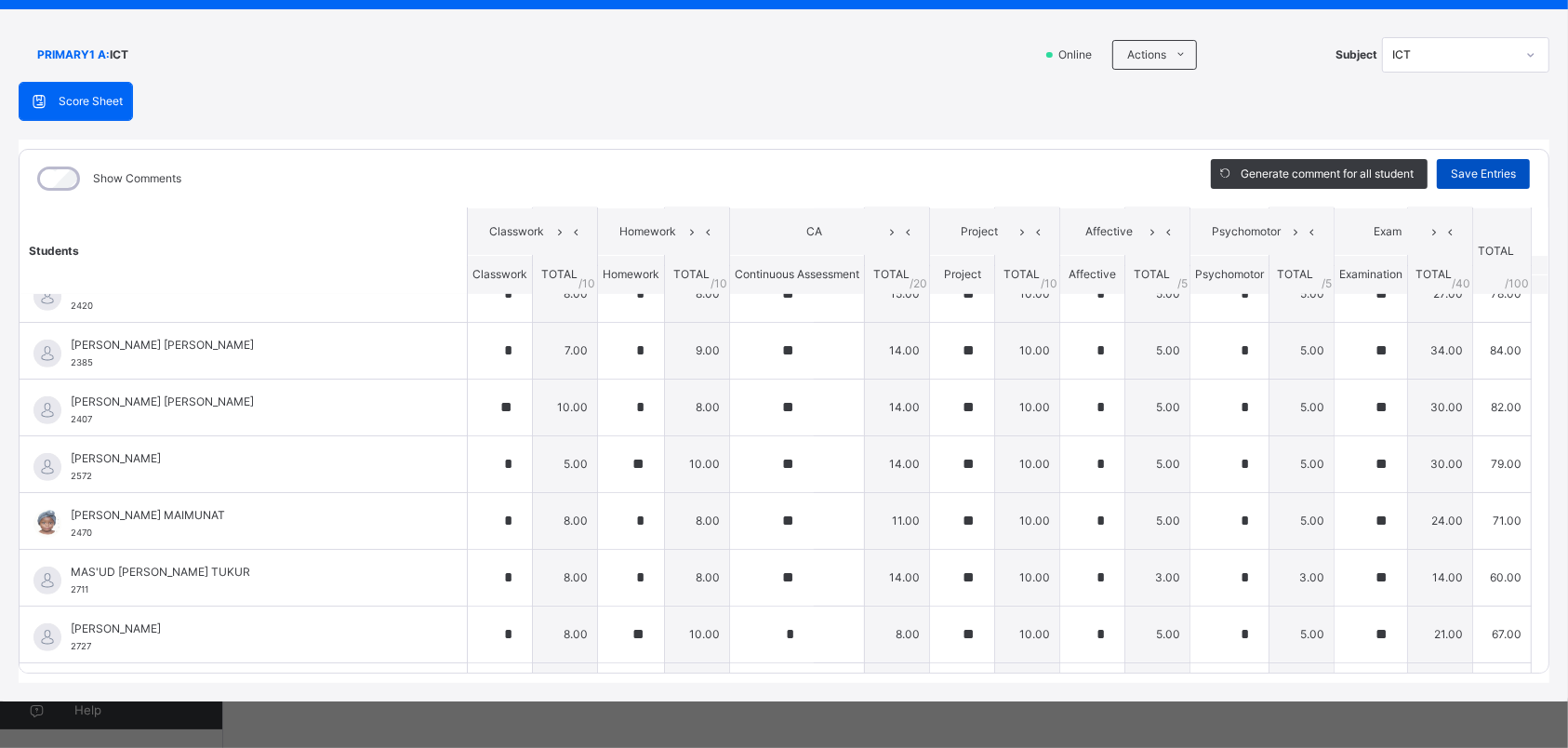 click on "Save Entries" at bounding box center (1483, 174) 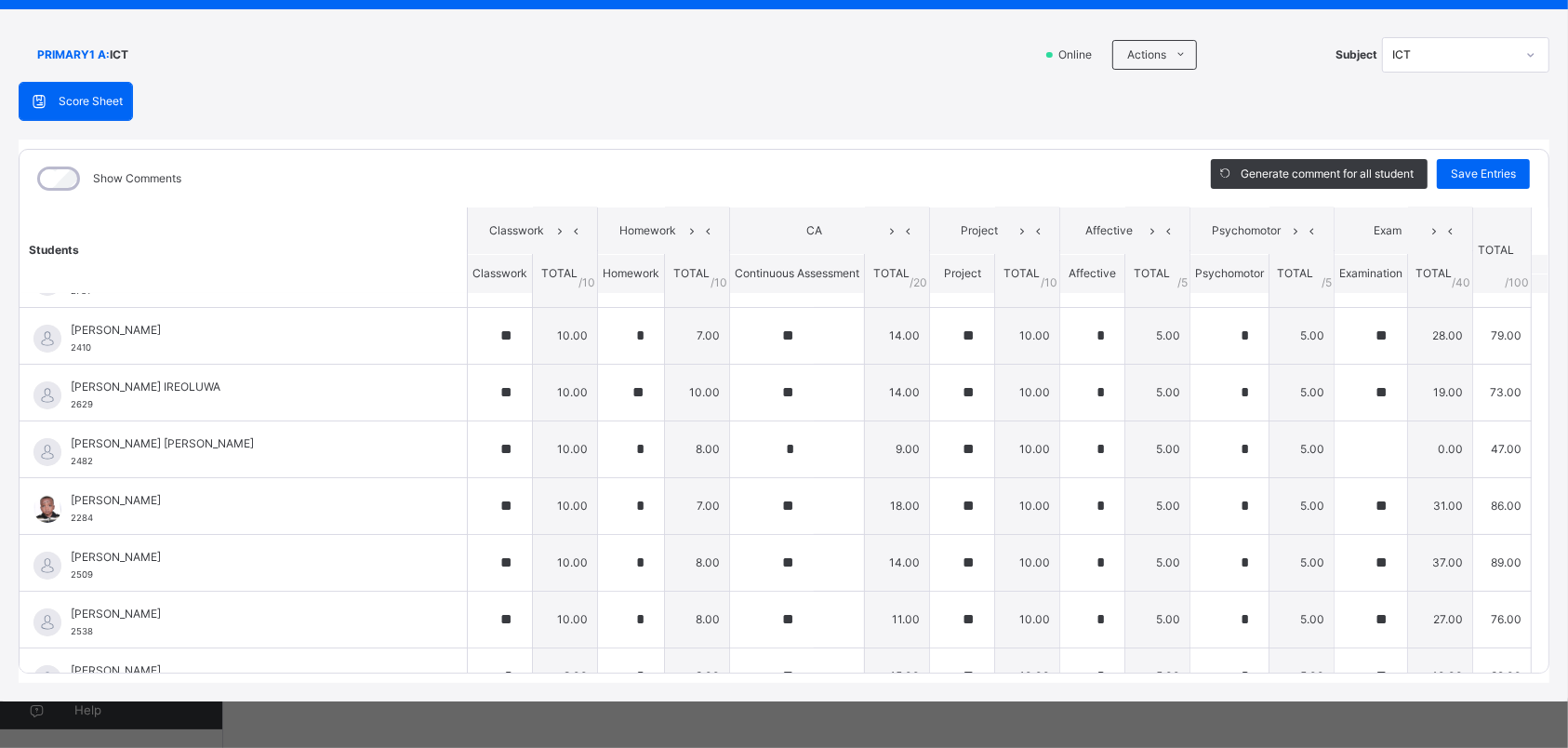scroll, scrollTop: 191, scrollLeft: 0, axis: vertical 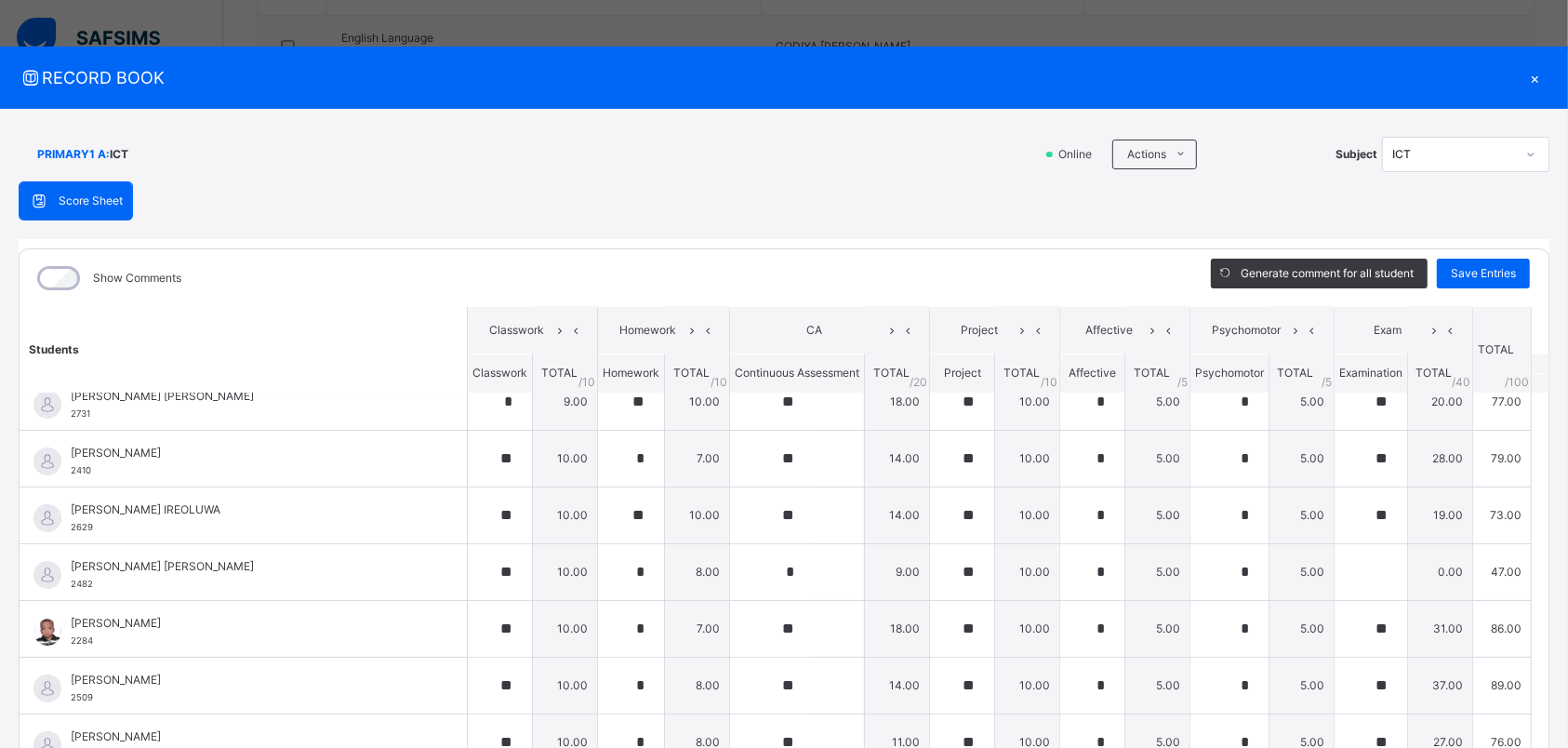 click on "×" at bounding box center (1535, 77) 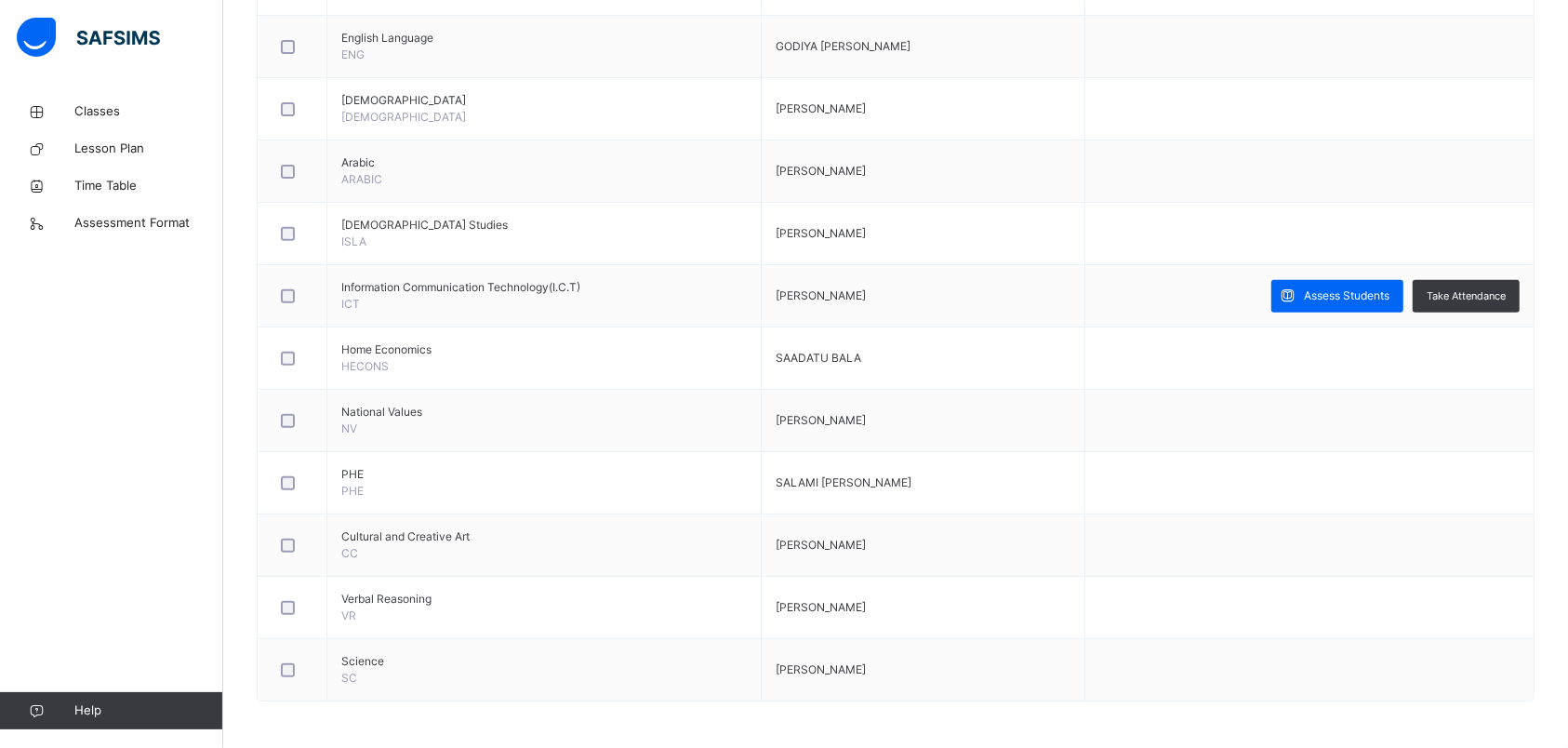 scroll, scrollTop: 84, scrollLeft: 0, axis: vertical 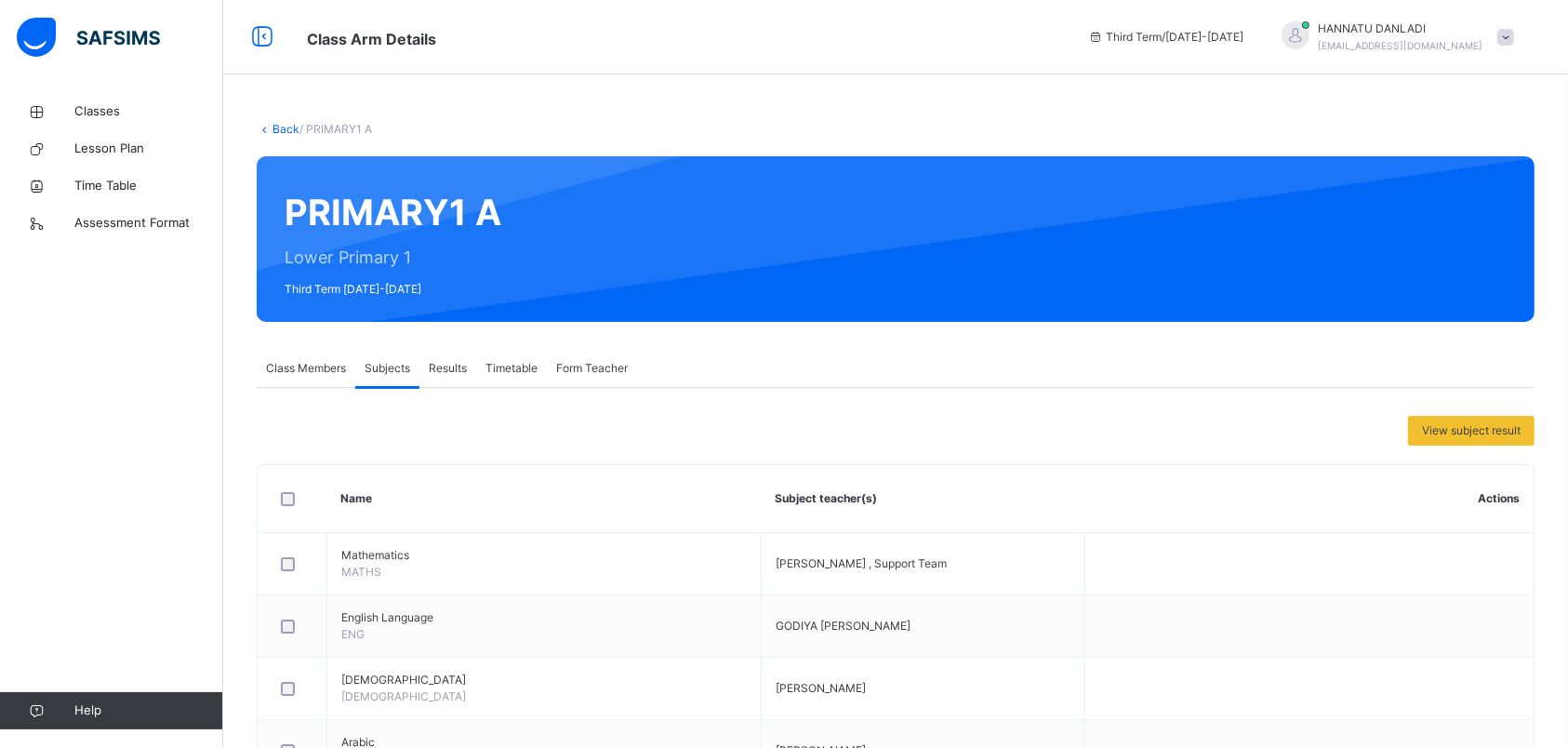 click on "Back" at bounding box center (286, 128) 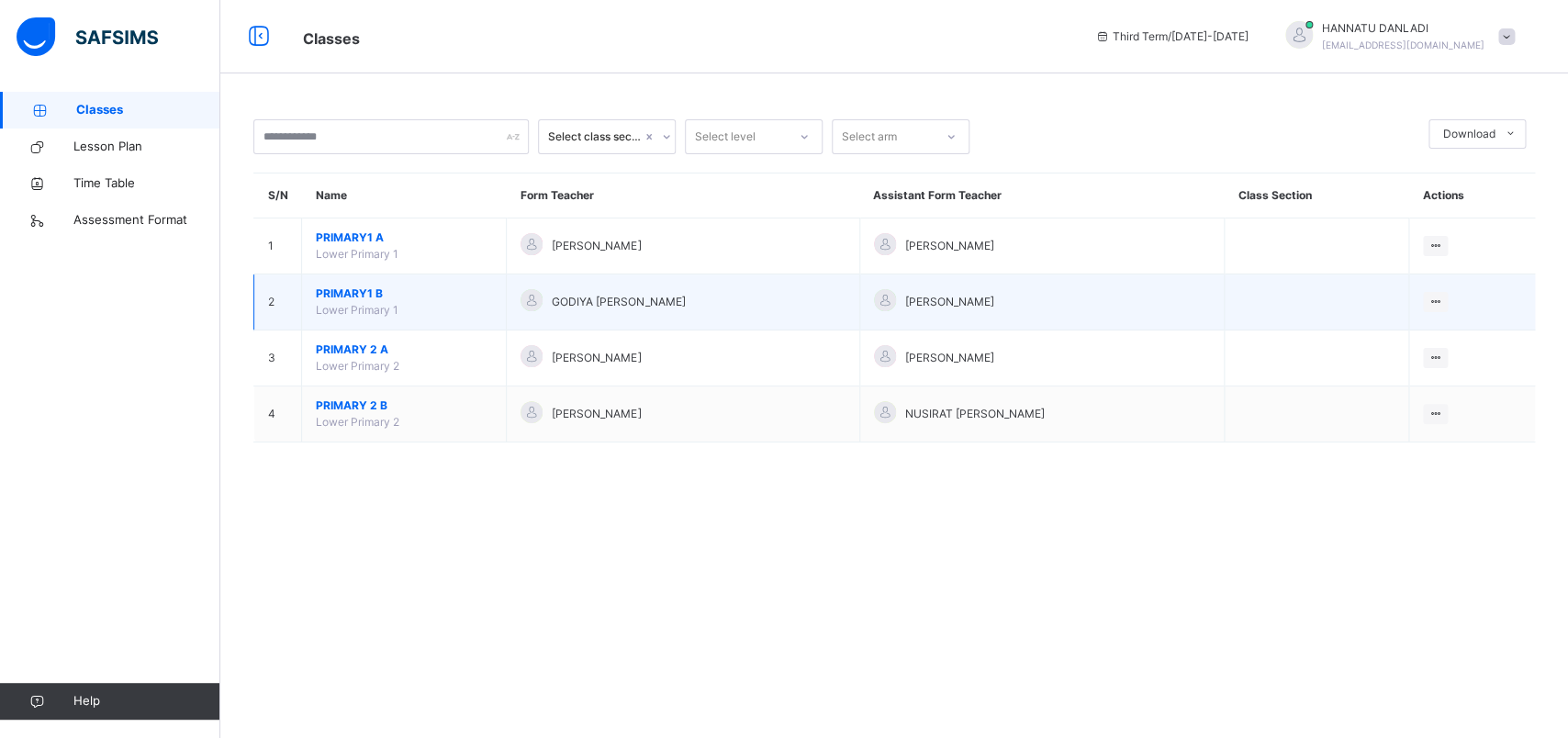 click on "PRIMARY1   B" at bounding box center (404, 294) 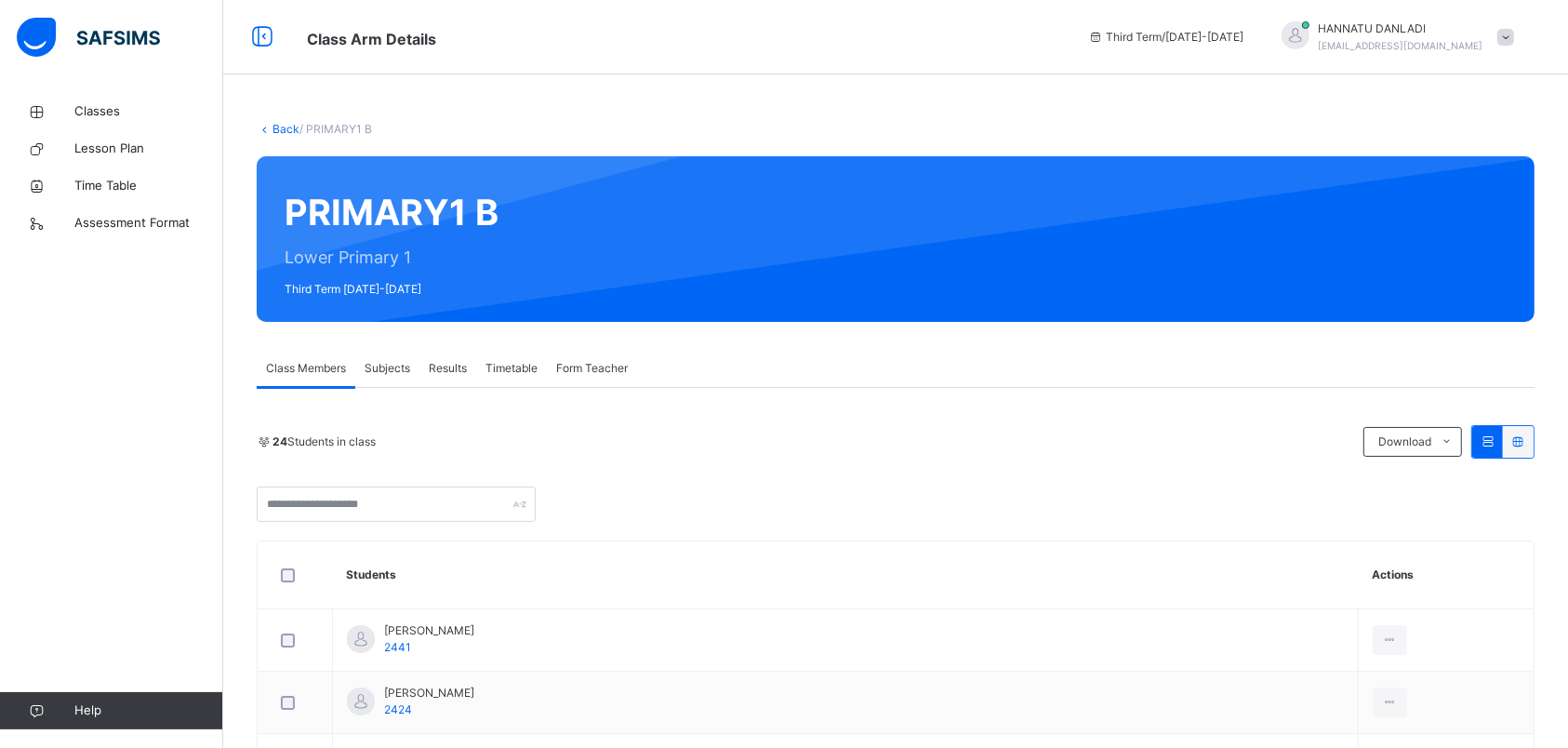 click on "Back" at bounding box center (286, 128) 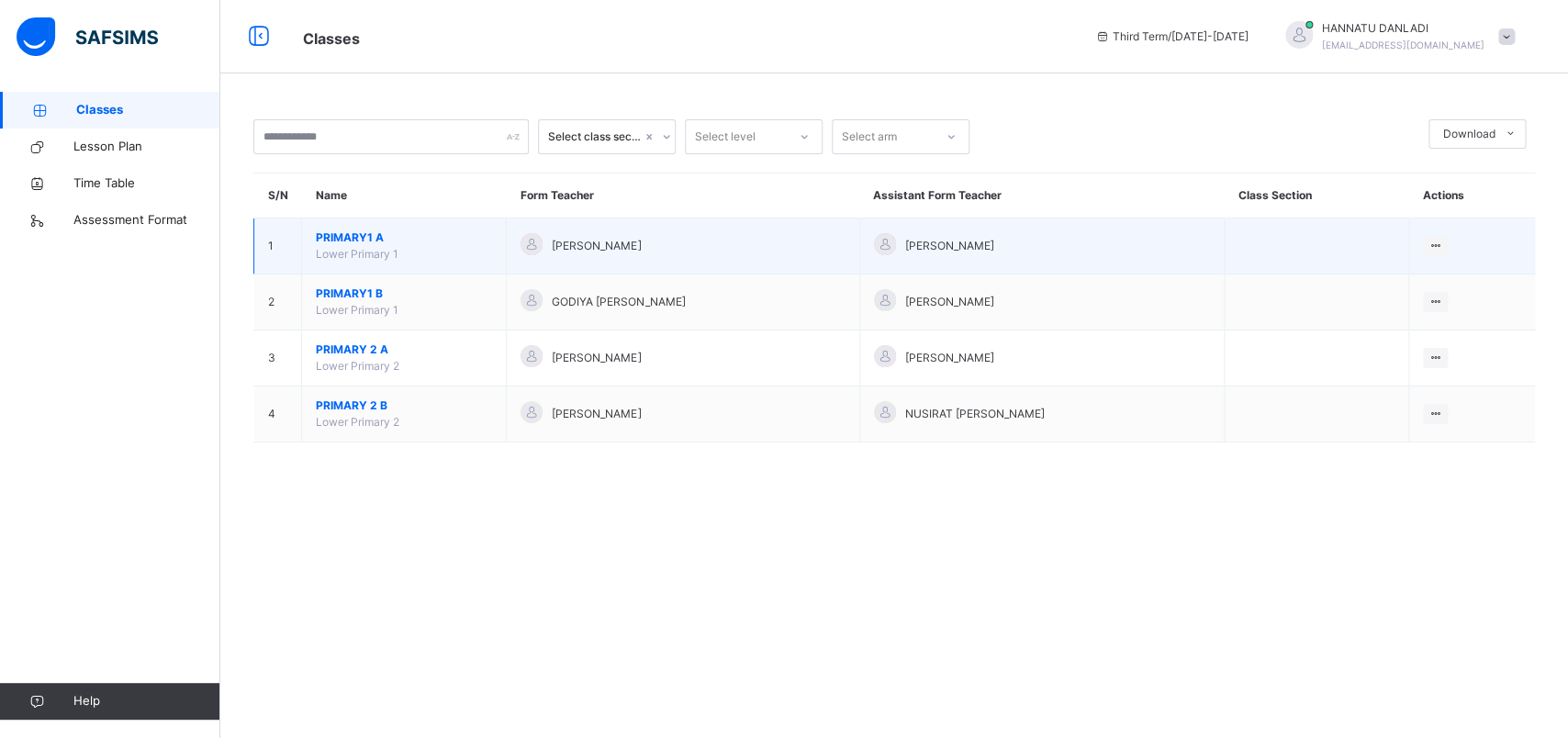 click on "PRIMARY1   A" at bounding box center [404, 238] 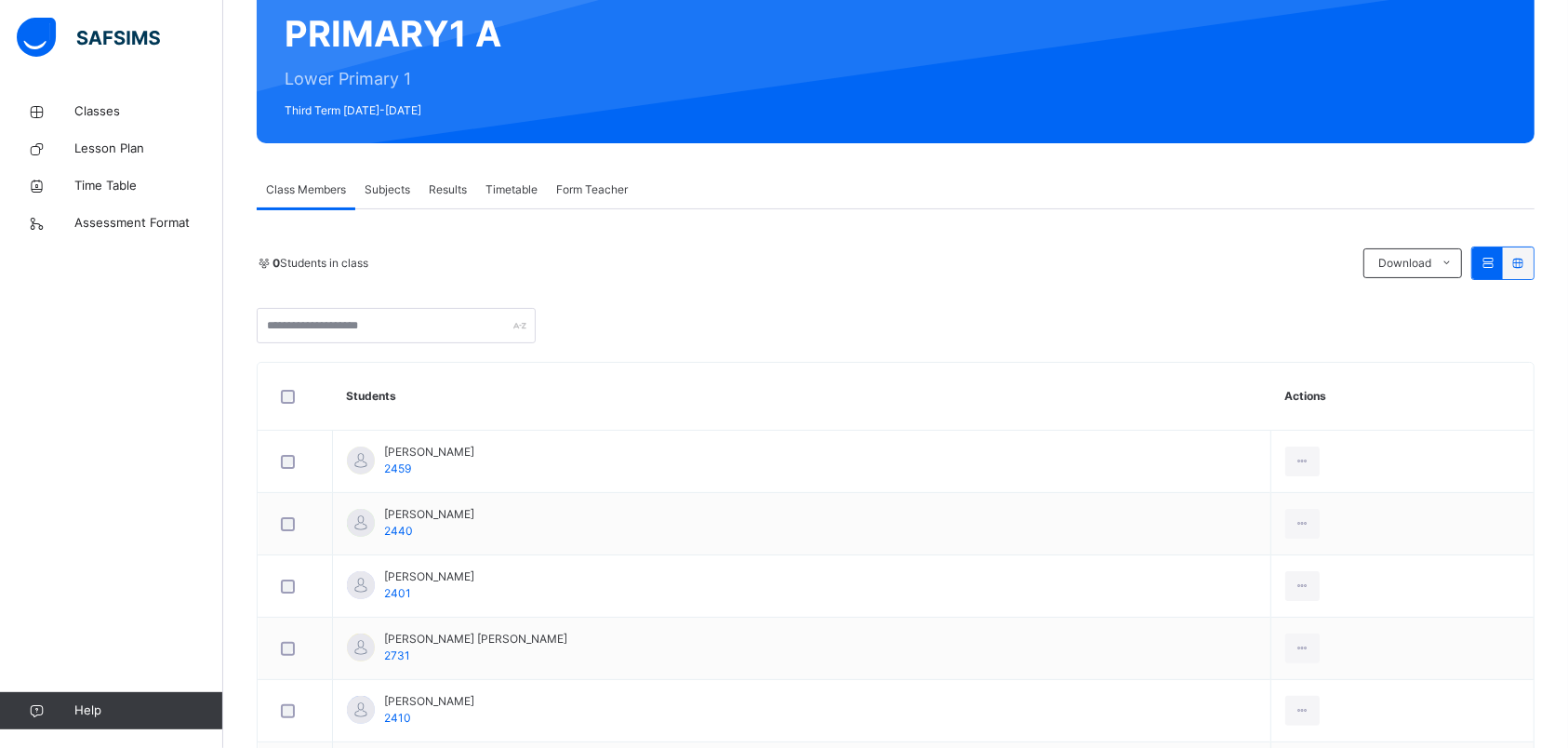 scroll, scrollTop: 159, scrollLeft: 0, axis: vertical 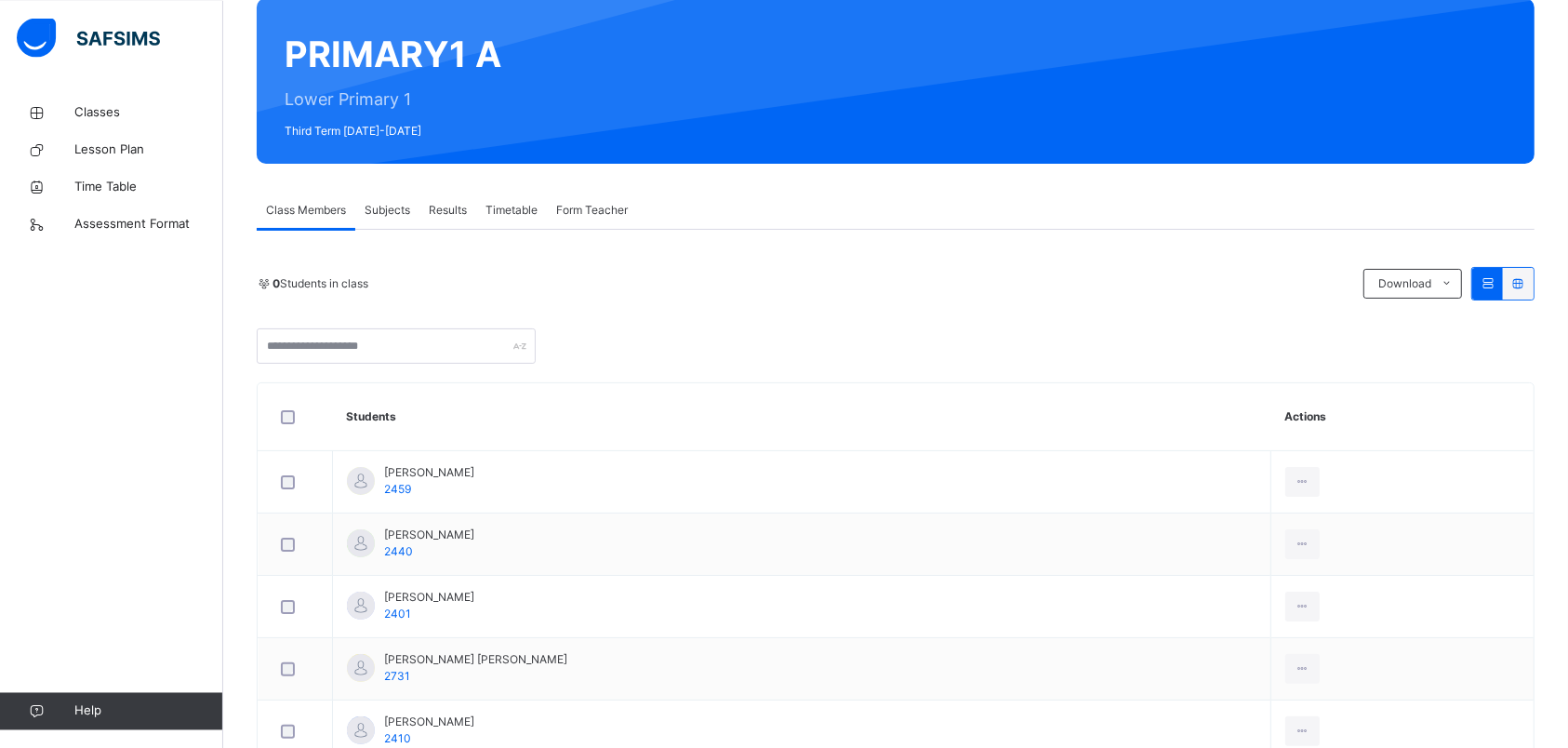 click on "Subjects" at bounding box center [387, 209] 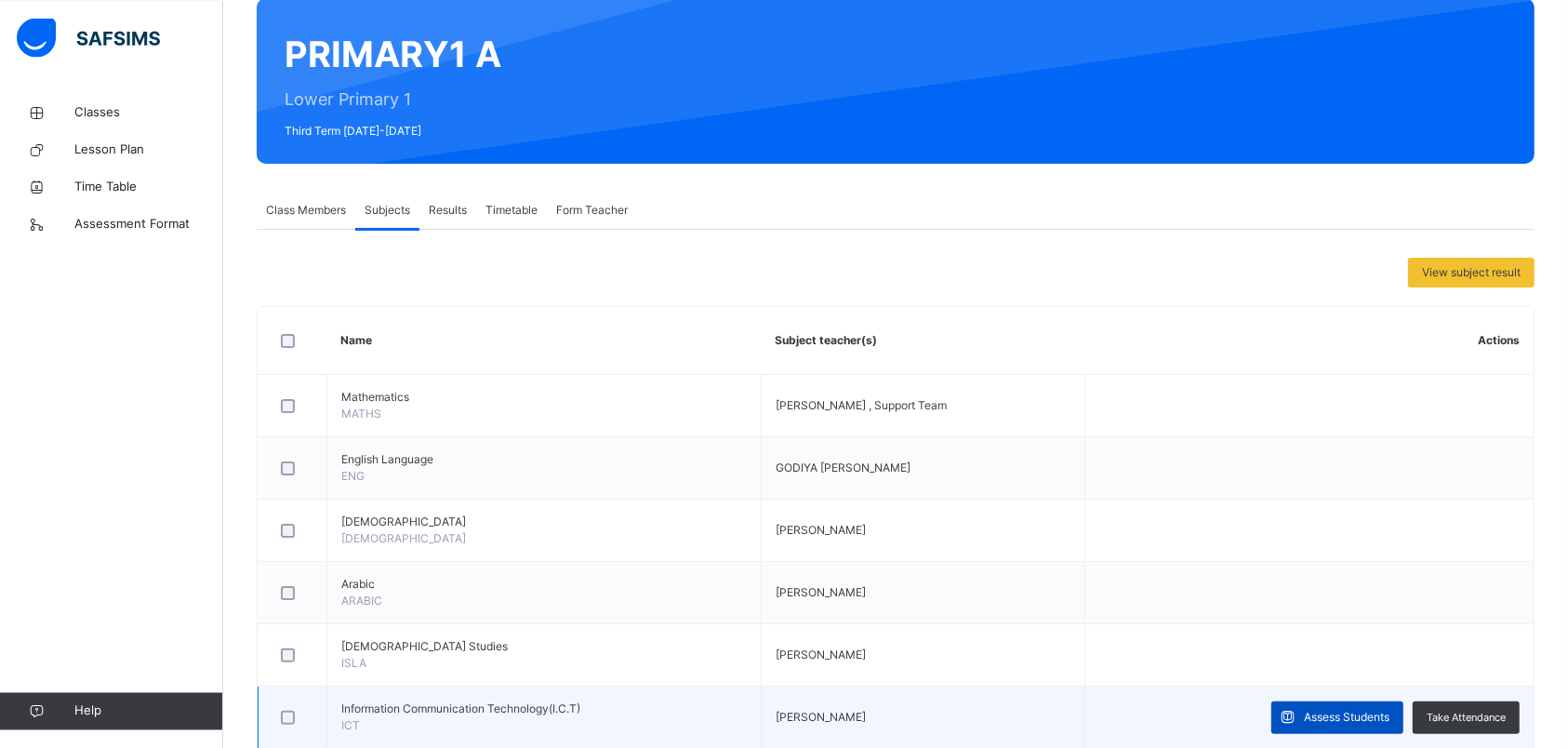 click on "Assess Students" at bounding box center (1337, 716) 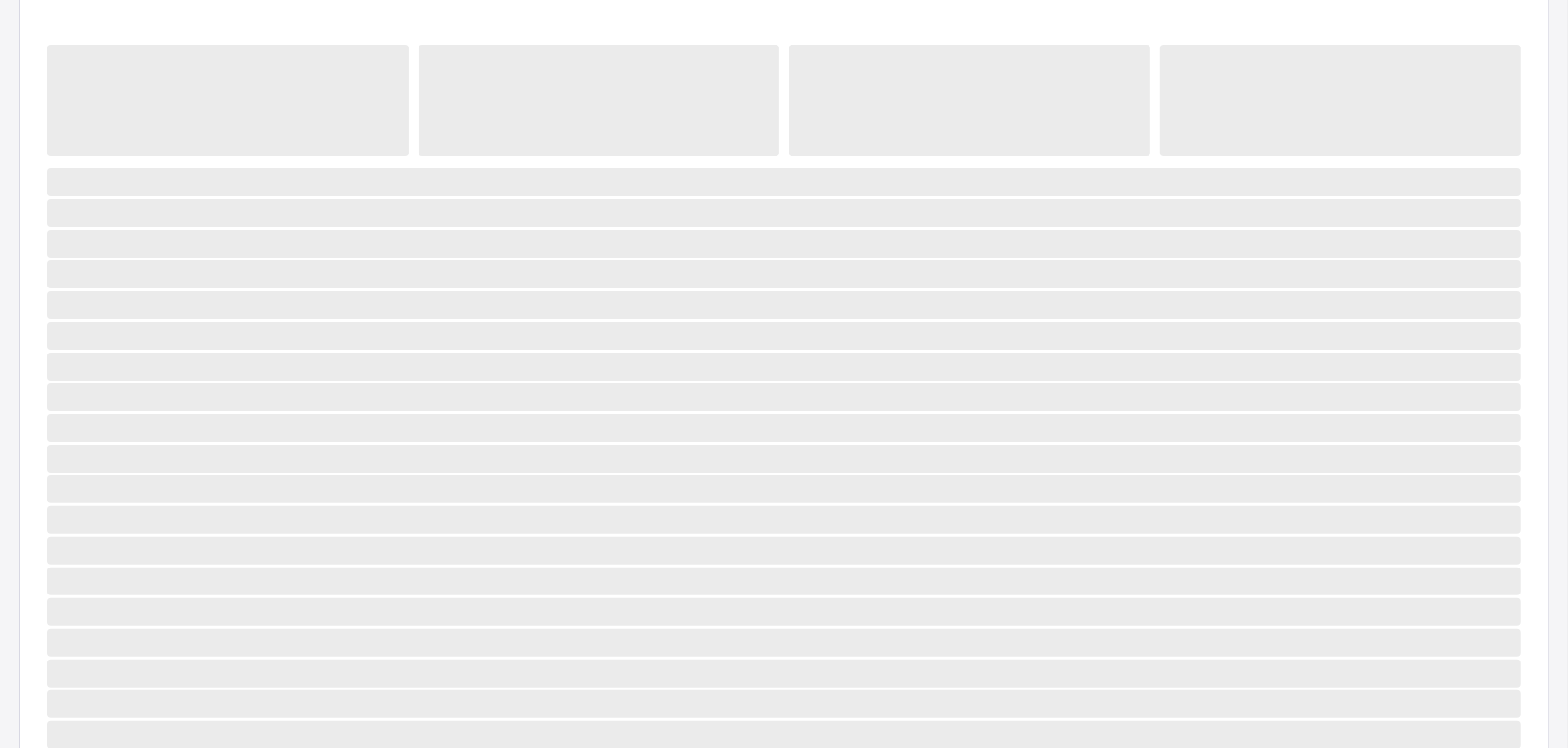 scroll, scrollTop: 302, scrollLeft: 0, axis: vertical 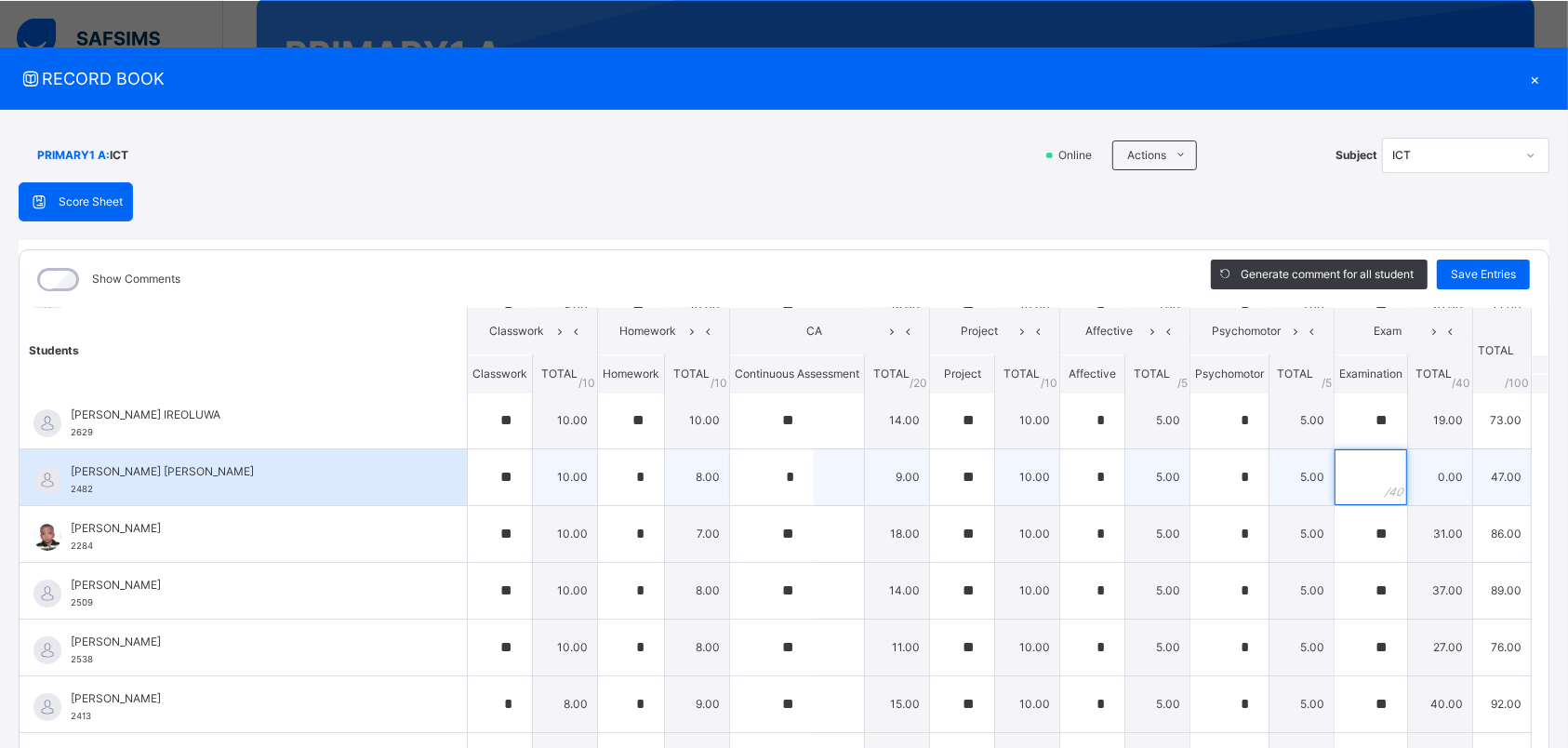 click at bounding box center (1371, 476) 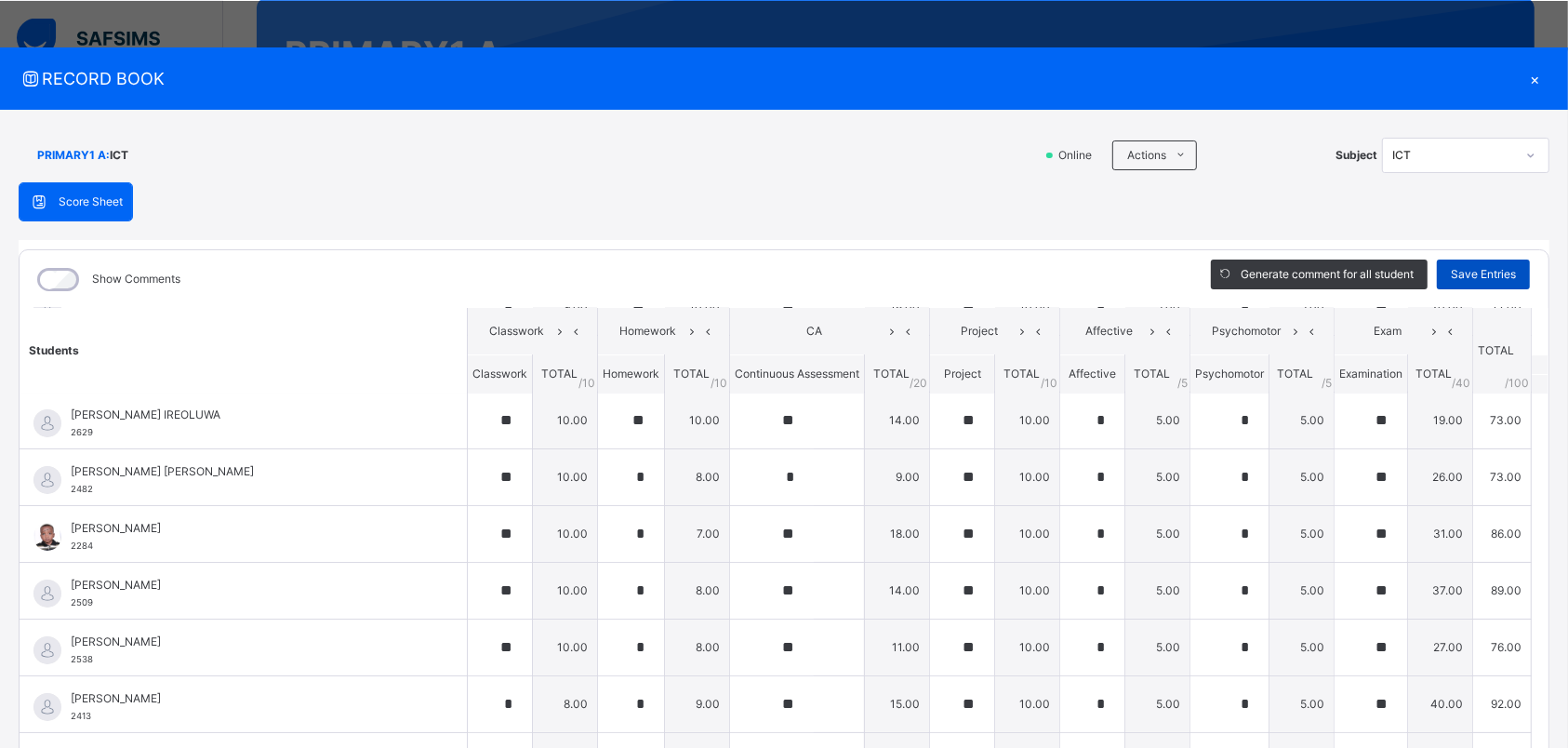 click on "Save Entries" at bounding box center [1483, 274] 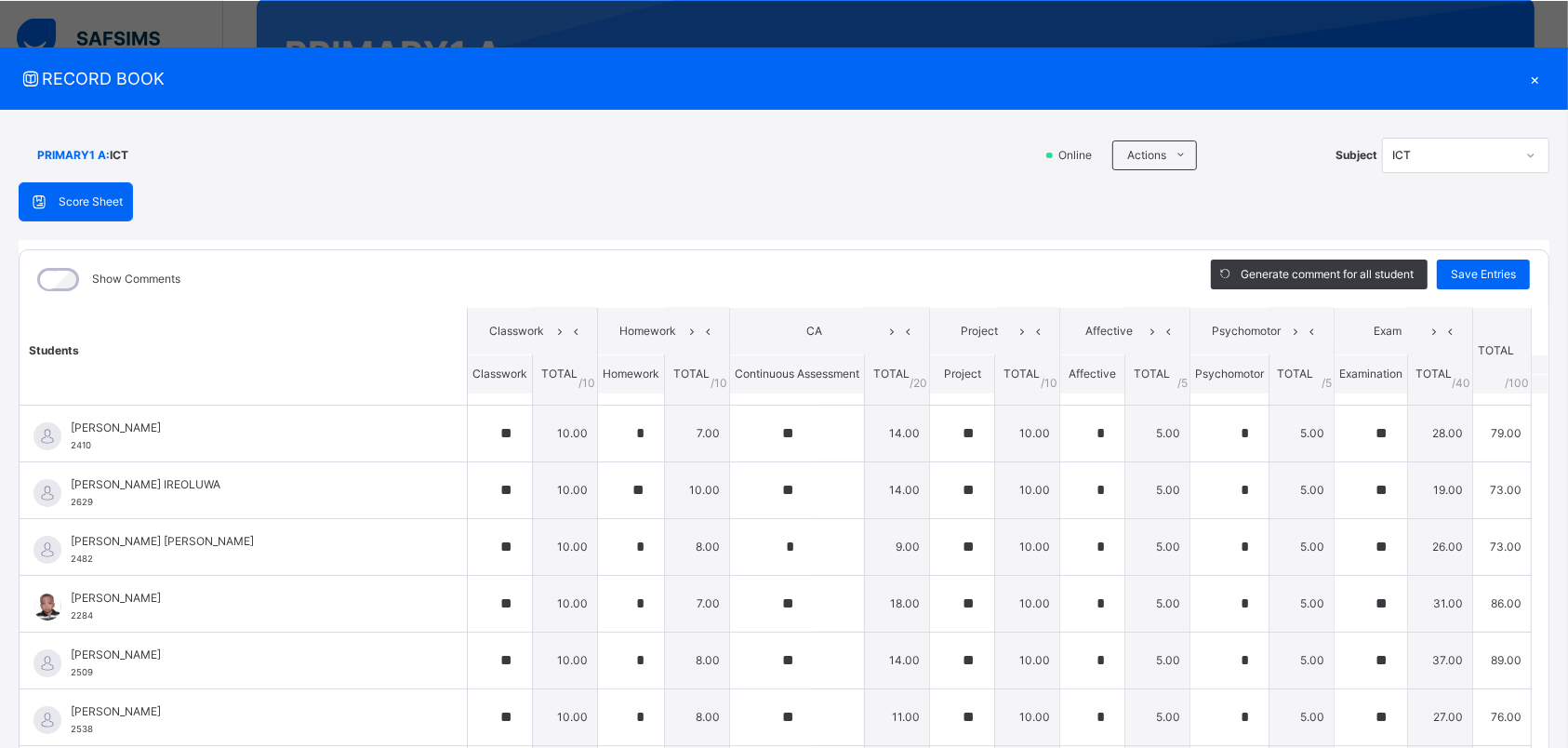 scroll, scrollTop: 240, scrollLeft: 0, axis: vertical 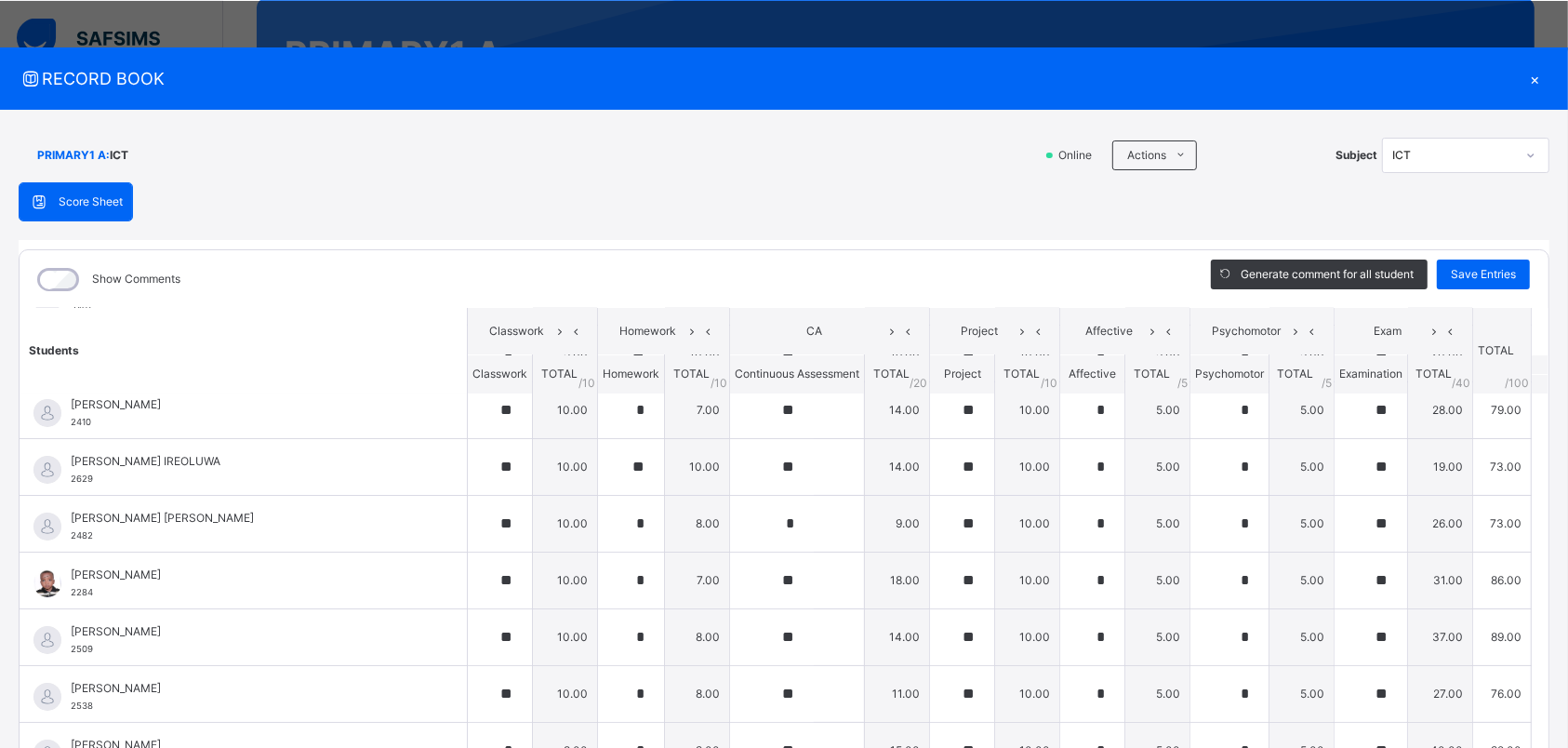 click on "×" at bounding box center [1535, 77] 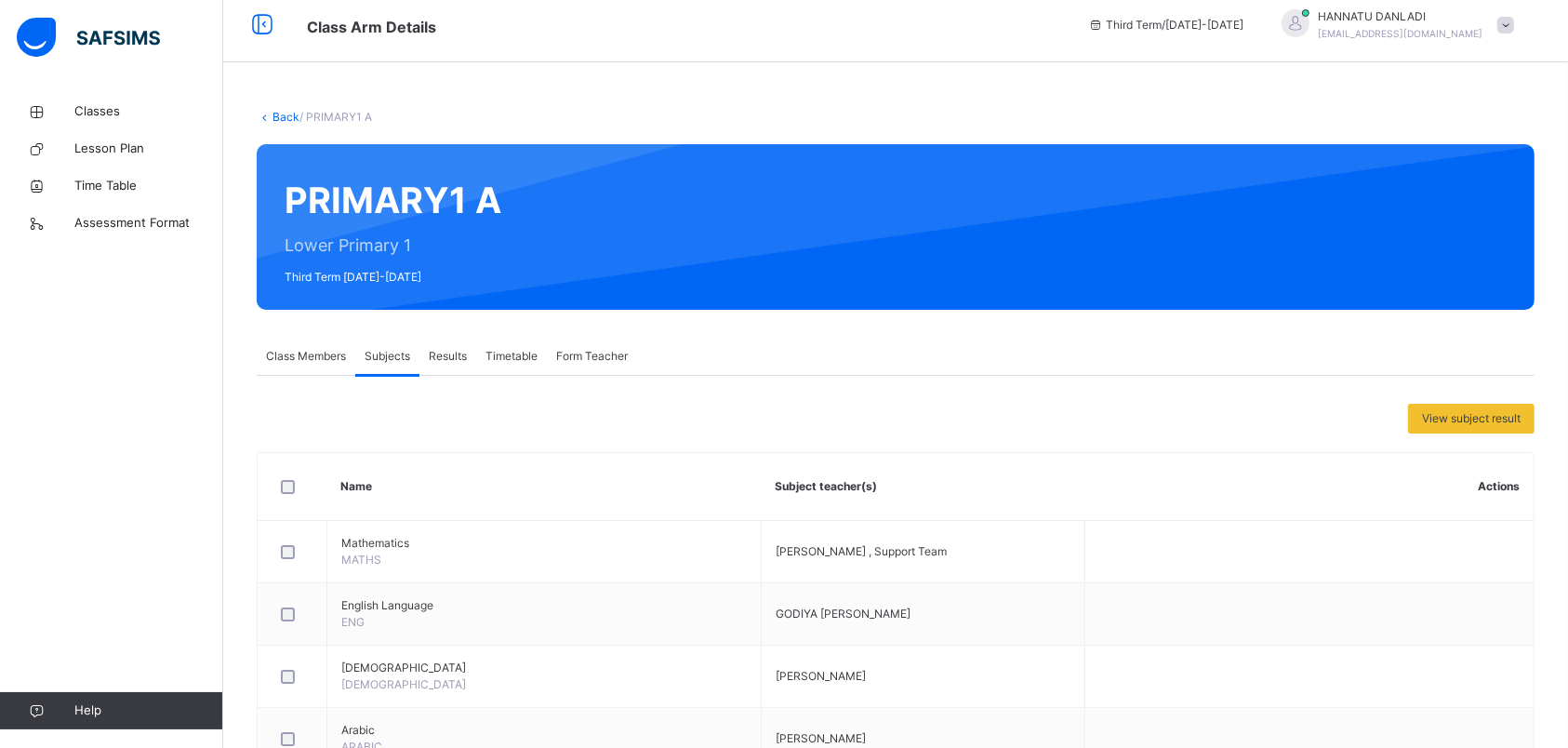 scroll, scrollTop: 0, scrollLeft: 0, axis: both 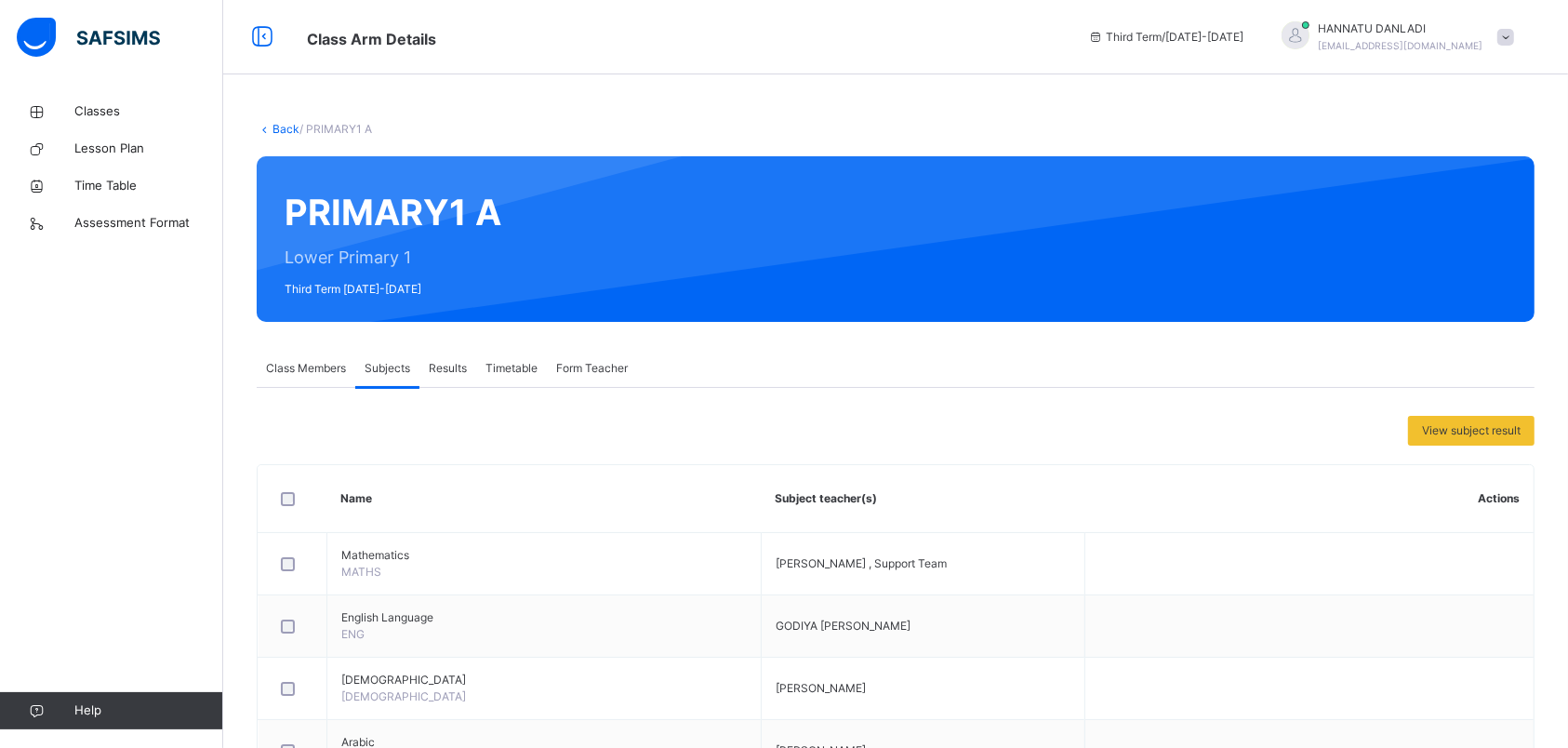 click on "Back" at bounding box center (286, 128) 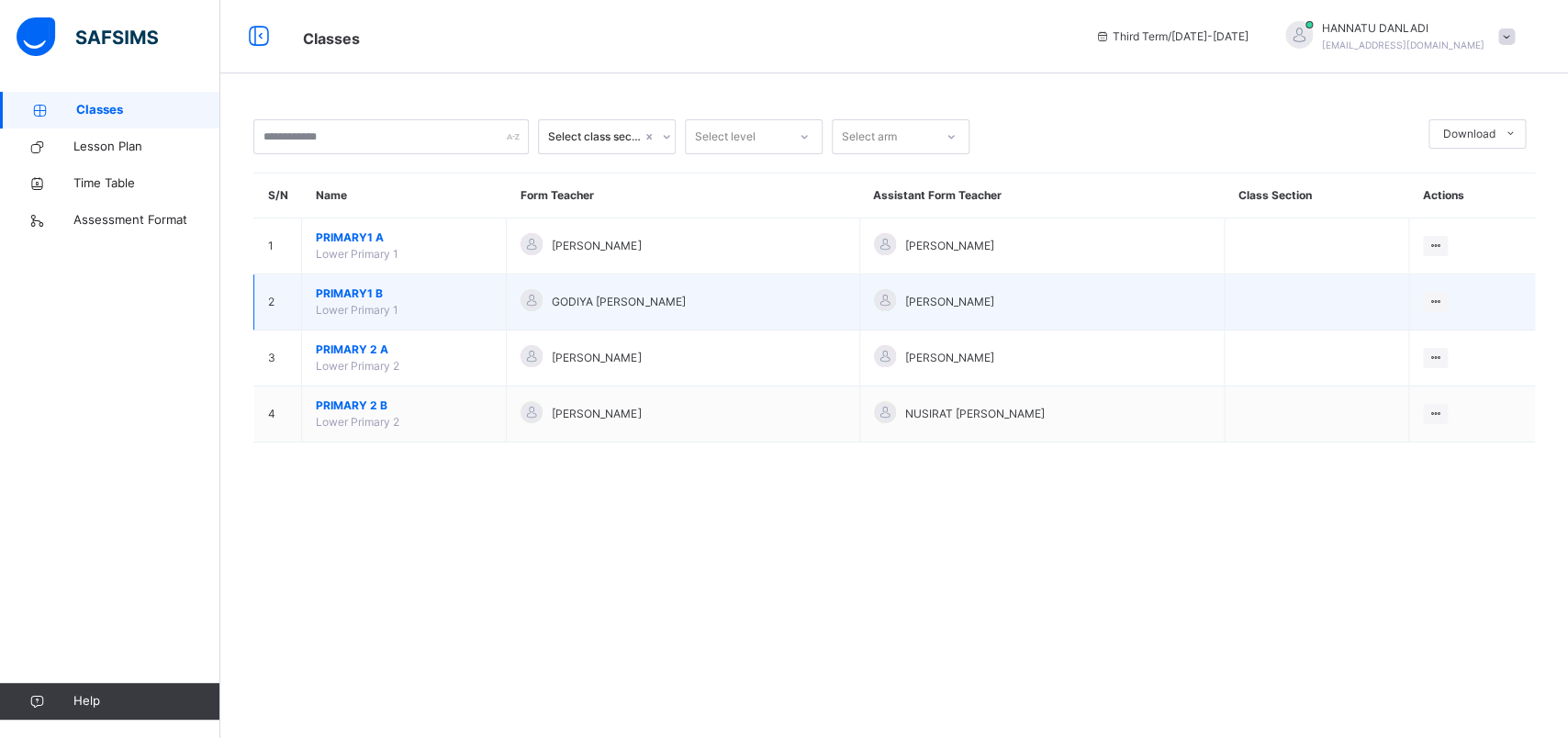 click on "PRIMARY1   B" at bounding box center [404, 294] 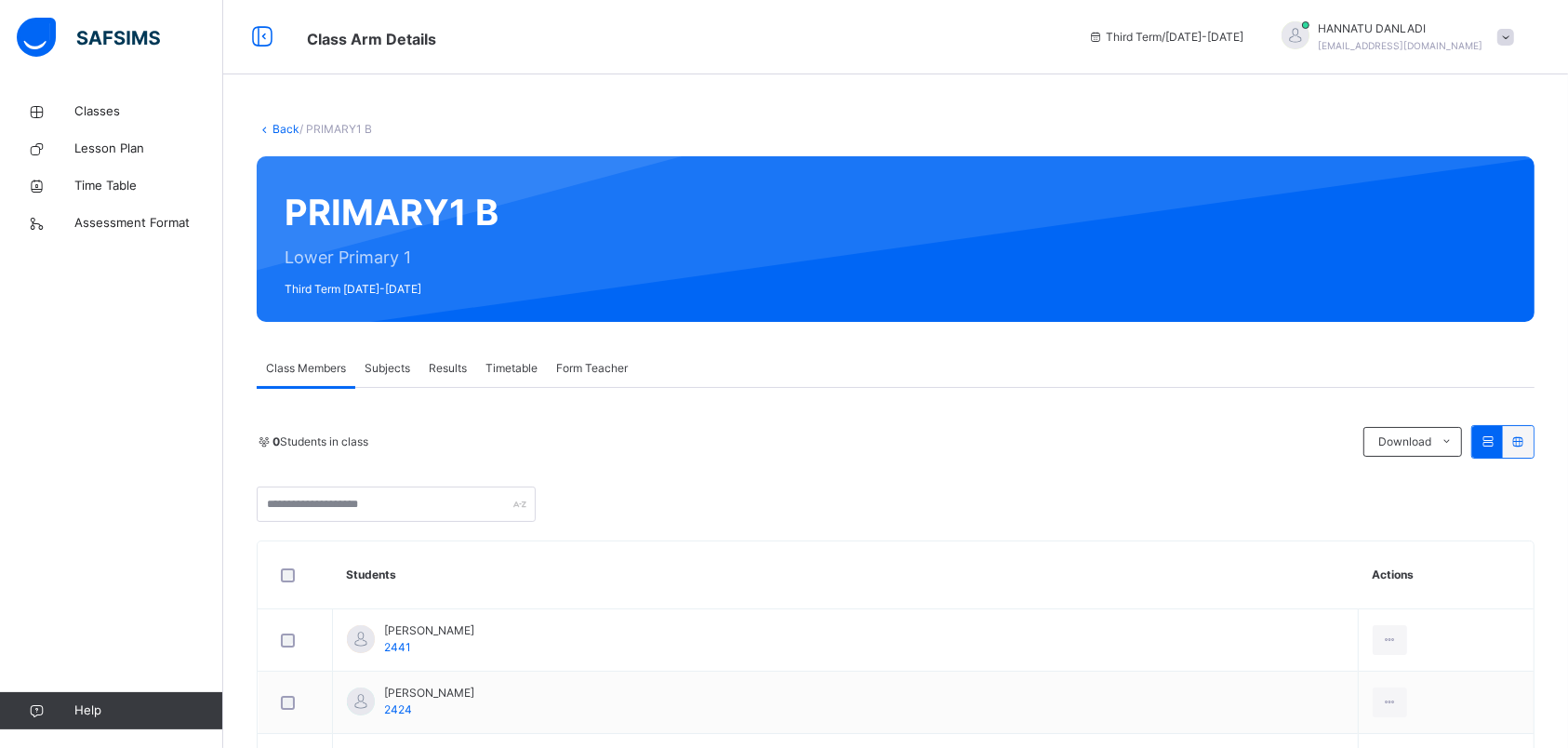 click on "Subjects" at bounding box center (387, 368) 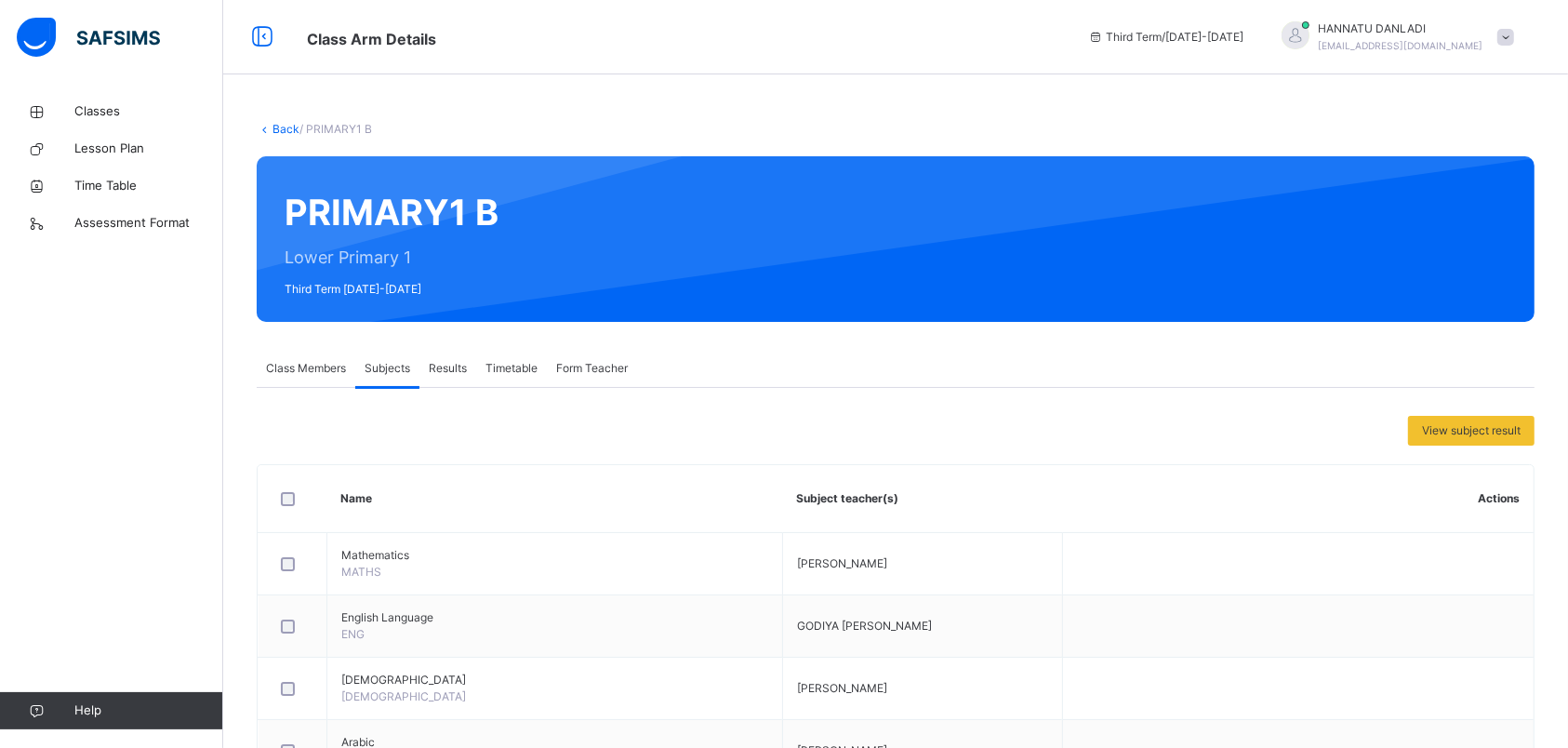 scroll, scrollTop: 583, scrollLeft: 0, axis: vertical 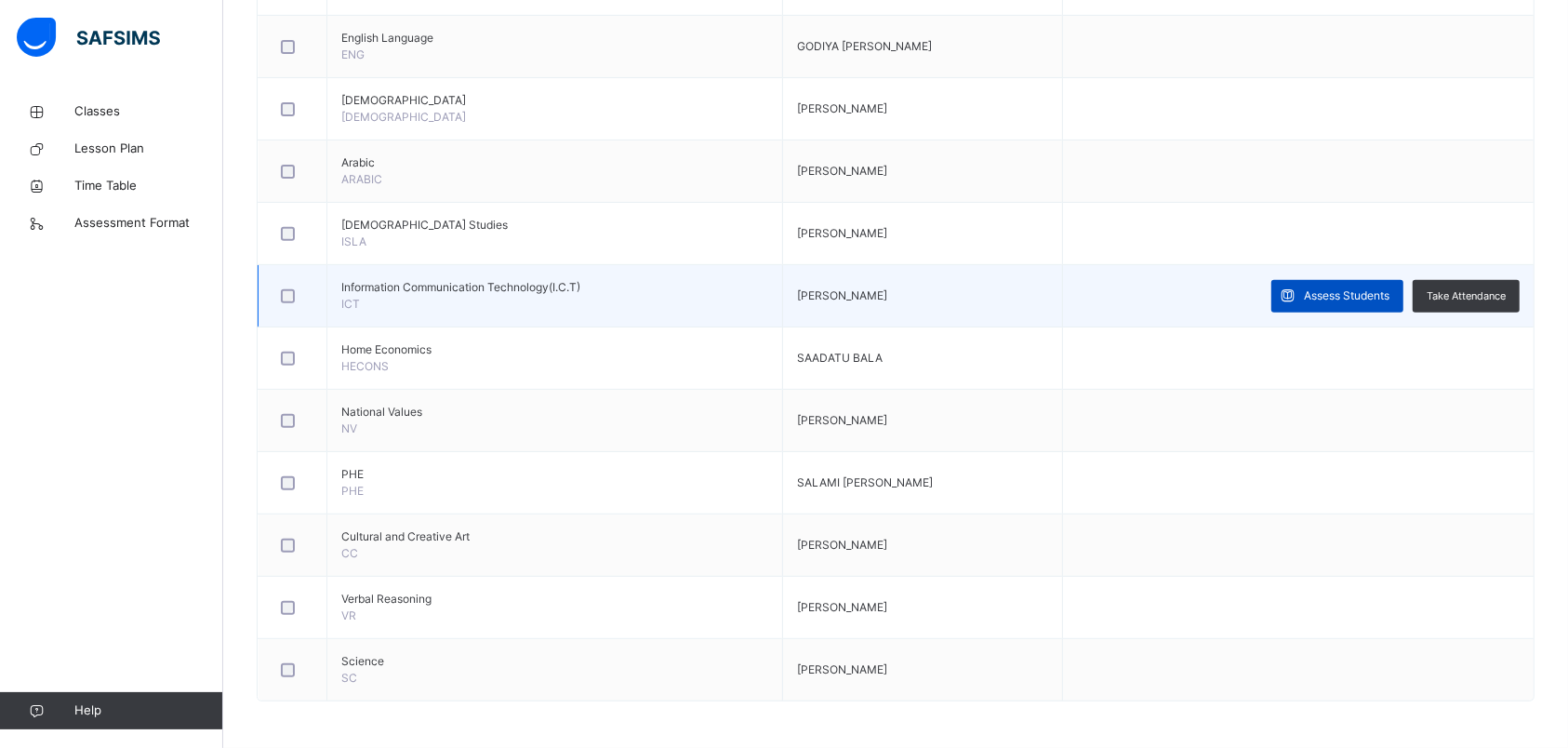 click on "Assess Students" at bounding box center (1337, 296) 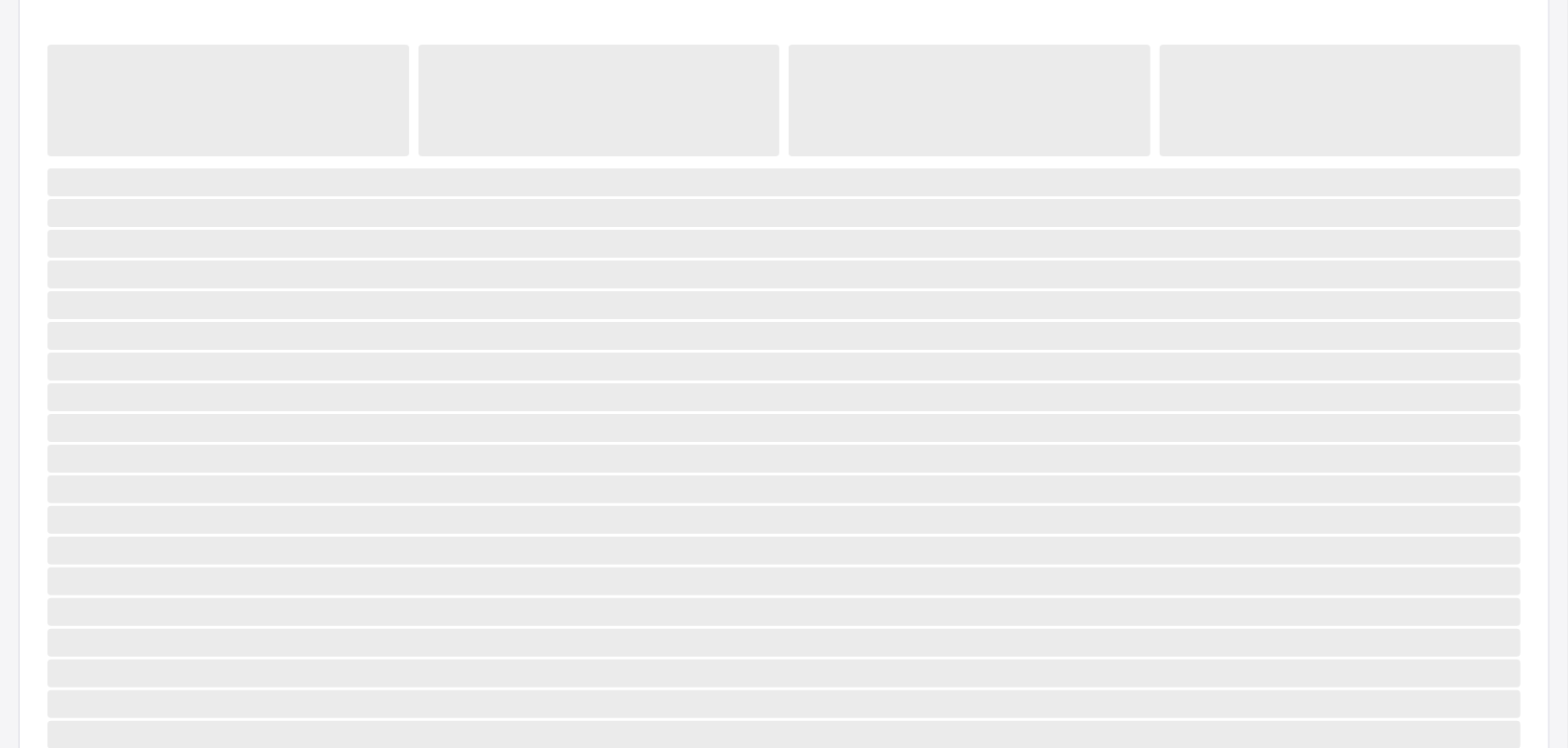 scroll, scrollTop: 582, scrollLeft: 0, axis: vertical 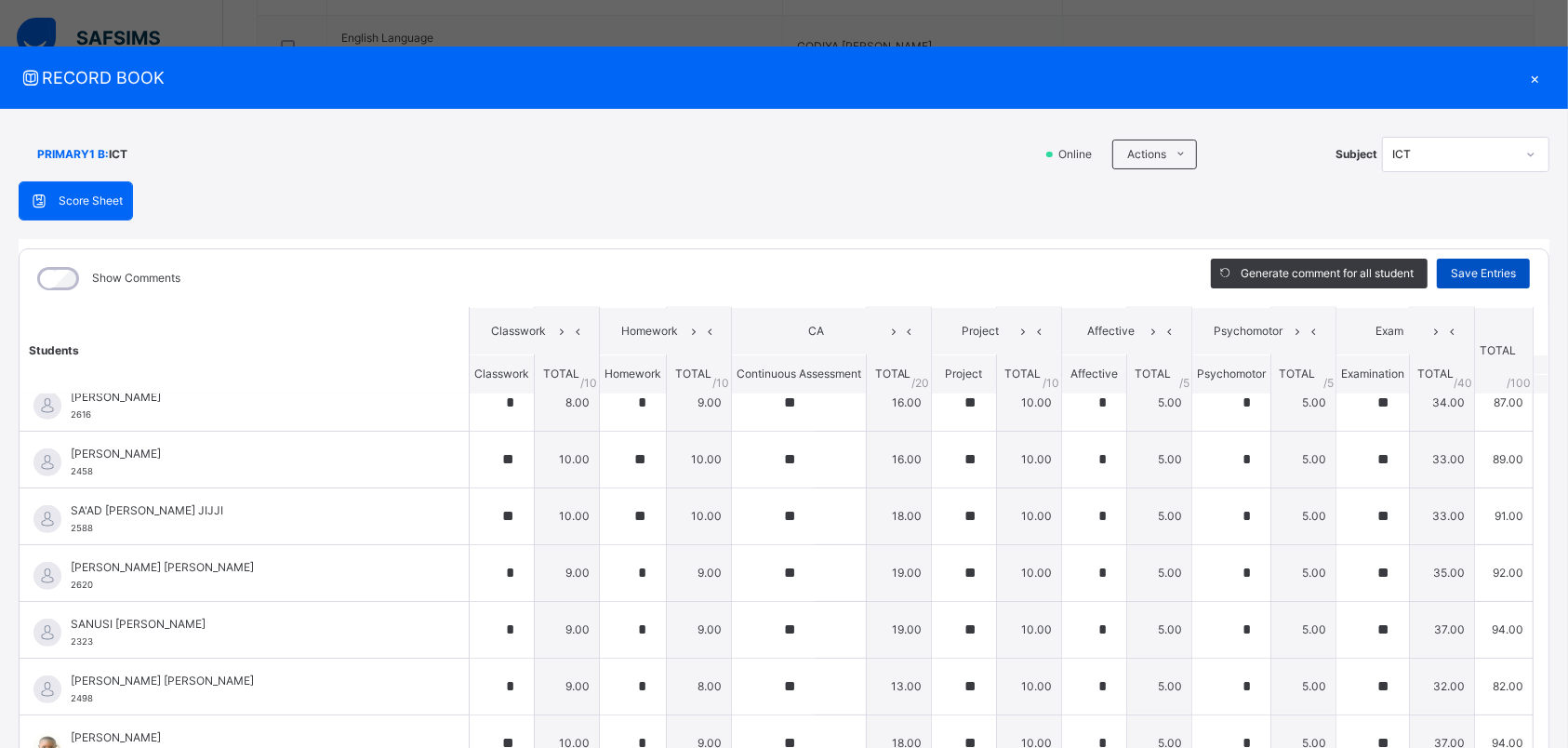 click on "Save Entries" at bounding box center (1483, 274) 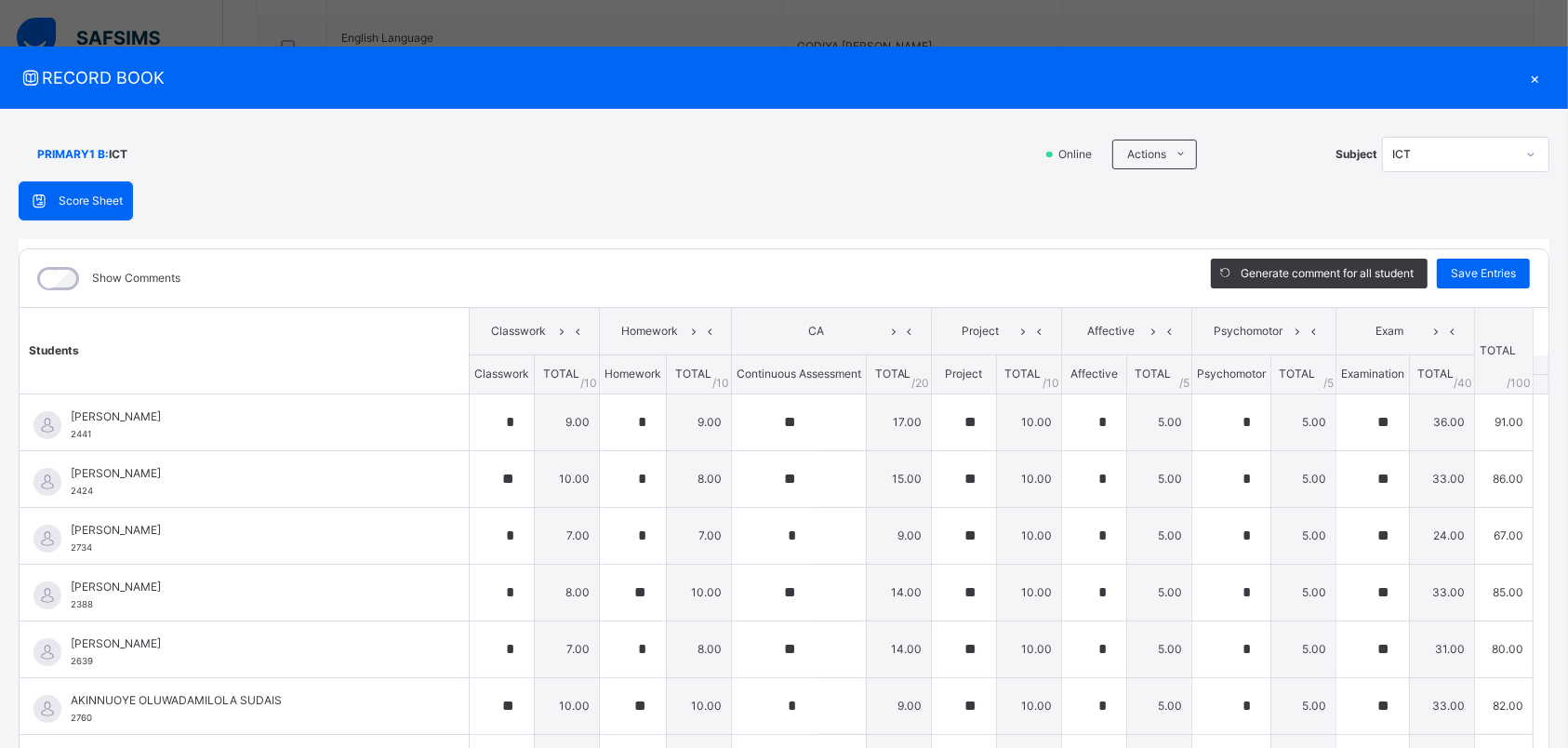 click on "×" at bounding box center (1535, 77) 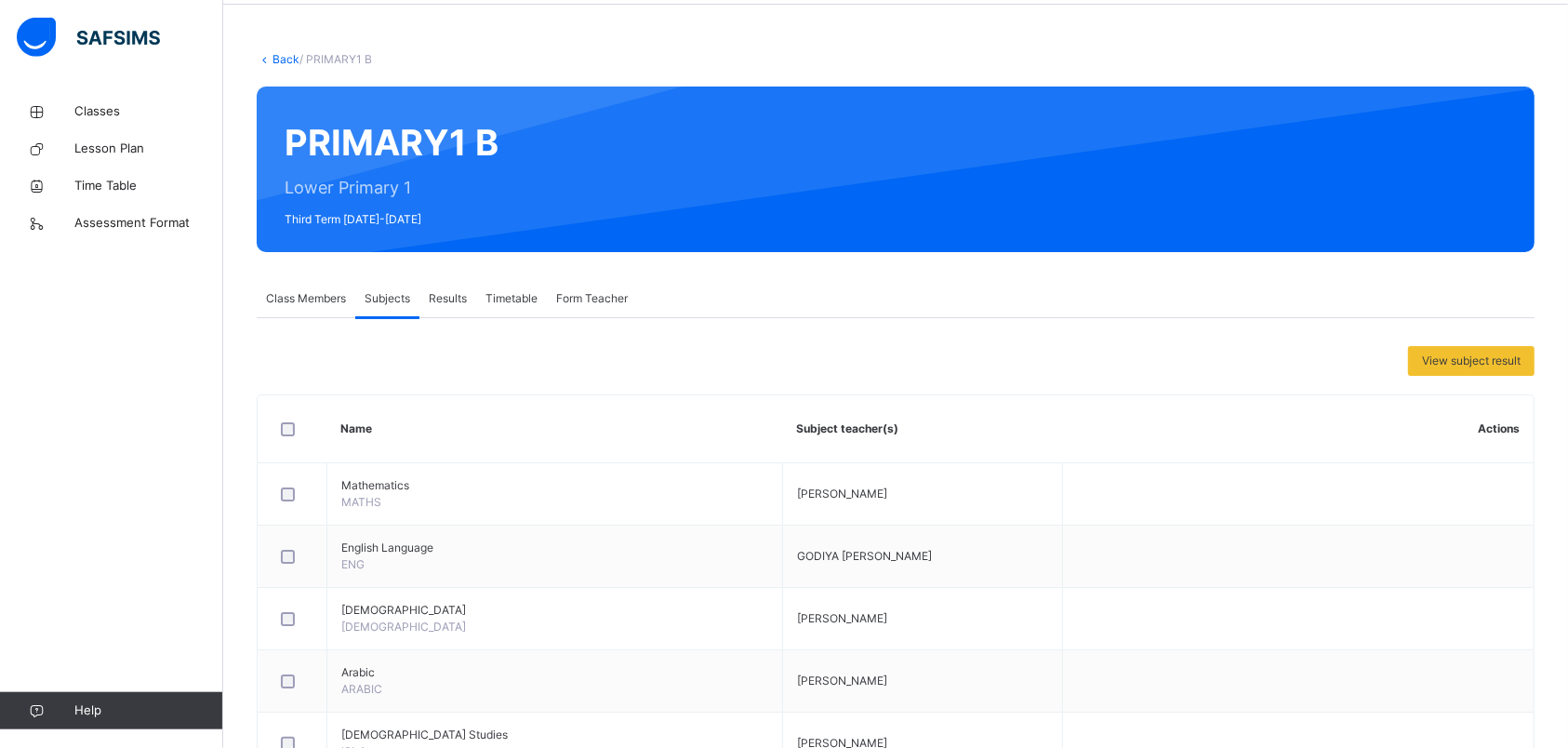 scroll, scrollTop: 0, scrollLeft: 0, axis: both 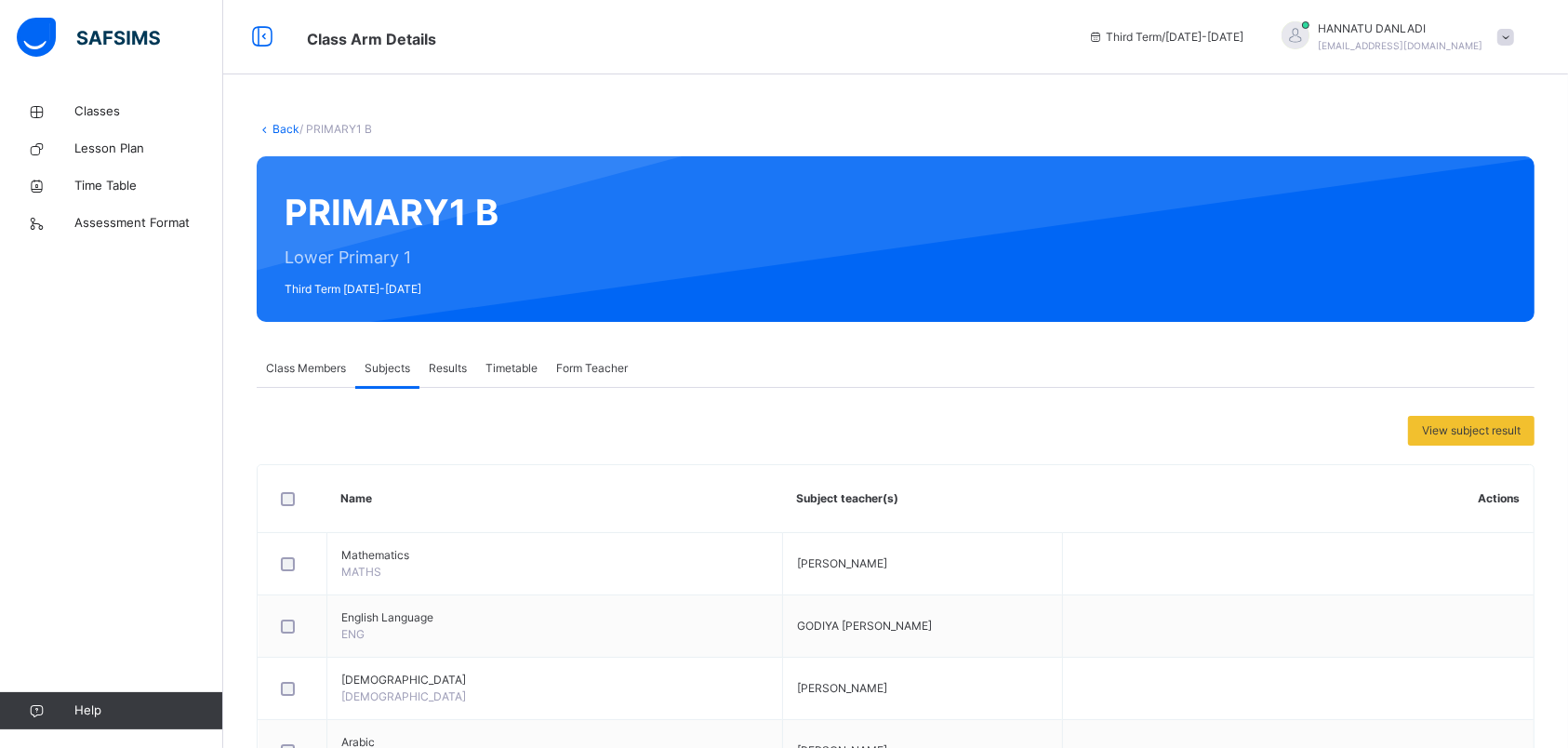 click on "Back" at bounding box center [286, 128] 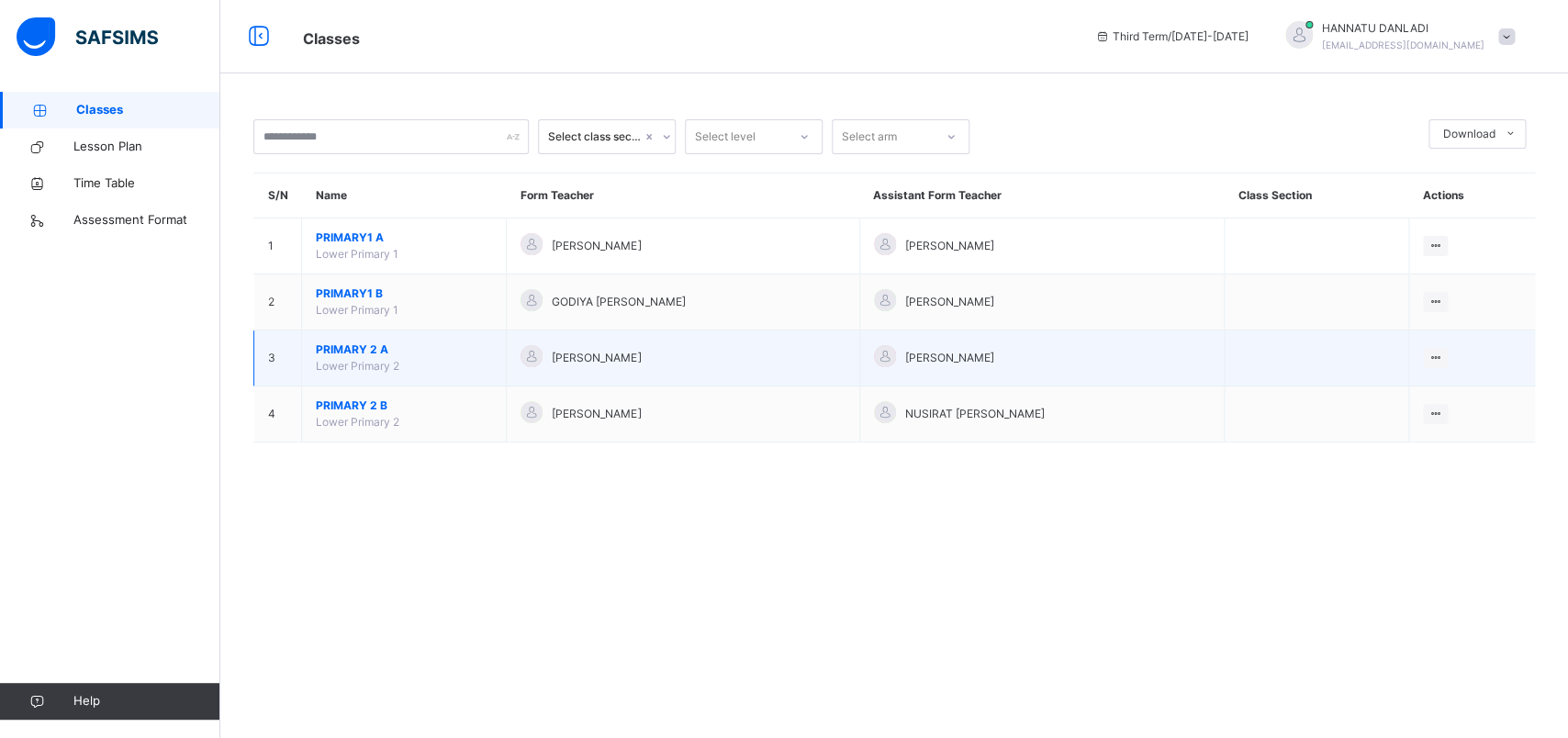 click on "PRIMARY 2   A" at bounding box center [404, 350] 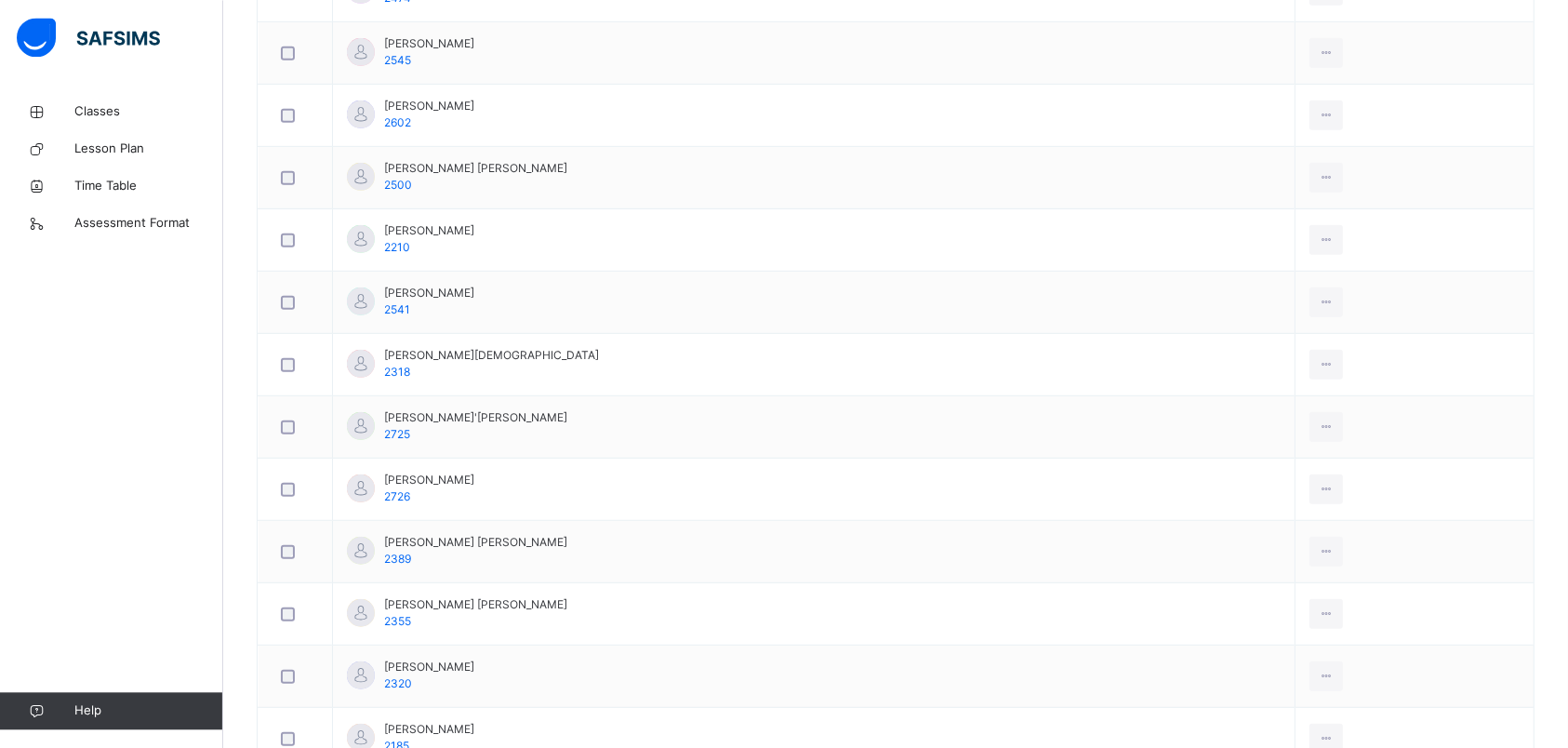 scroll, scrollTop: 902, scrollLeft: 0, axis: vertical 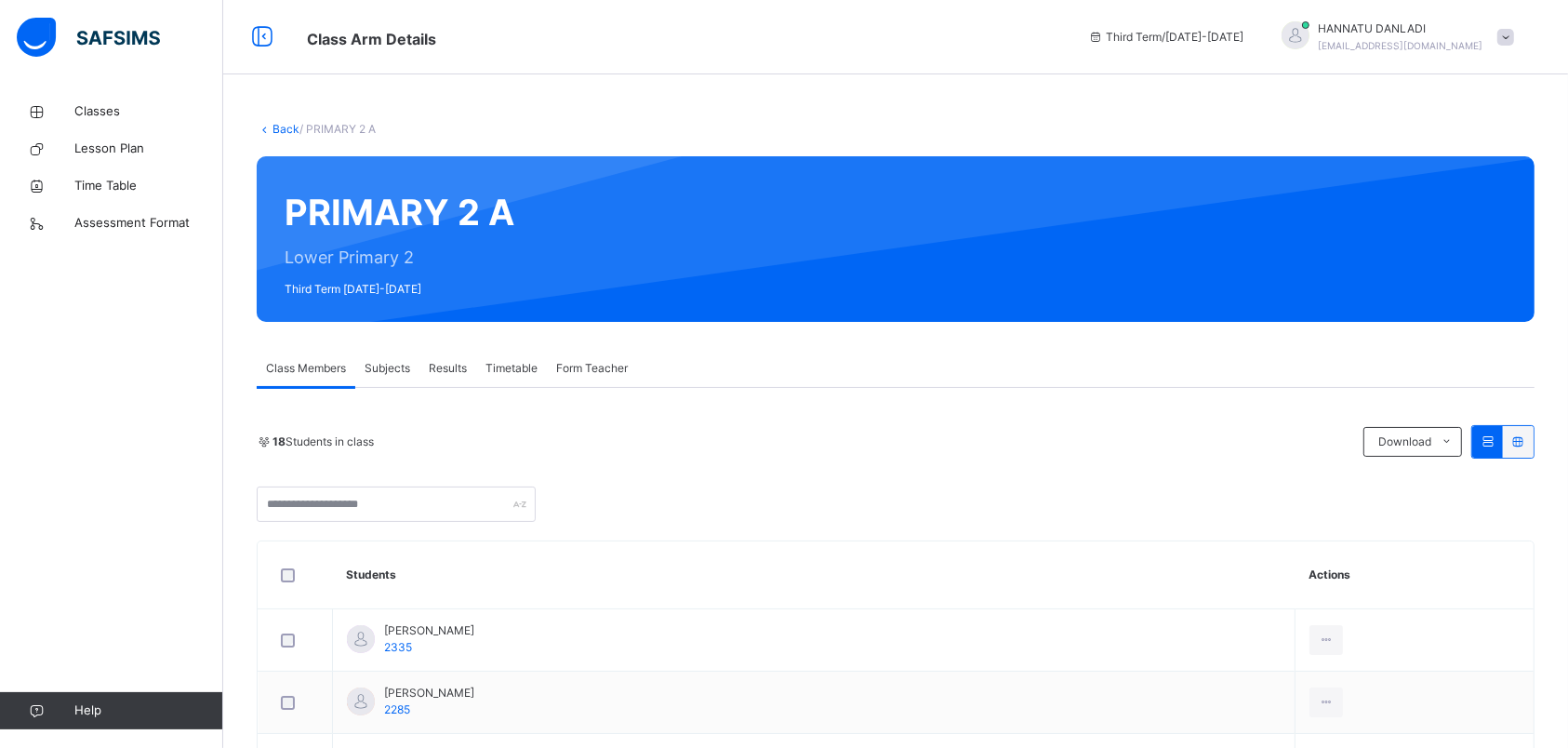 click on "Subjects" at bounding box center (387, 368) 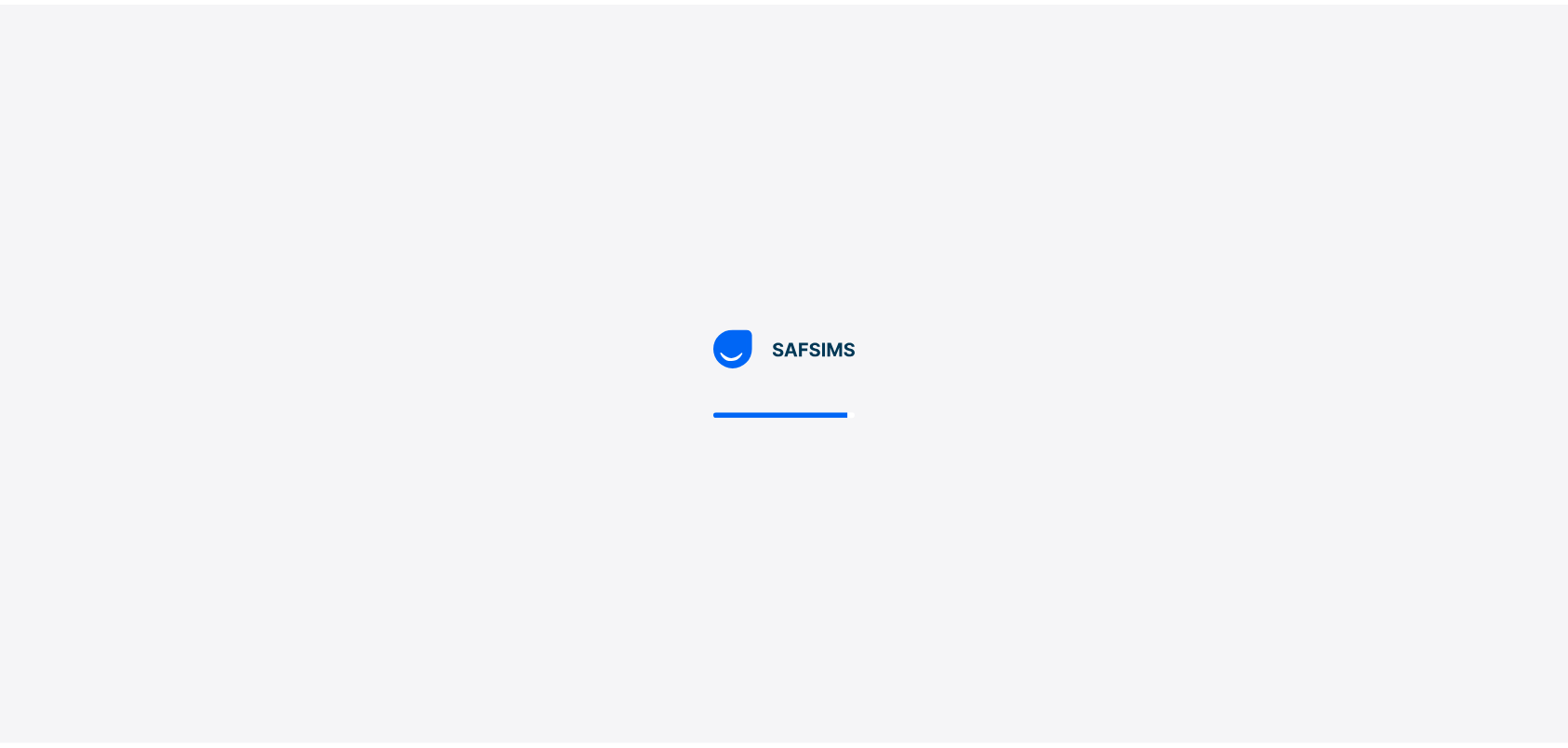 scroll, scrollTop: 0, scrollLeft: 0, axis: both 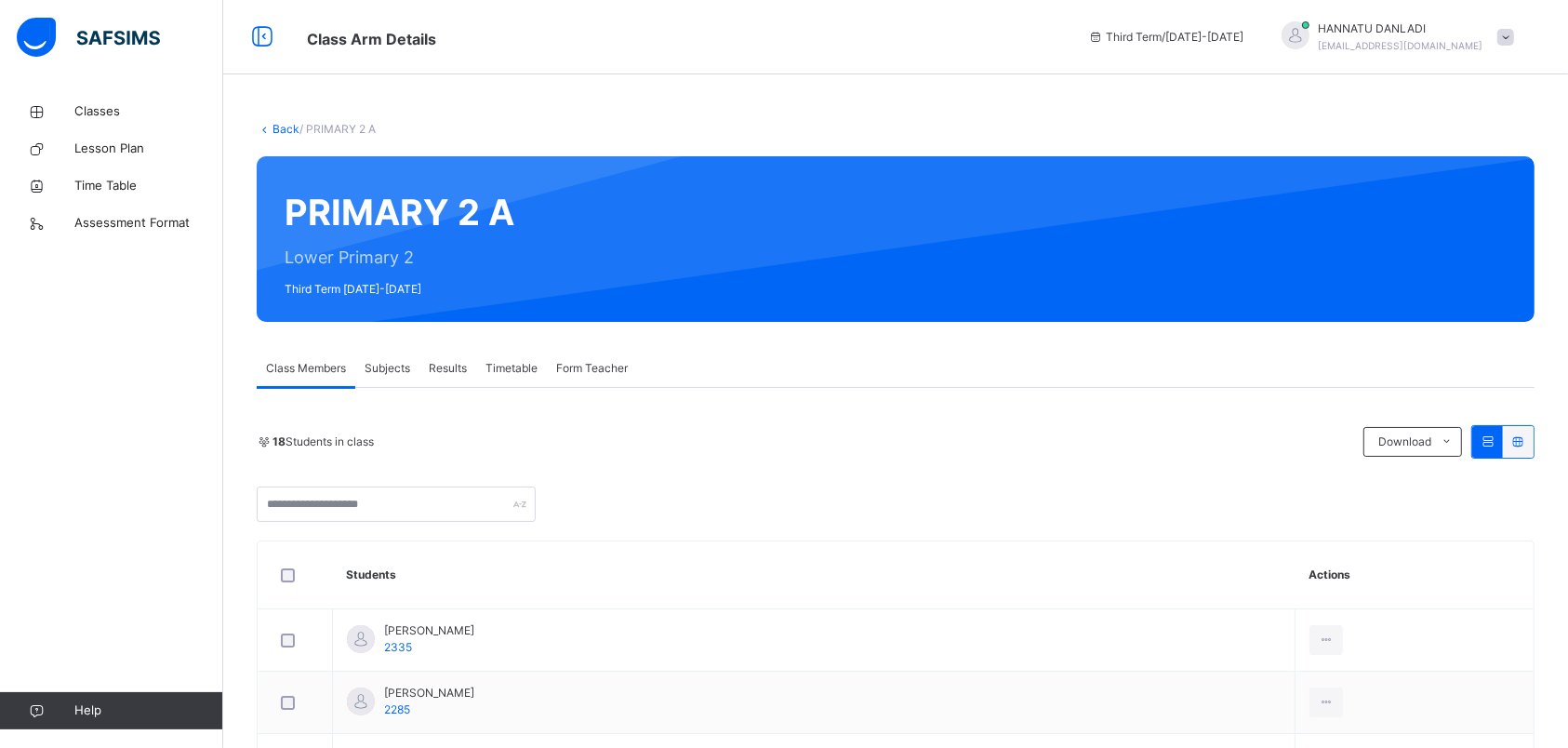 click on "Subjects" at bounding box center [387, 368] 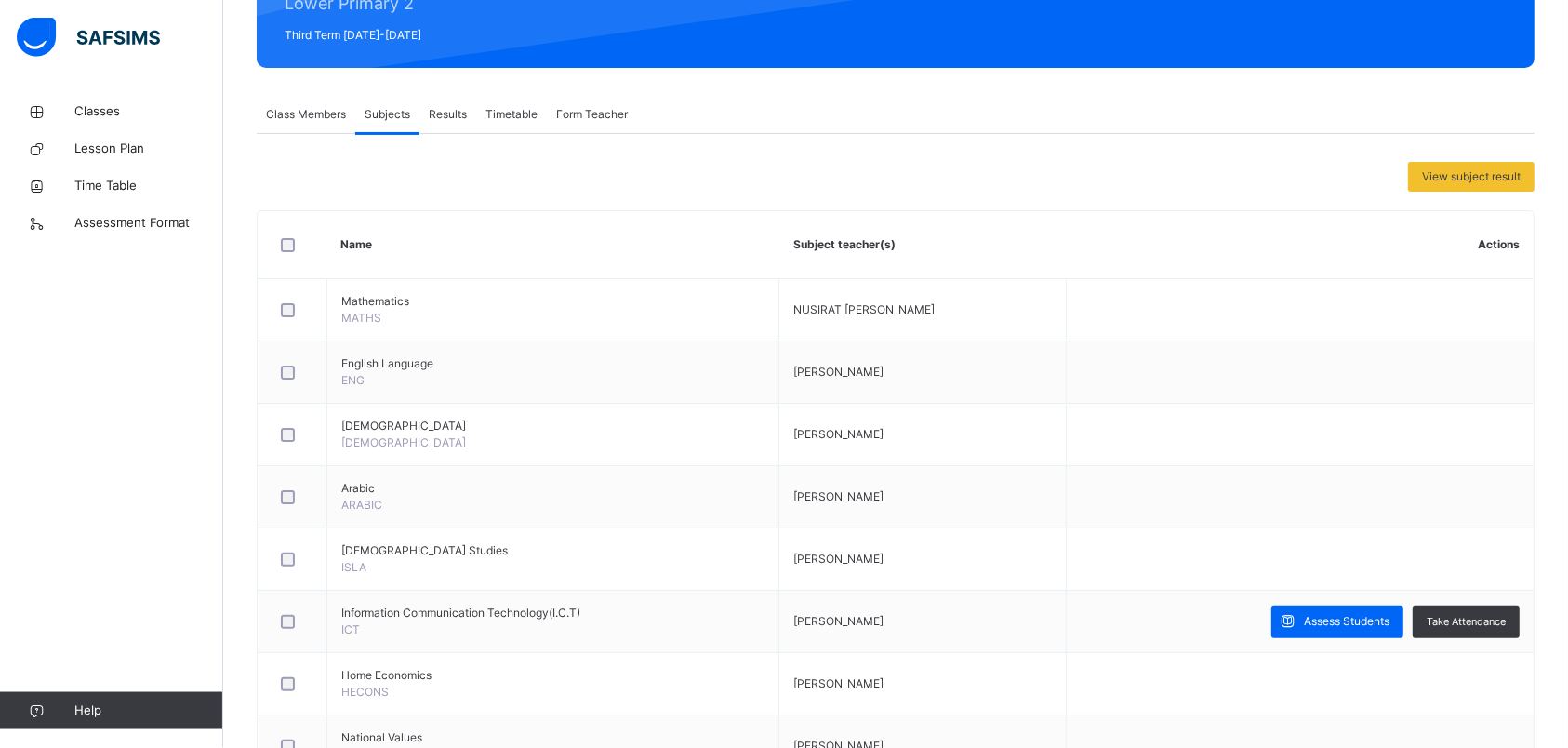 scroll, scrollTop: 318, scrollLeft: 0, axis: vertical 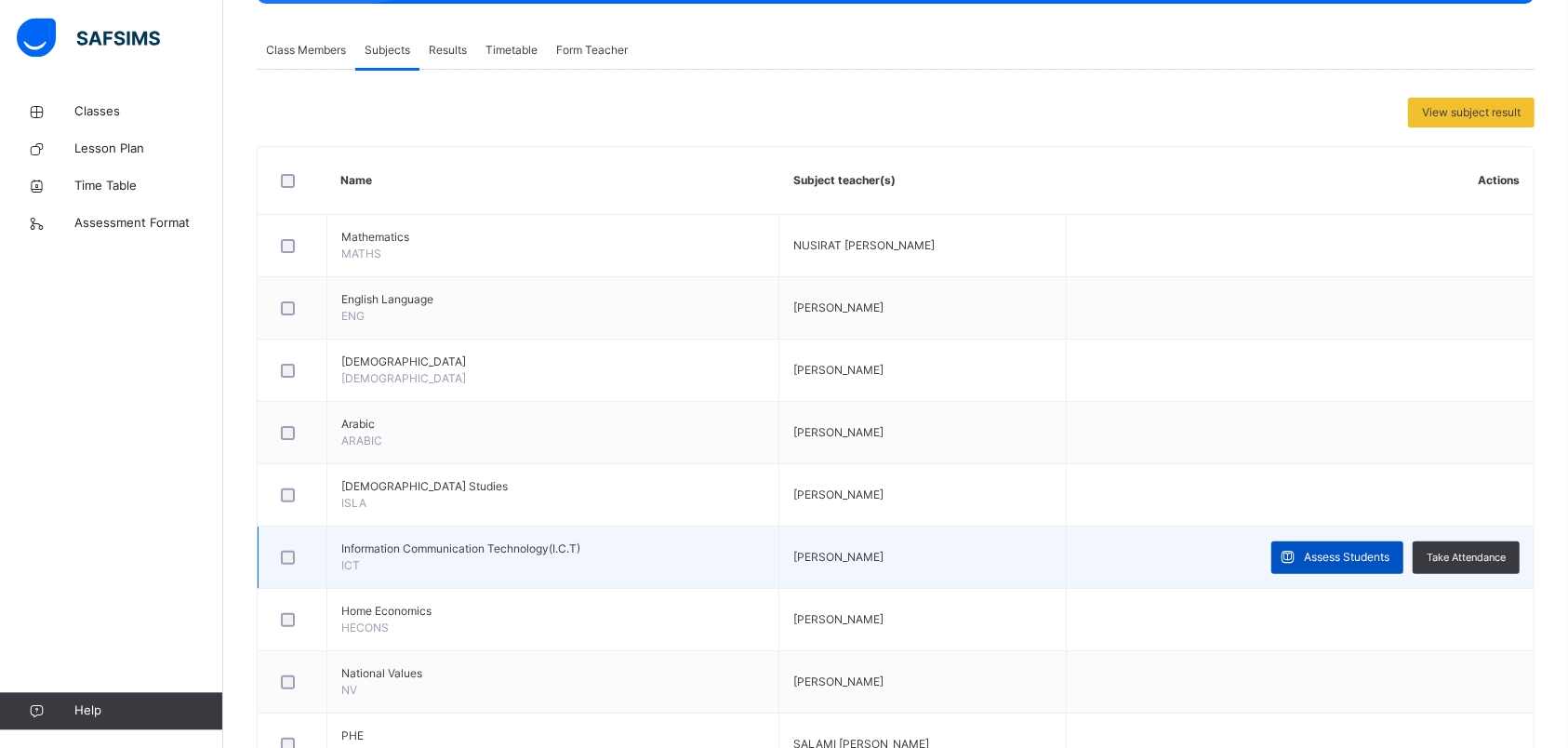 click on "Assess Students" at bounding box center (1347, 557) 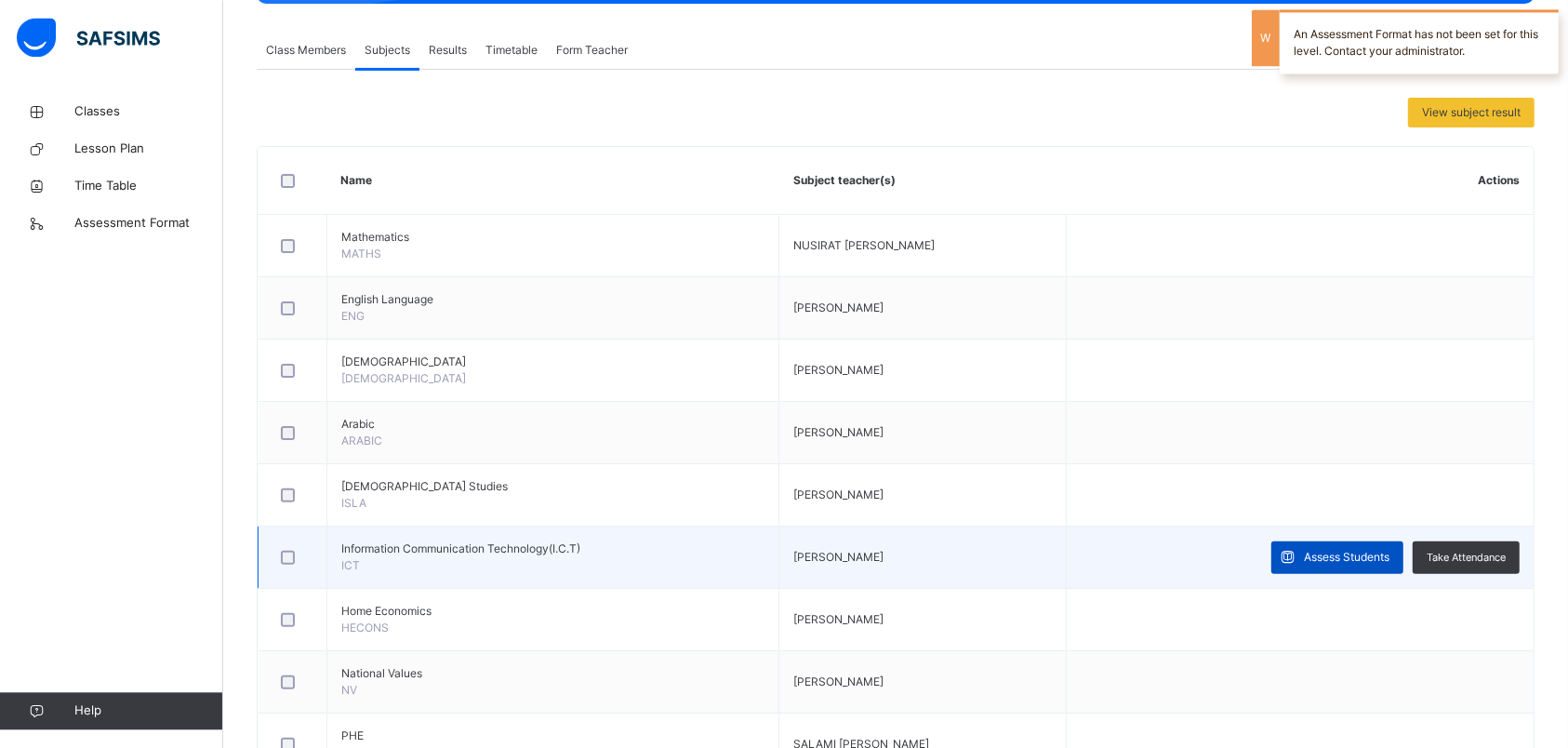 click on "Assess Students" at bounding box center (1347, 557) 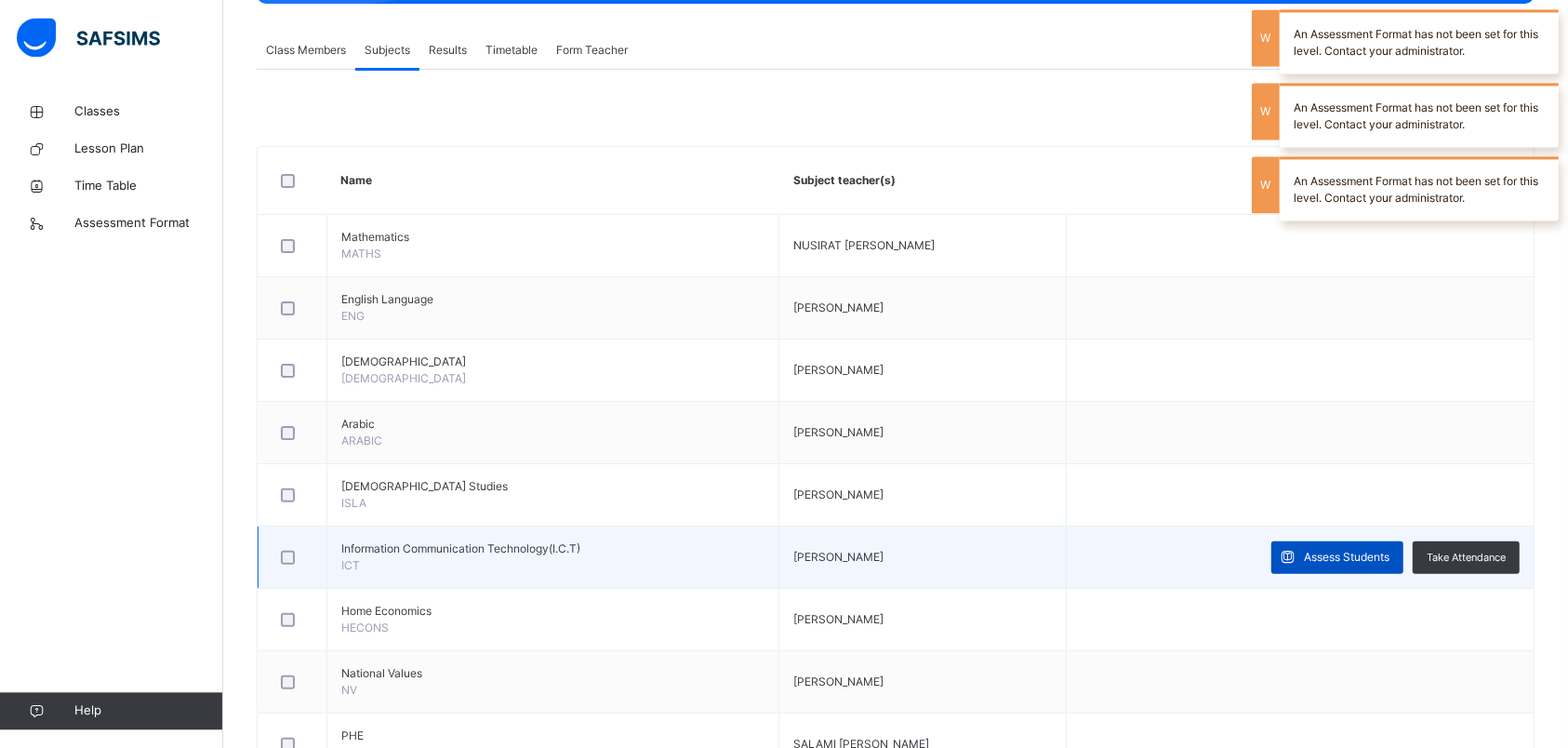 click on "Assess Students" at bounding box center (1347, 557) 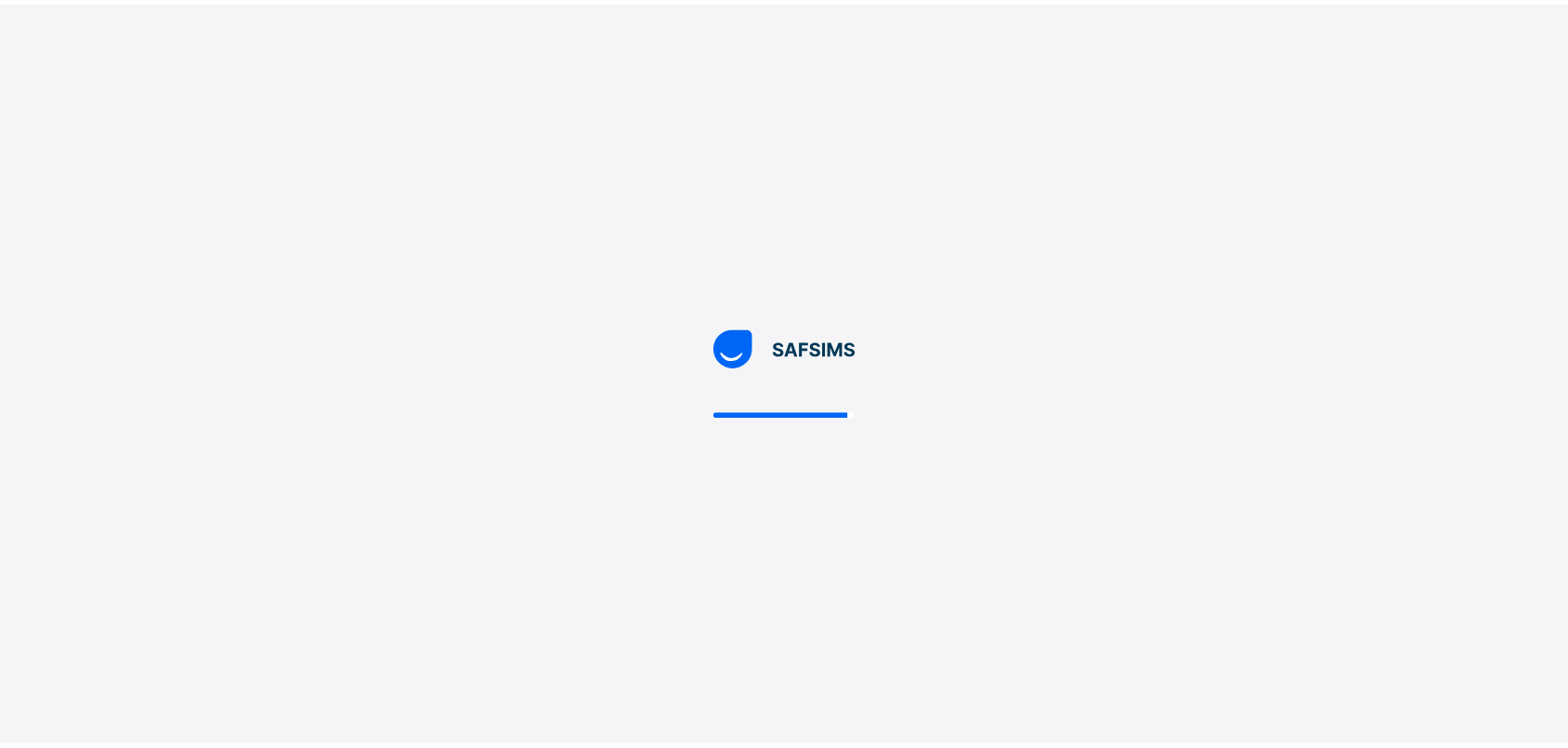 scroll, scrollTop: 0, scrollLeft: 0, axis: both 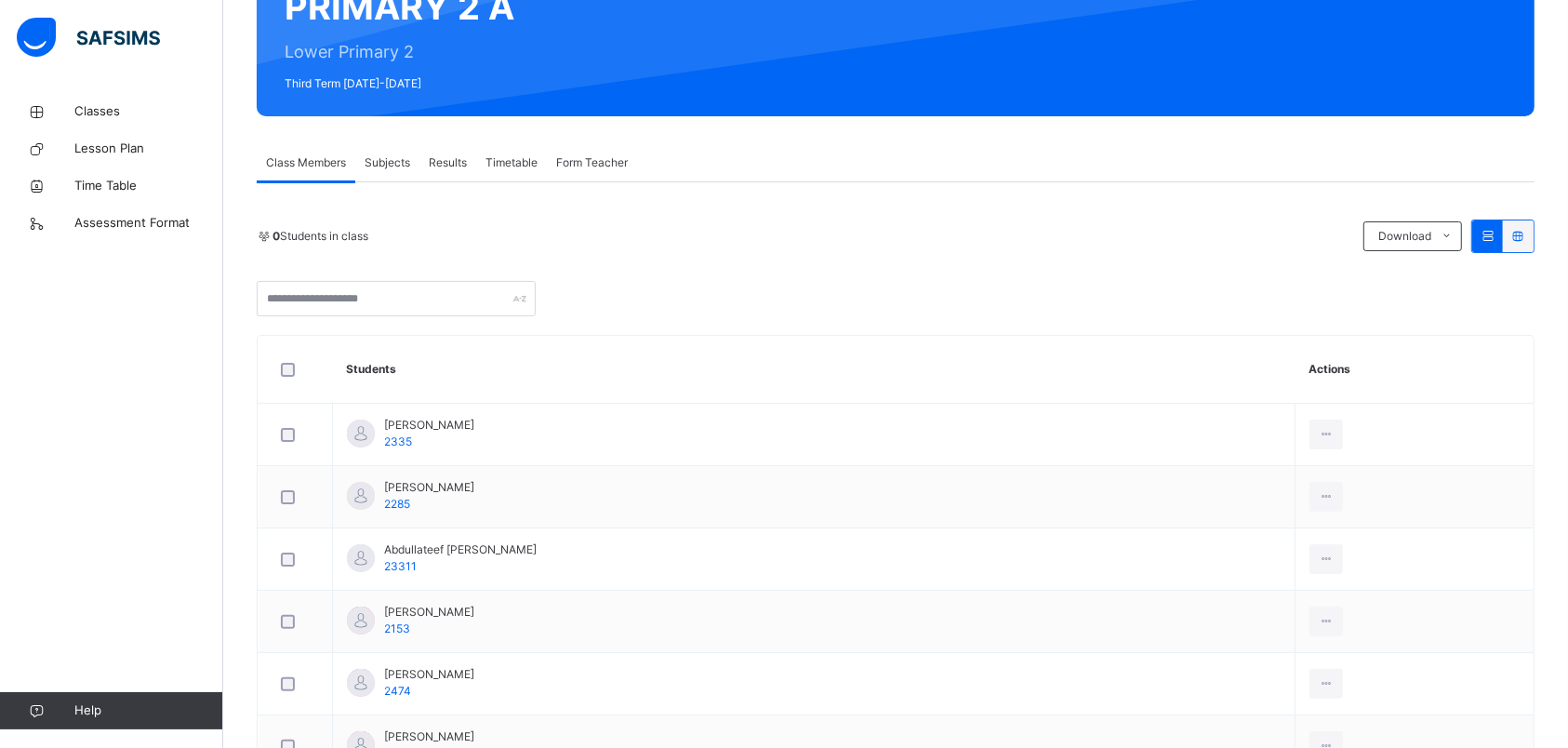 click on "Subjects" at bounding box center [387, 163] 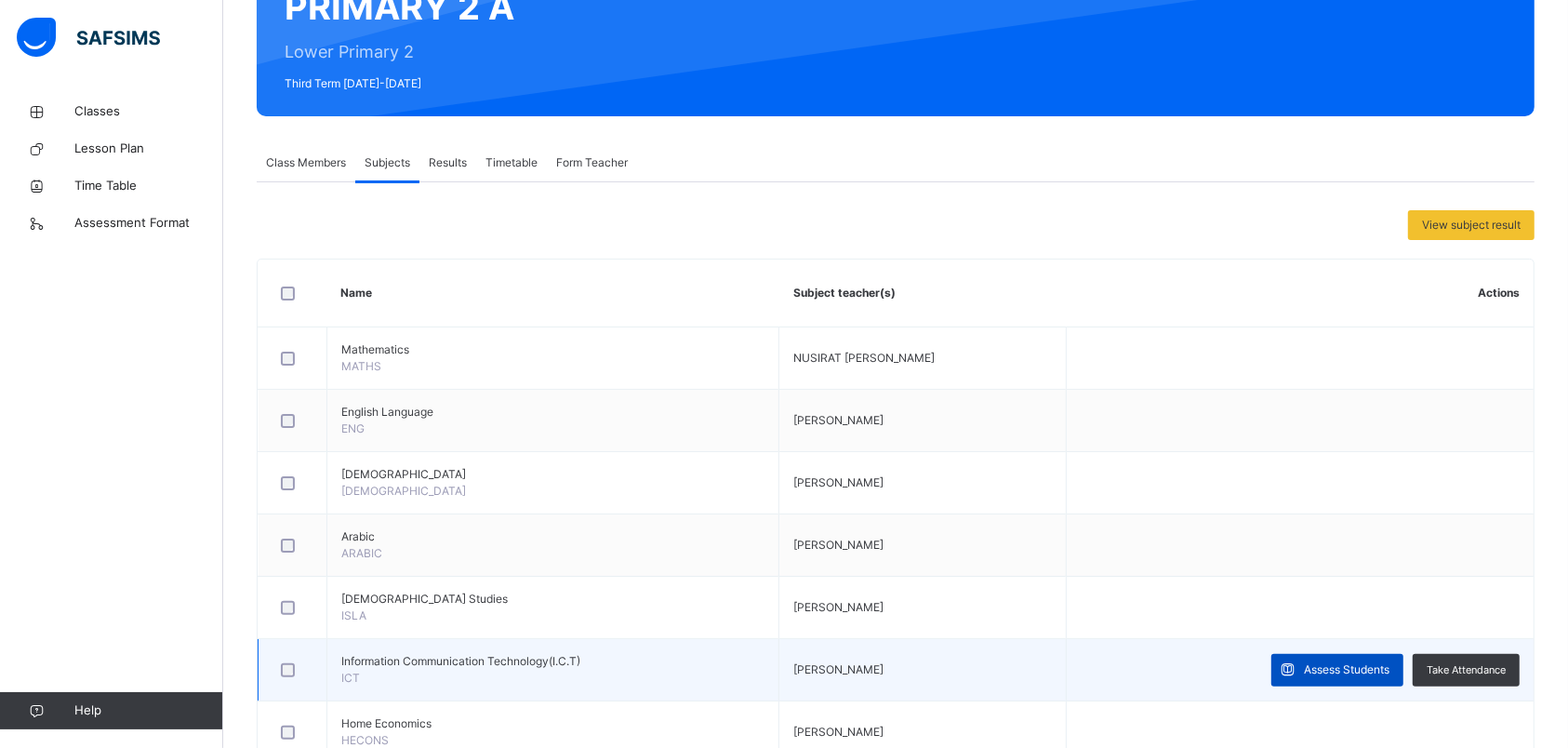 click on "Assess Students" at bounding box center (1347, 670) 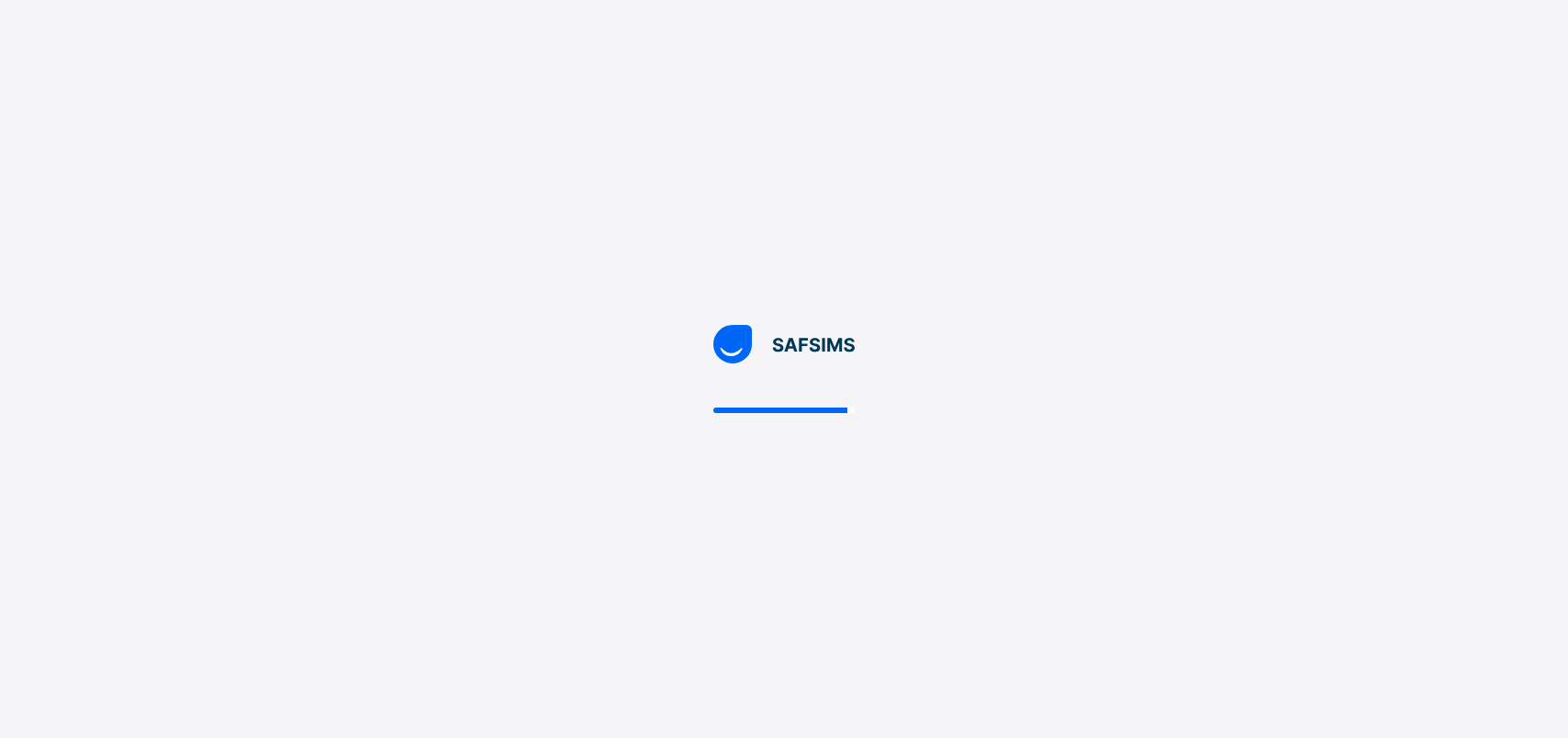 scroll, scrollTop: 0, scrollLeft: 0, axis: both 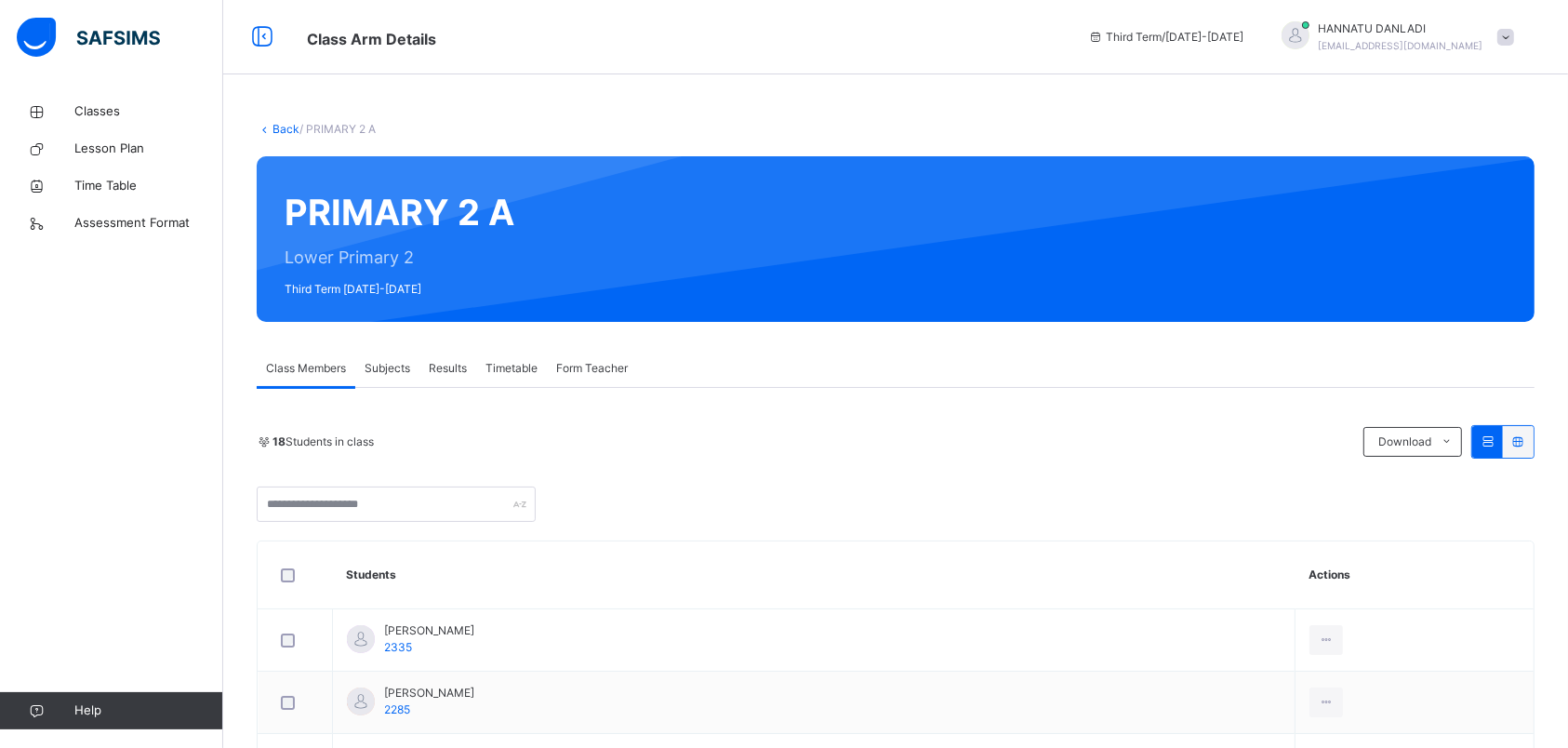 click on "Subjects" at bounding box center (387, 368) 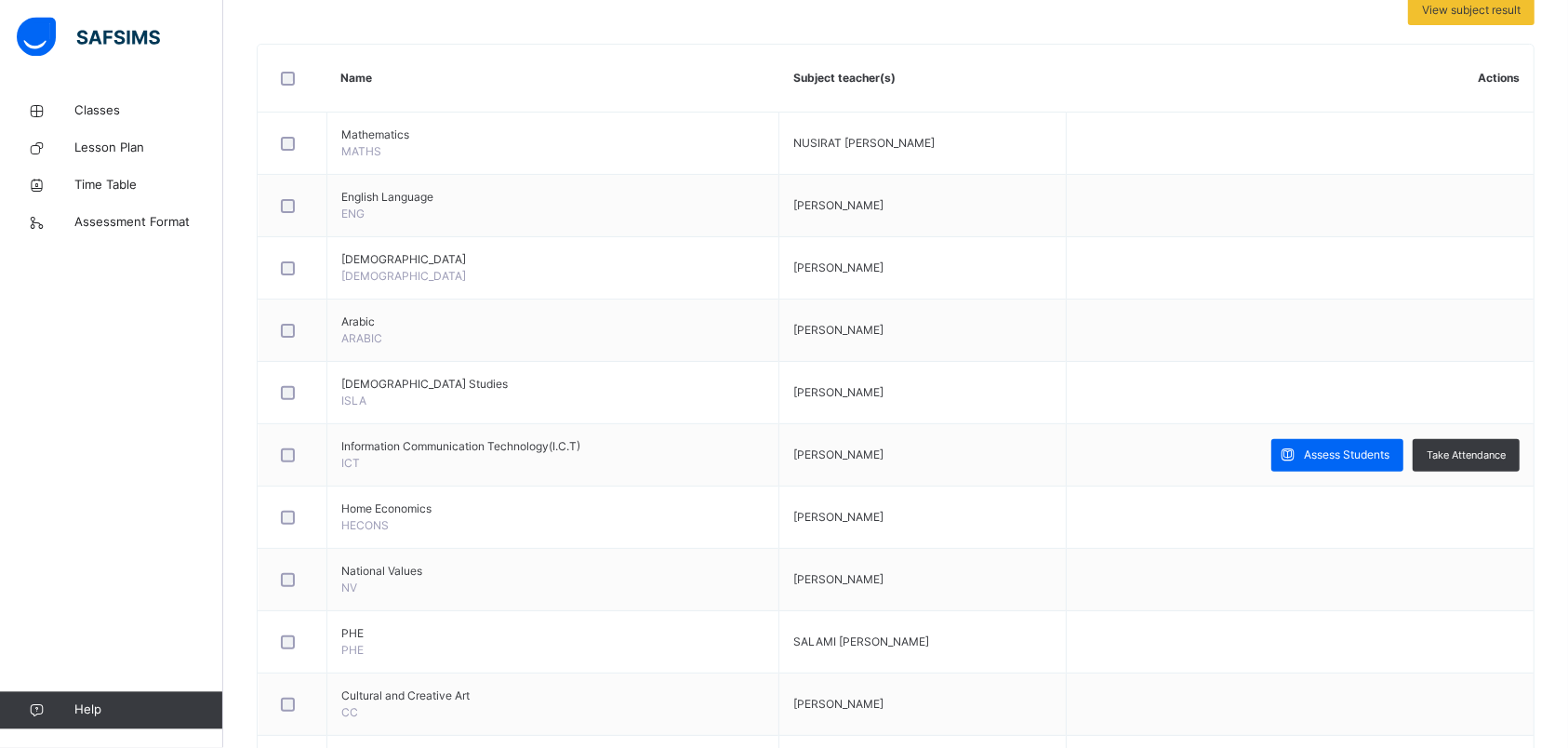 scroll, scrollTop: 448, scrollLeft: 0, axis: vertical 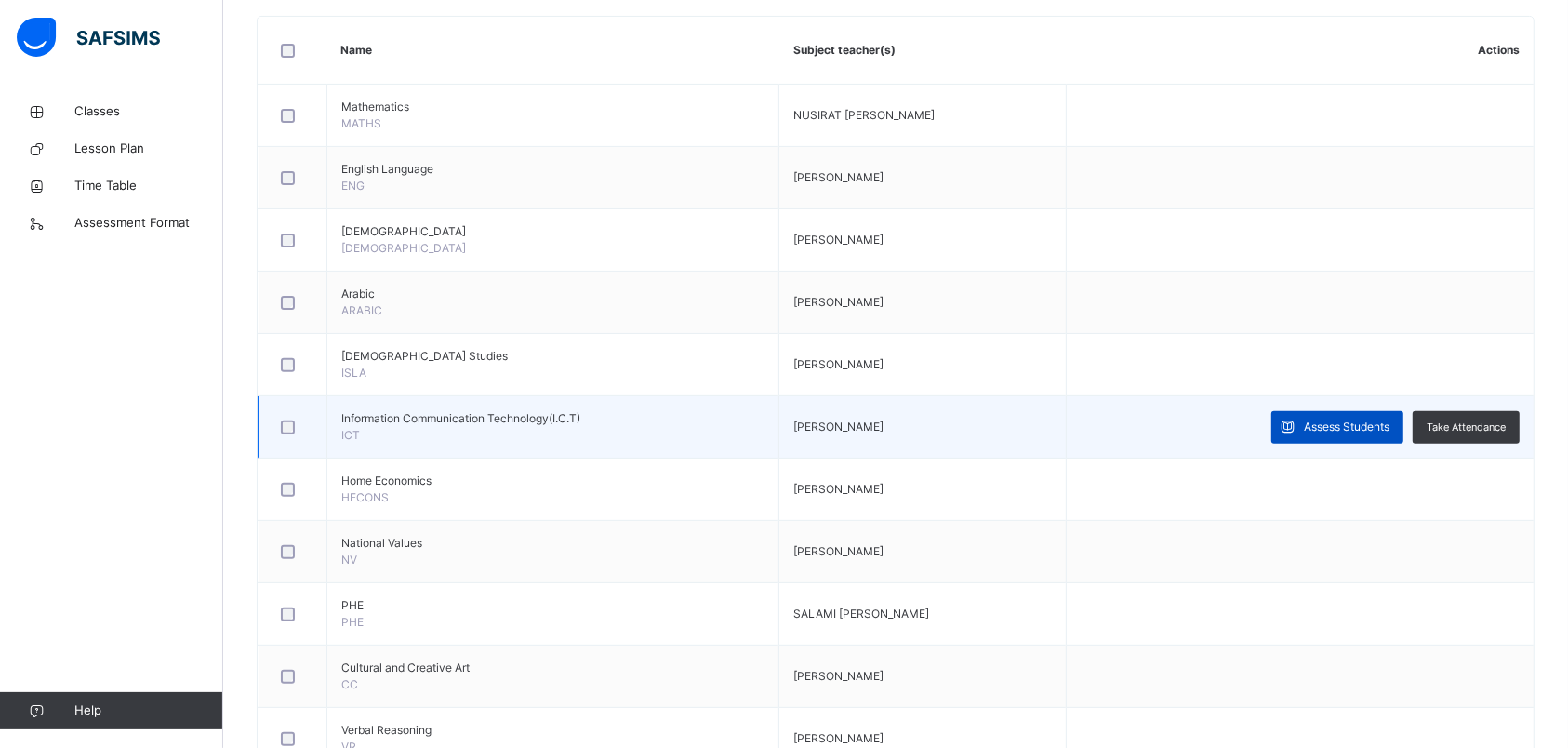 click on "Assess Students" at bounding box center [1337, 427] 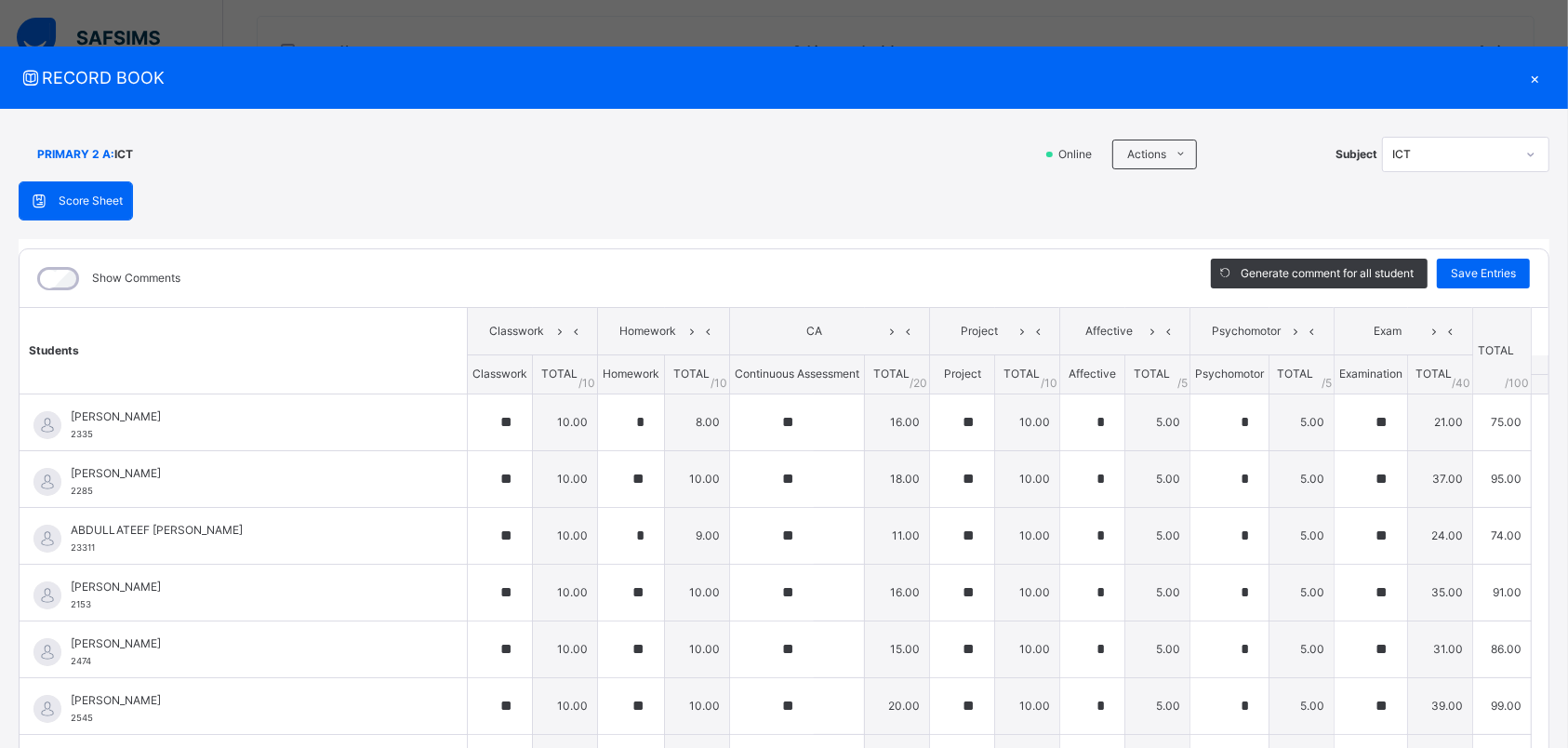 type on "**" 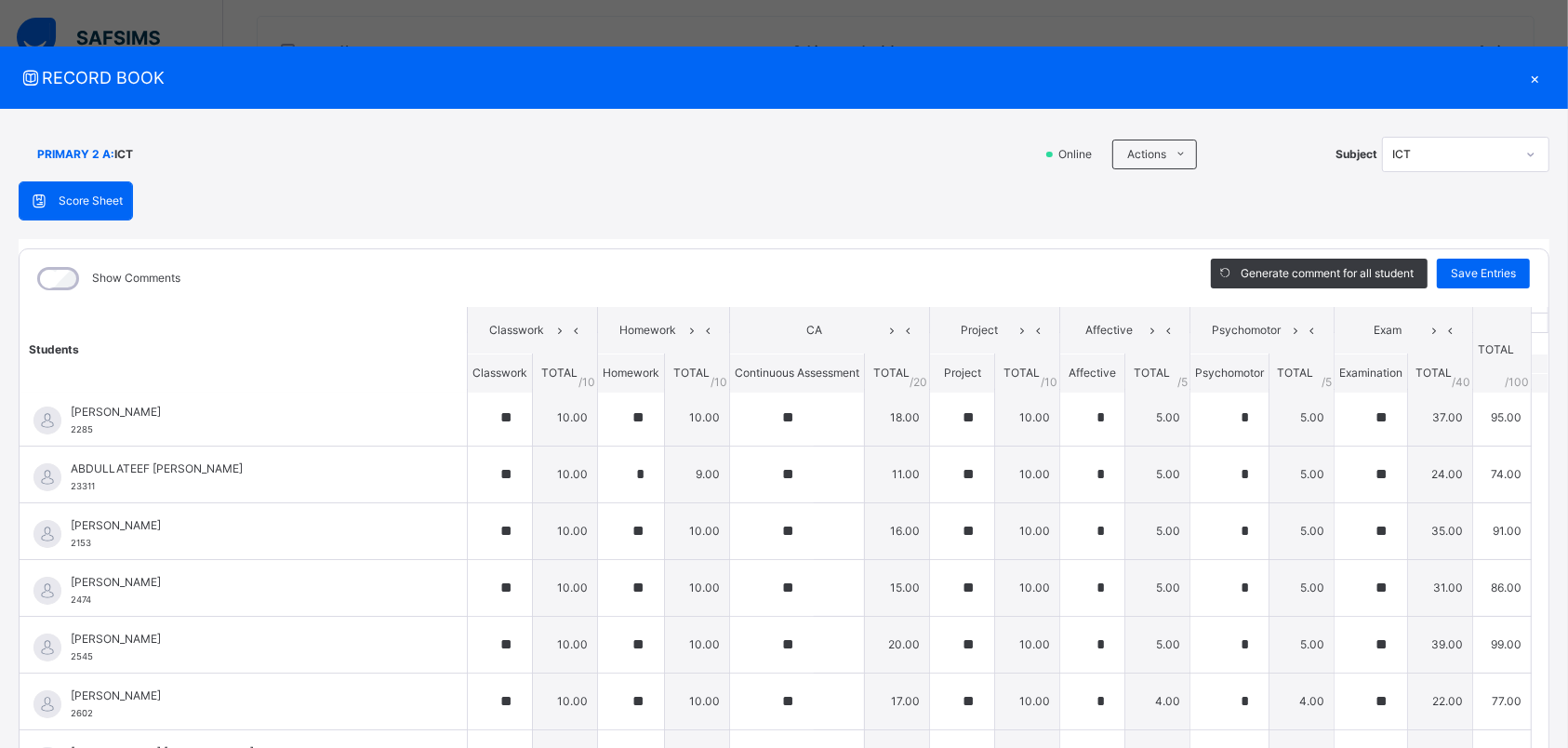 scroll, scrollTop: 0, scrollLeft: 0, axis: both 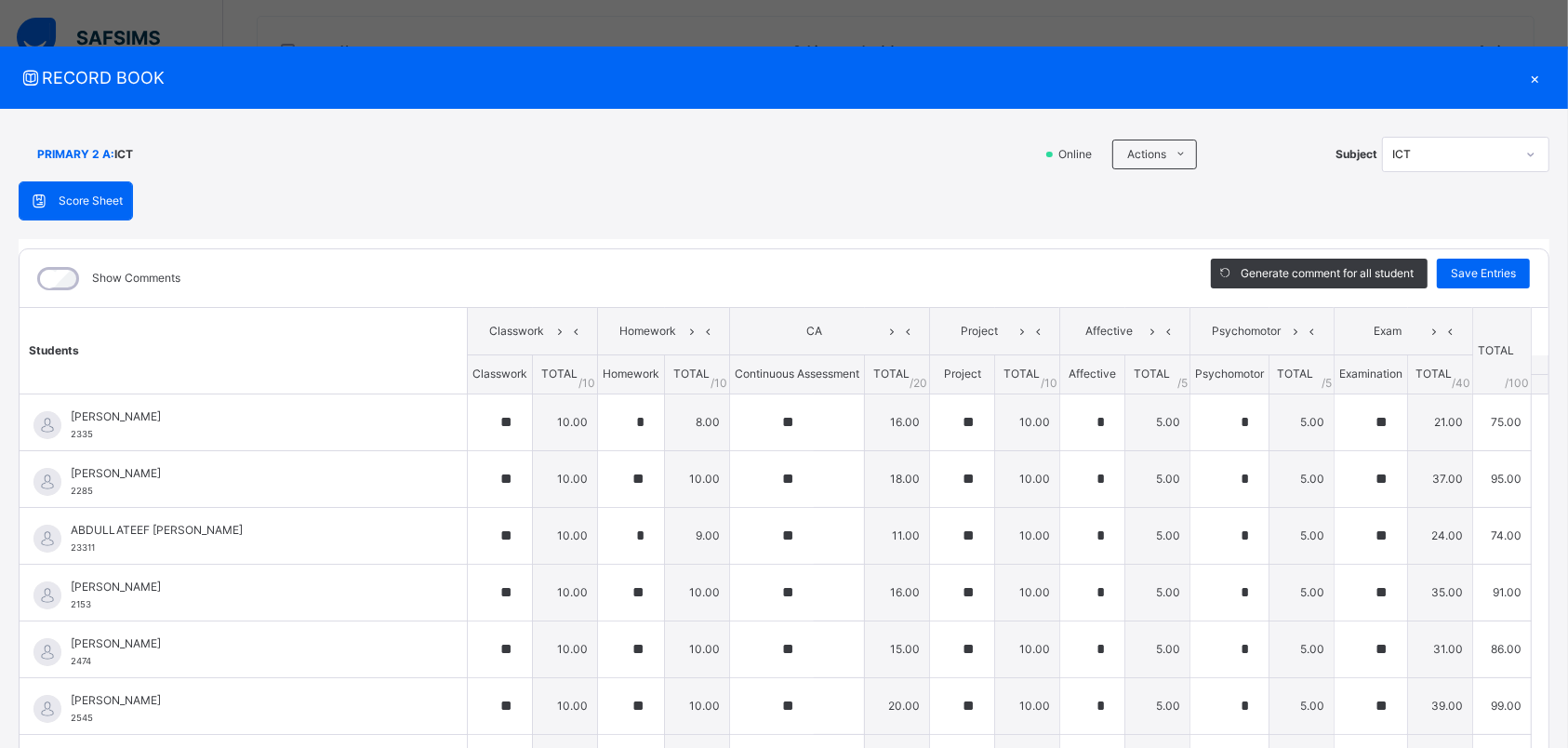 drag, startPoint x: 1510, startPoint y: 441, endPoint x: 1509, endPoint y: 510, distance: 69.00725 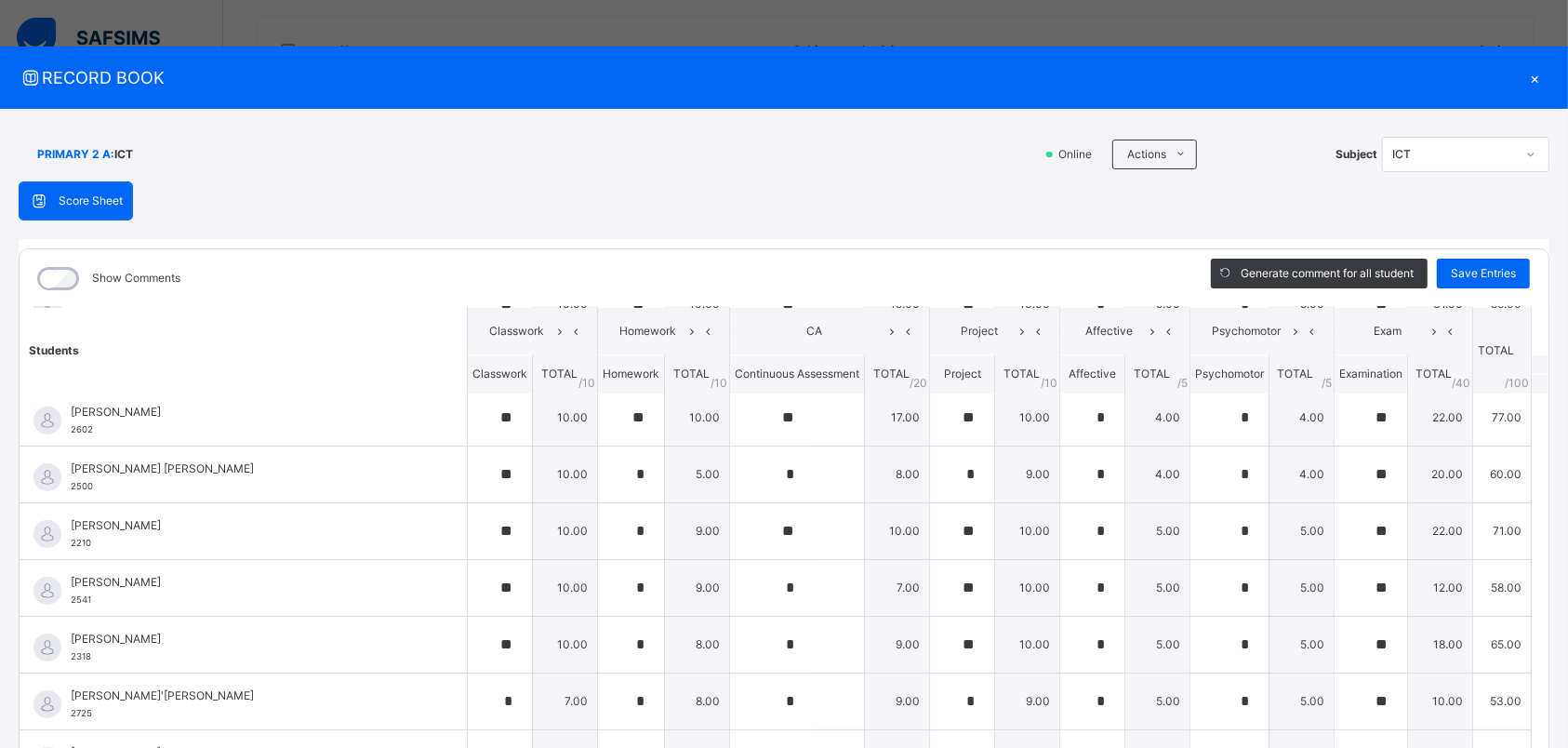 scroll, scrollTop: 349, scrollLeft: 0, axis: vertical 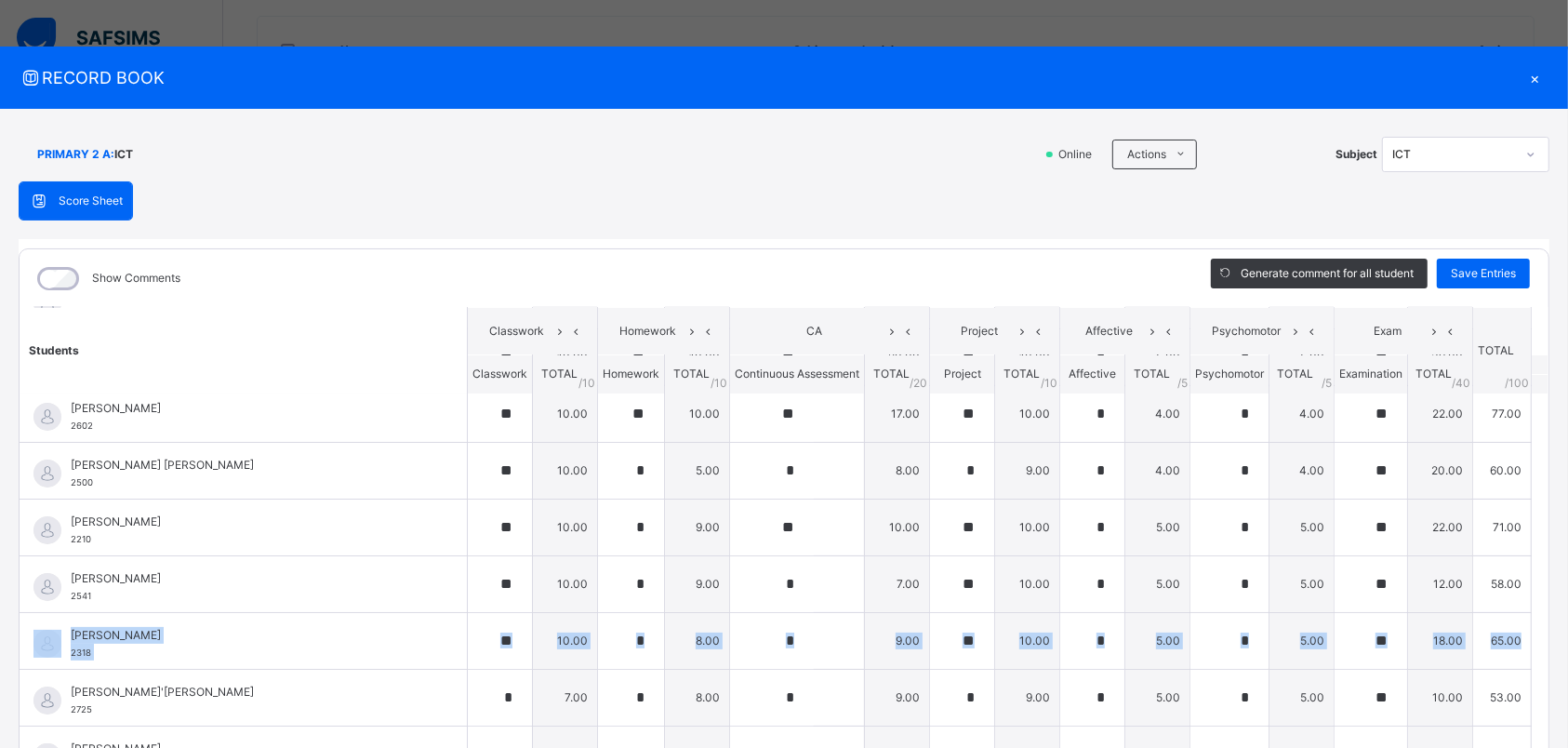 drag, startPoint x: 1514, startPoint y: 477, endPoint x: 1529, endPoint y: 647, distance: 170.66048 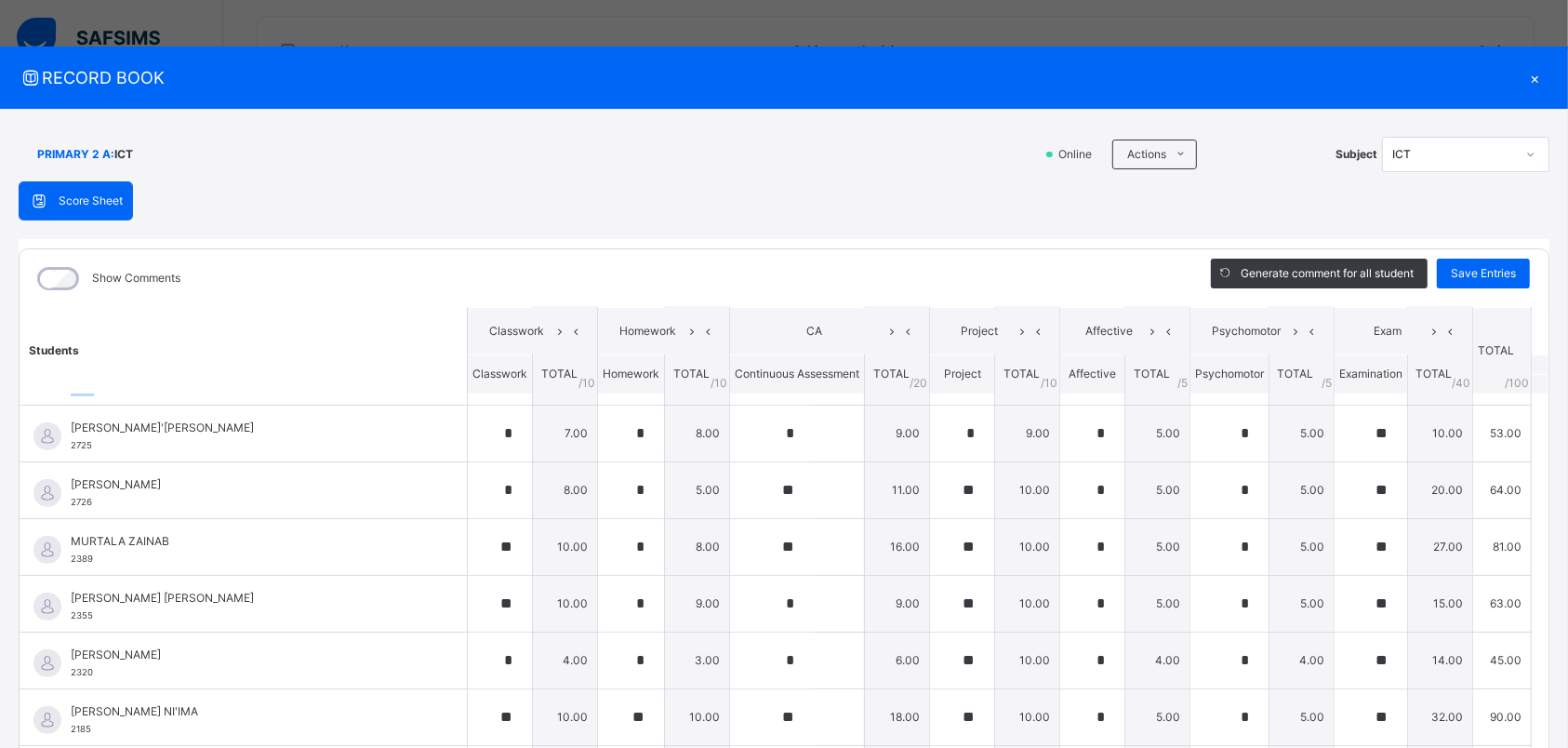 scroll, scrollTop: 648, scrollLeft: 0, axis: vertical 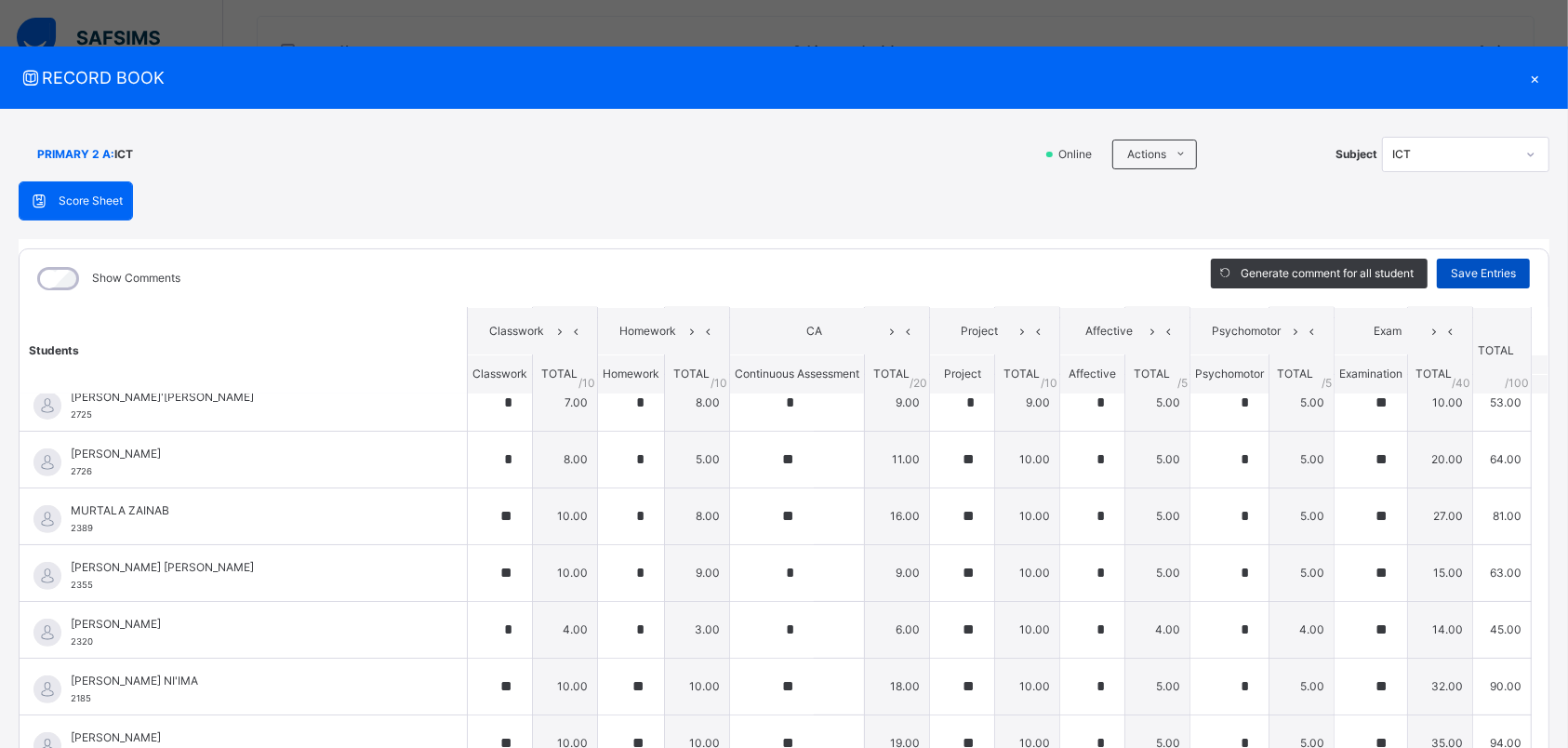 click on "Save Entries" at bounding box center (1483, 274) 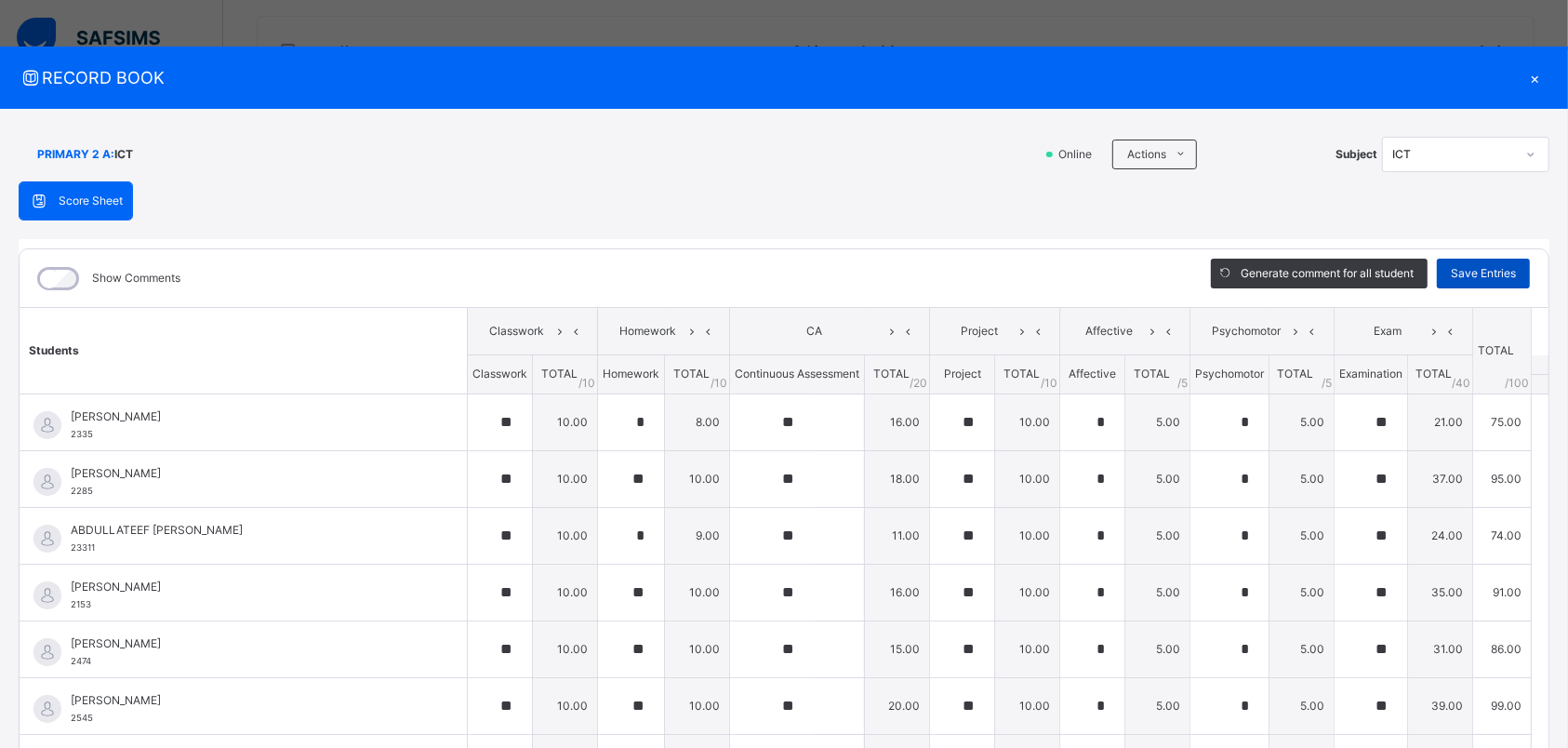 type on "**" 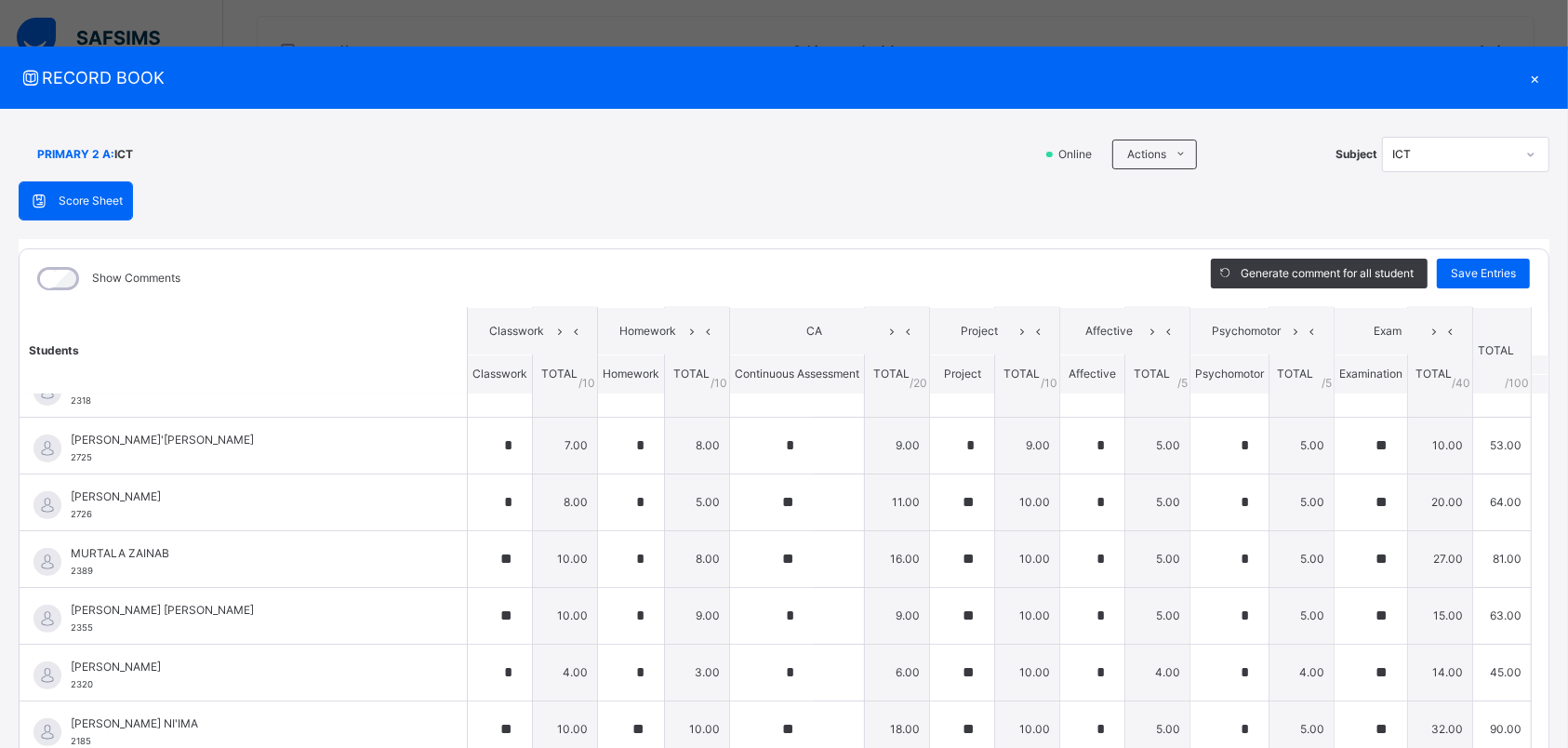 scroll, scrollTop: 648, scrollLeft: 0, axis: vertical 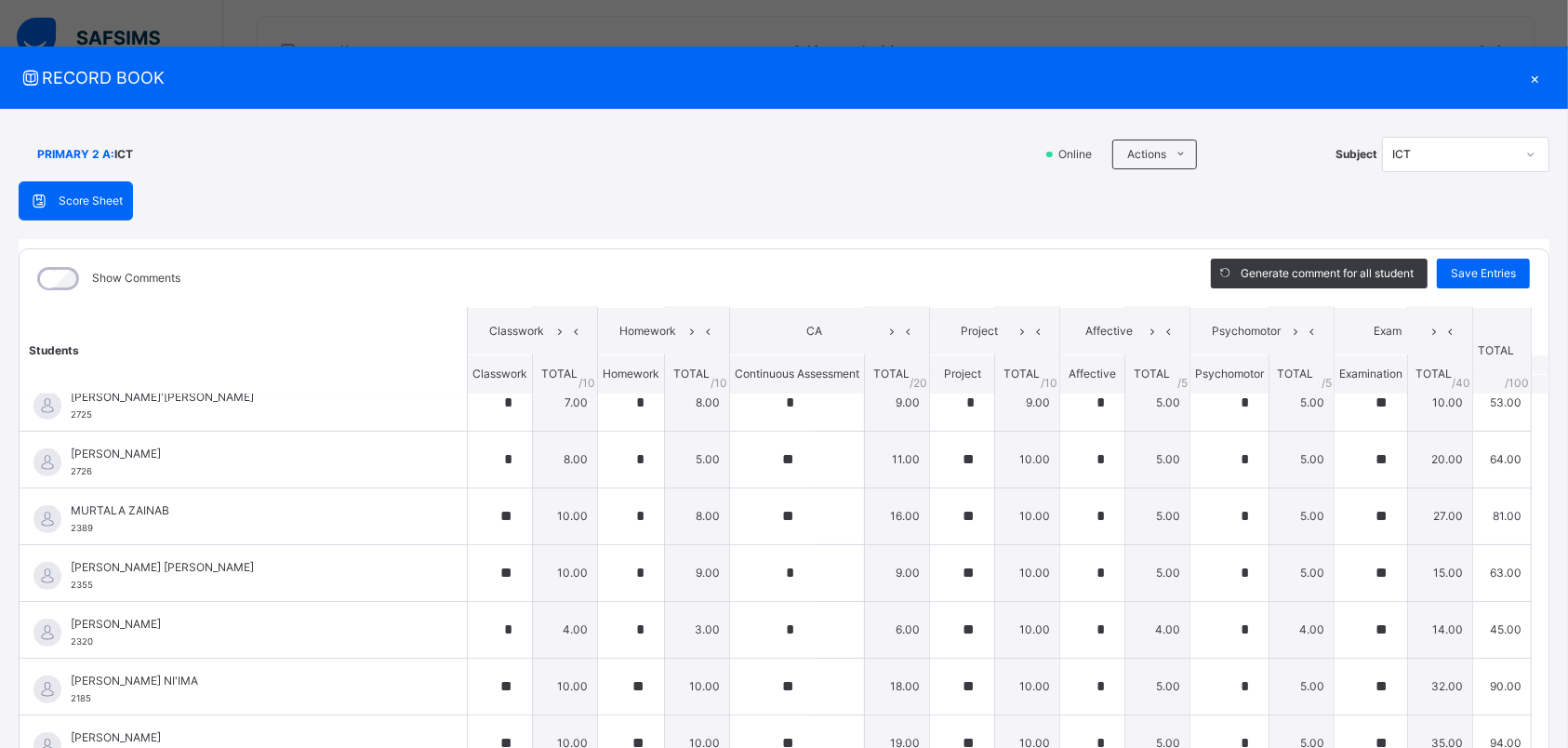 click on "×" at bounding box center [1535, 77] 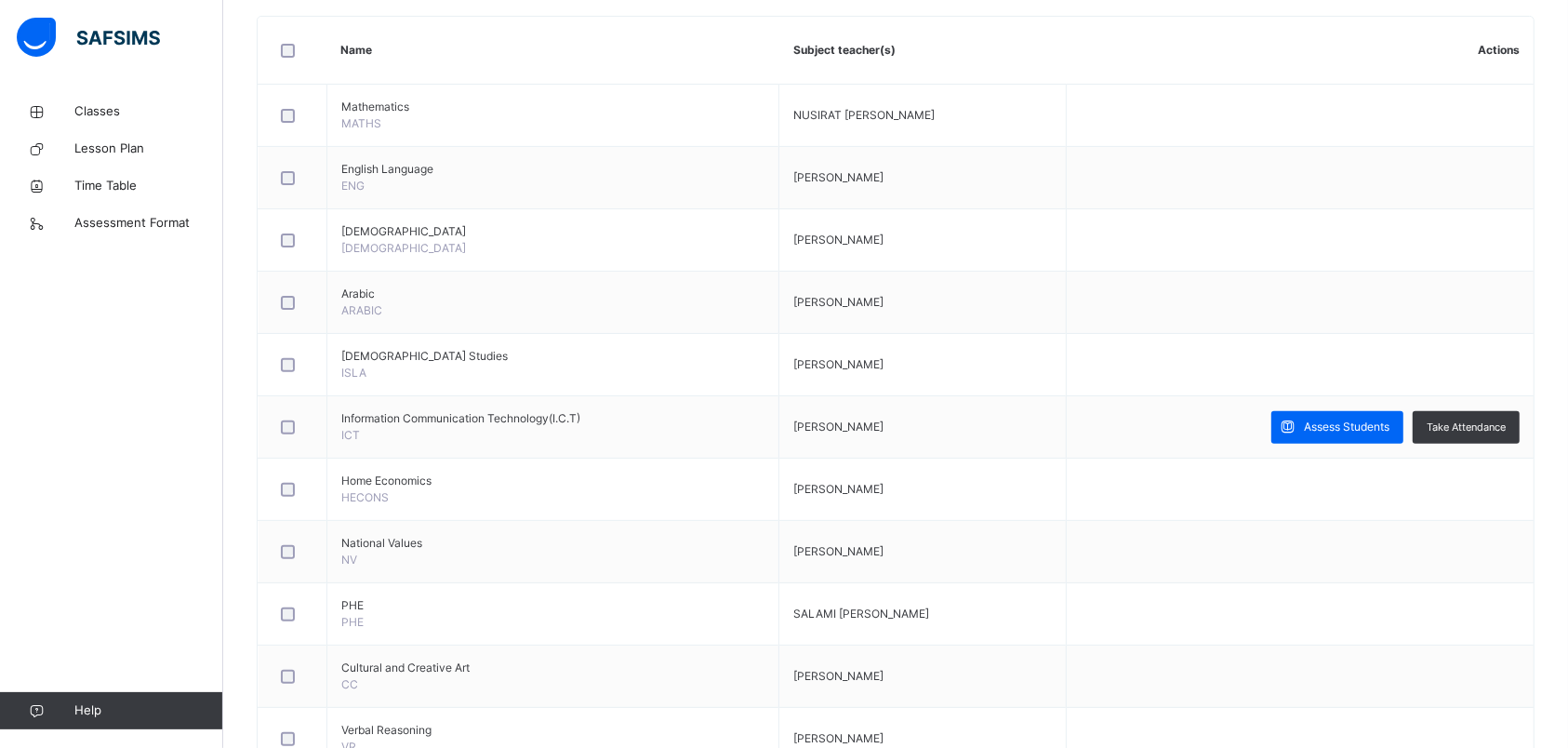 scroll, scrollTop: 66, scrollLeft: 0, axis: vertical 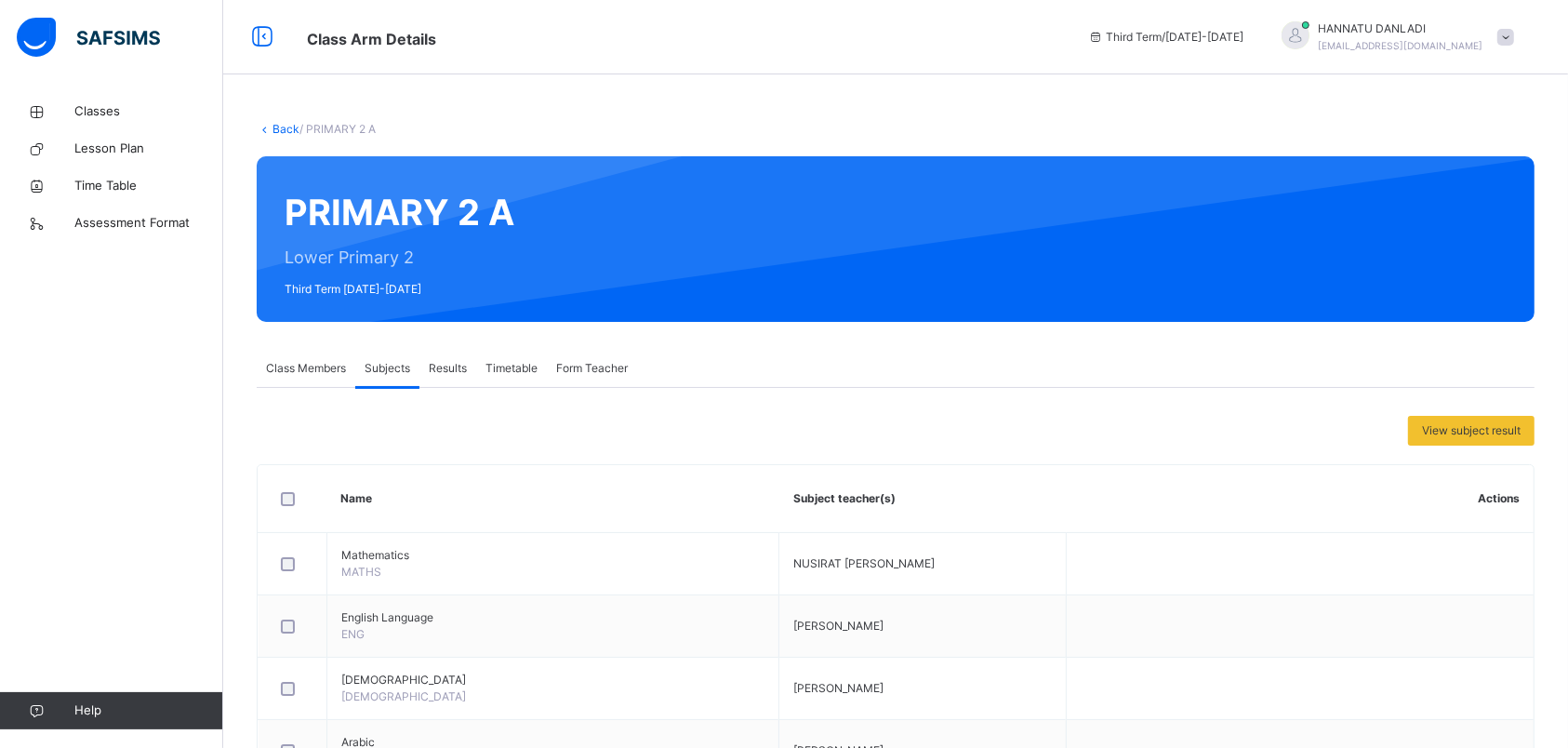 click on "Back" at bounding box center [286, 128] 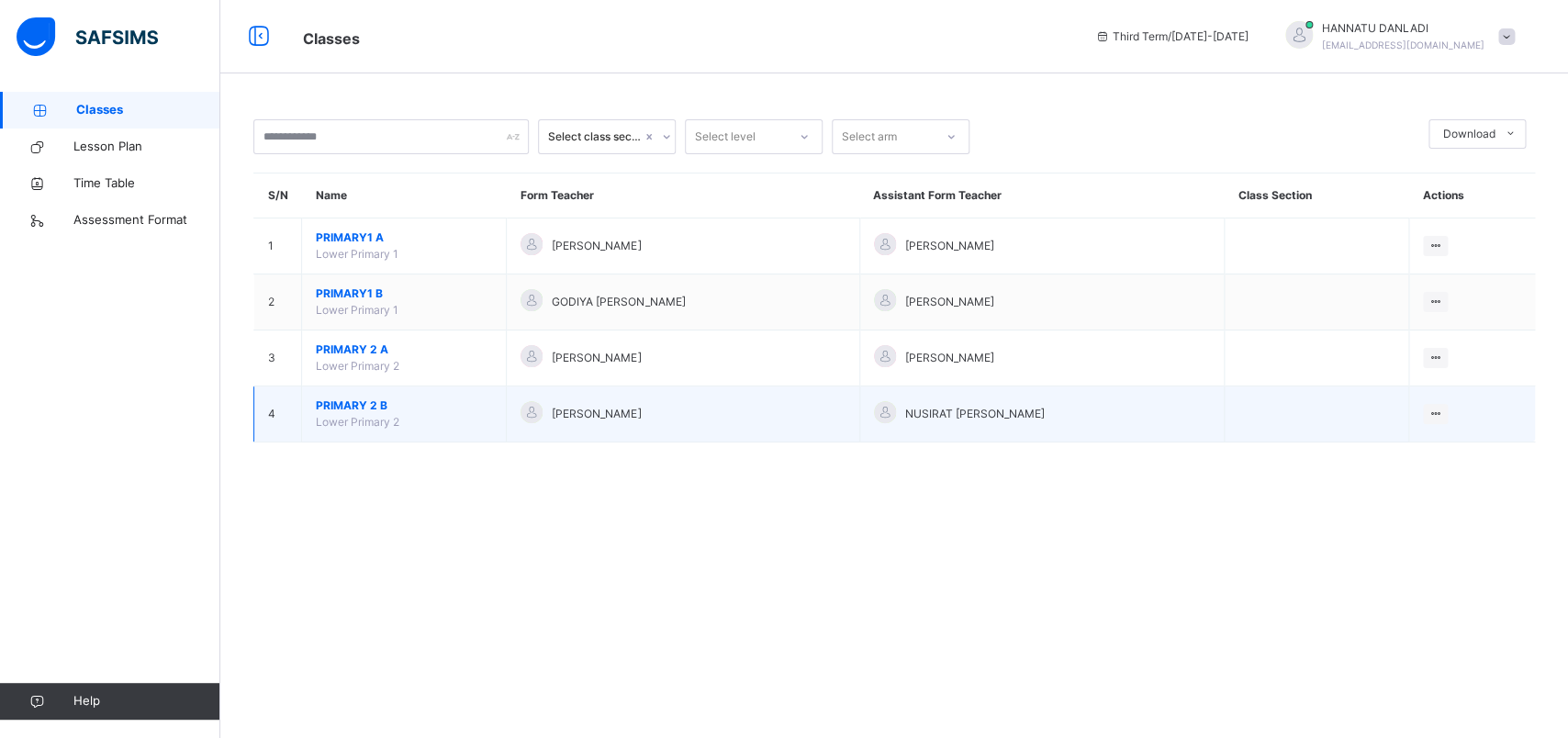 click on "PRIMARY 2   B" at bounding box center [404, 406] 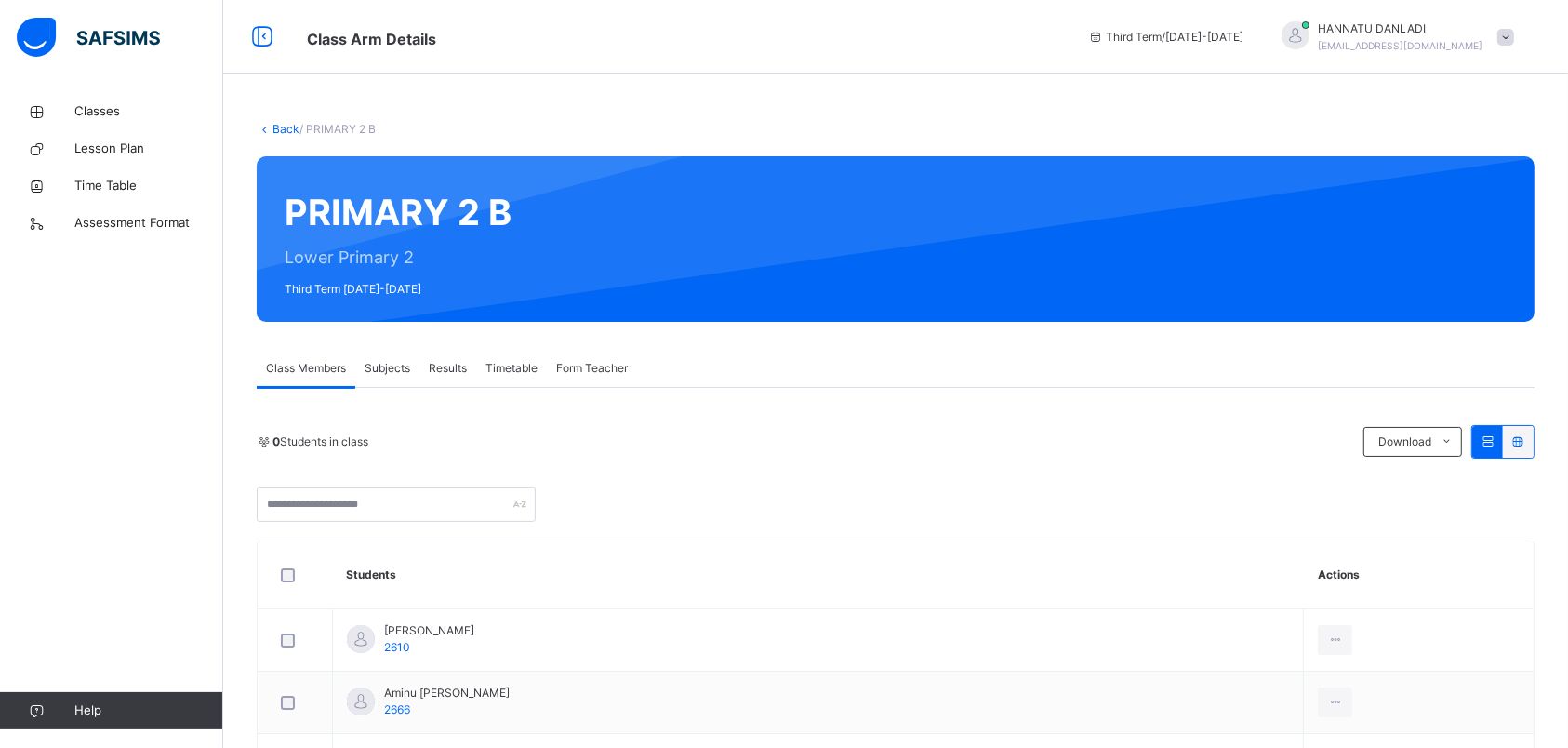 click on "Subjects" at bounding box center (387, 368) 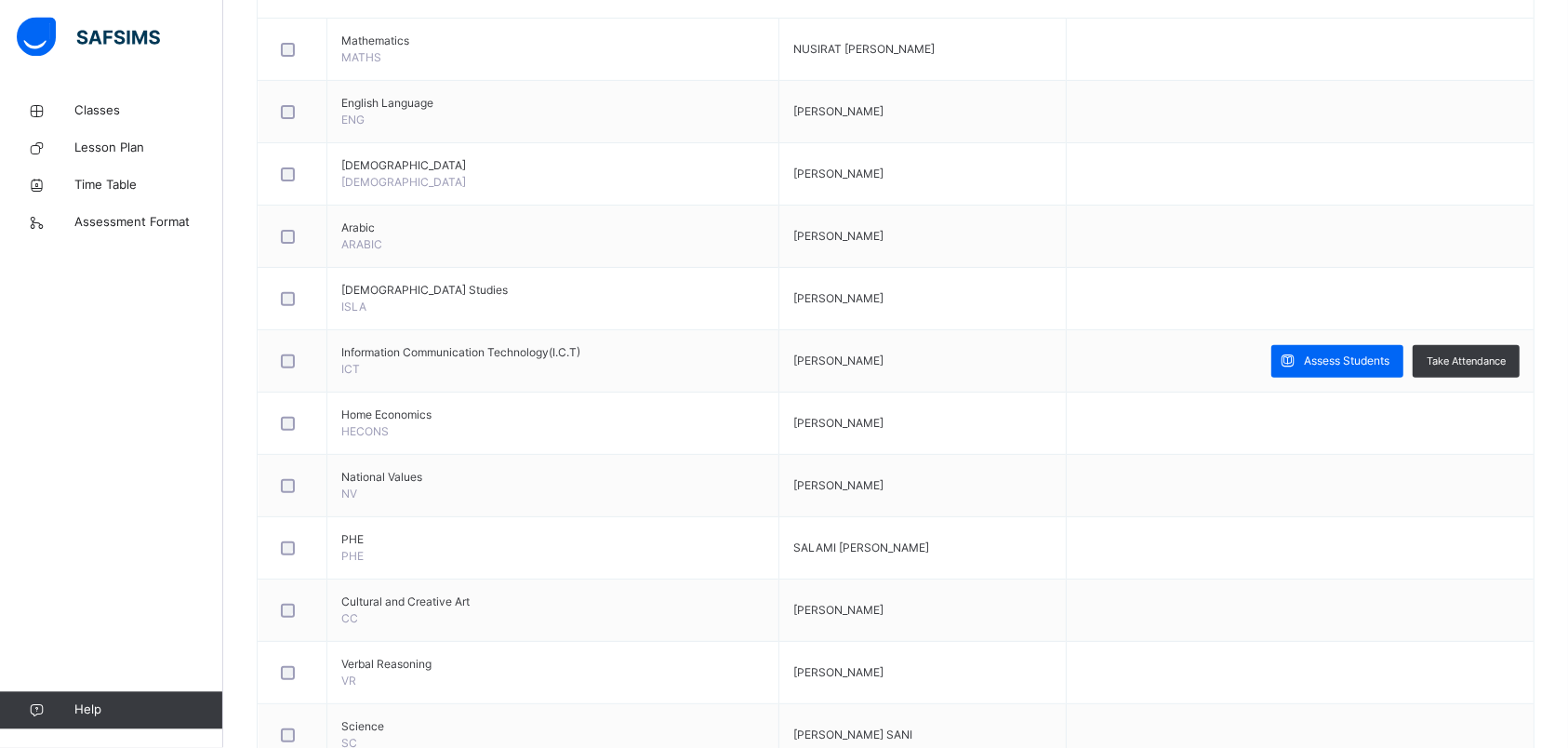 scroll, scrollTop: 583, scrollLeft: 0, axis: vertical 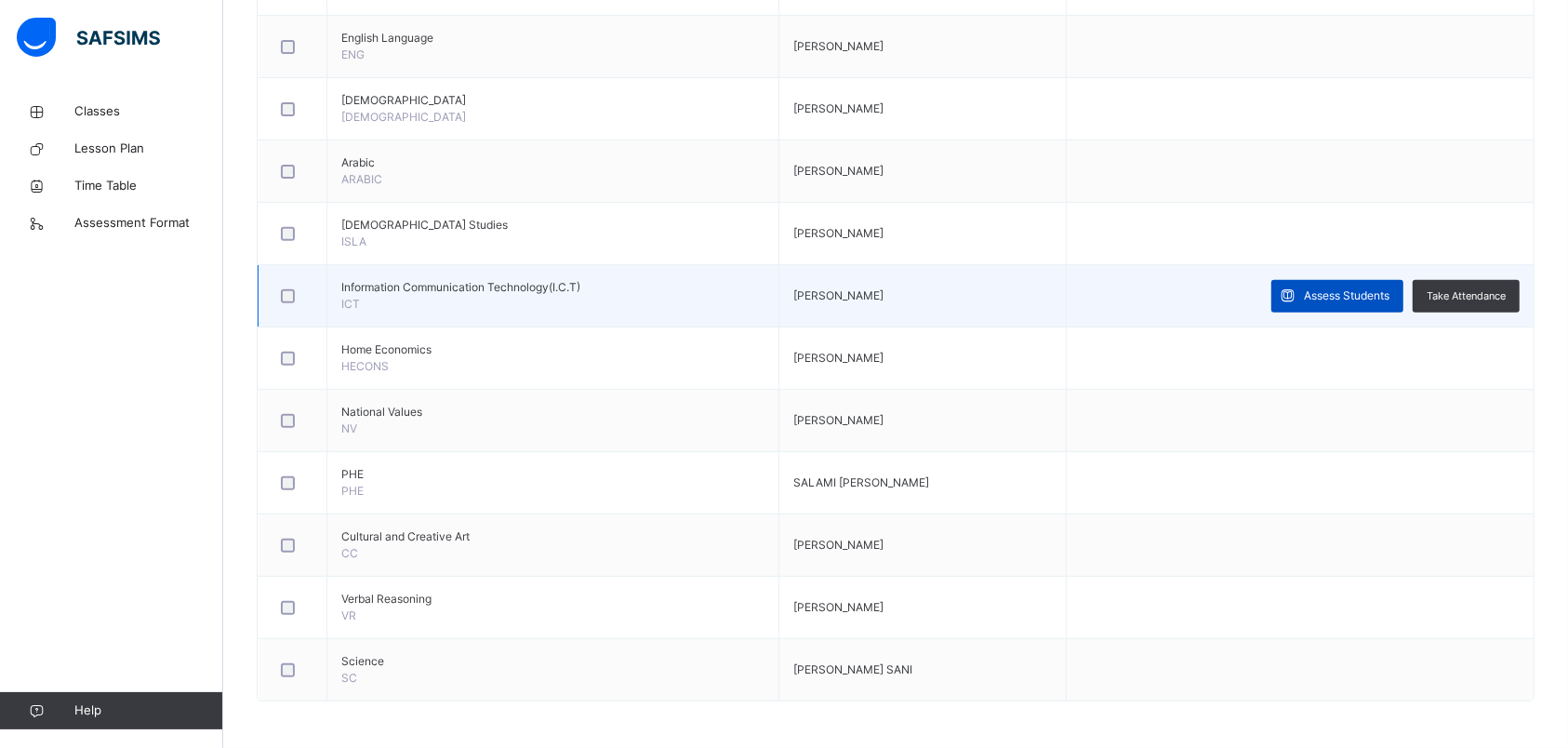 click on "Assess Students" at bounding box center [1337, 296] 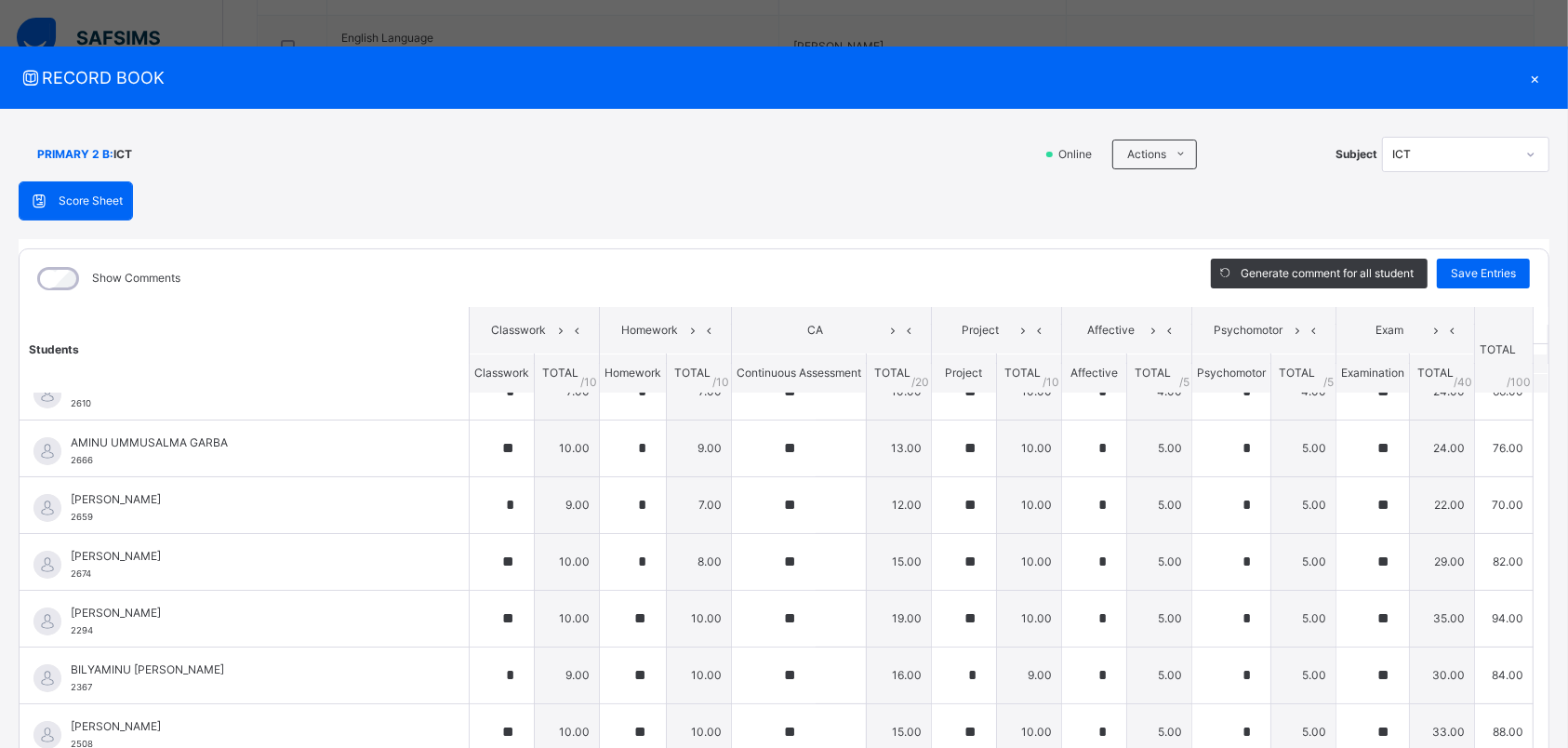 scroll, scrollTop: 0, scrollLeft: 0, axis: both 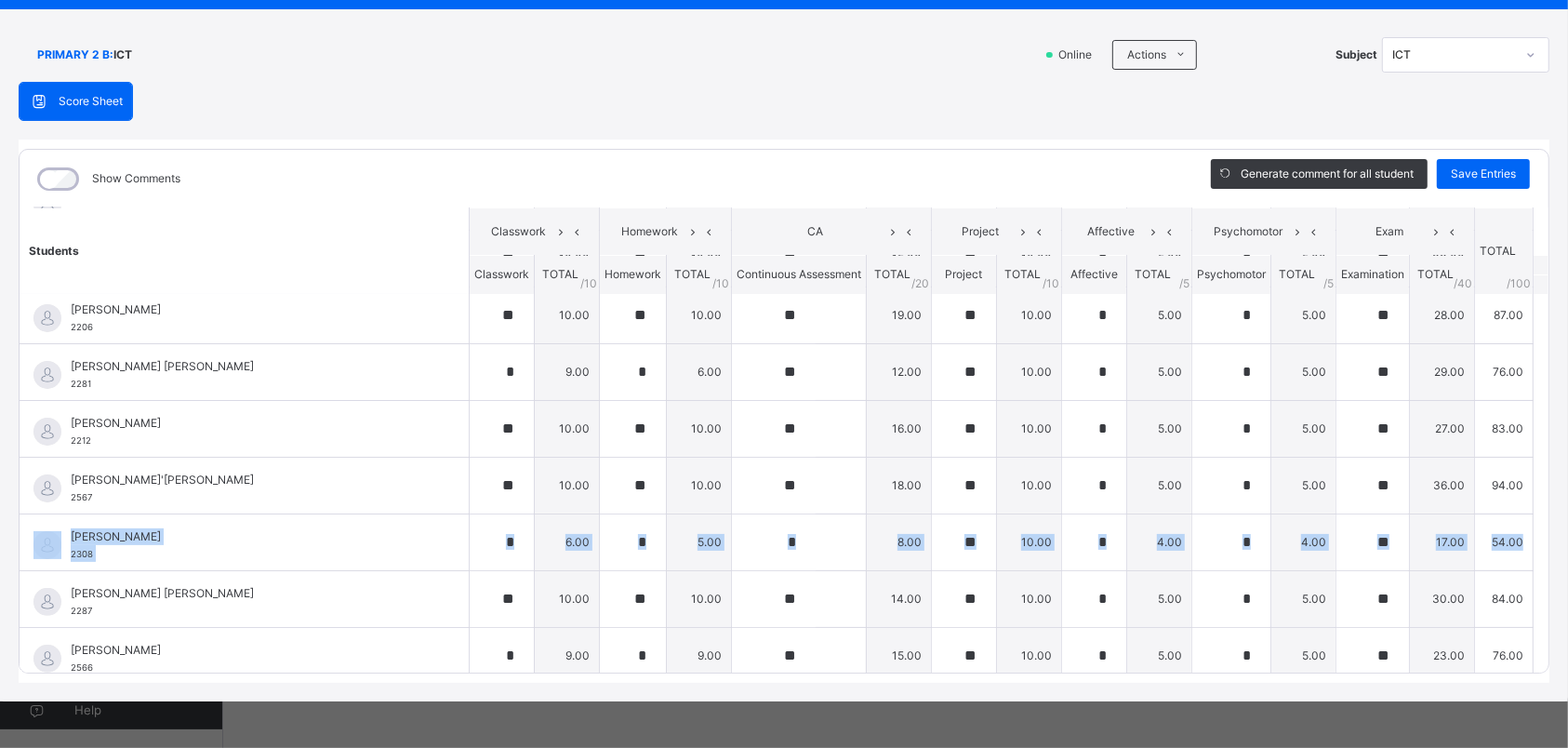 drag, startPoint x: 1516, startPoint y: 344, endPoint x: 1529, endPoint y: 544, distance: 200.42205 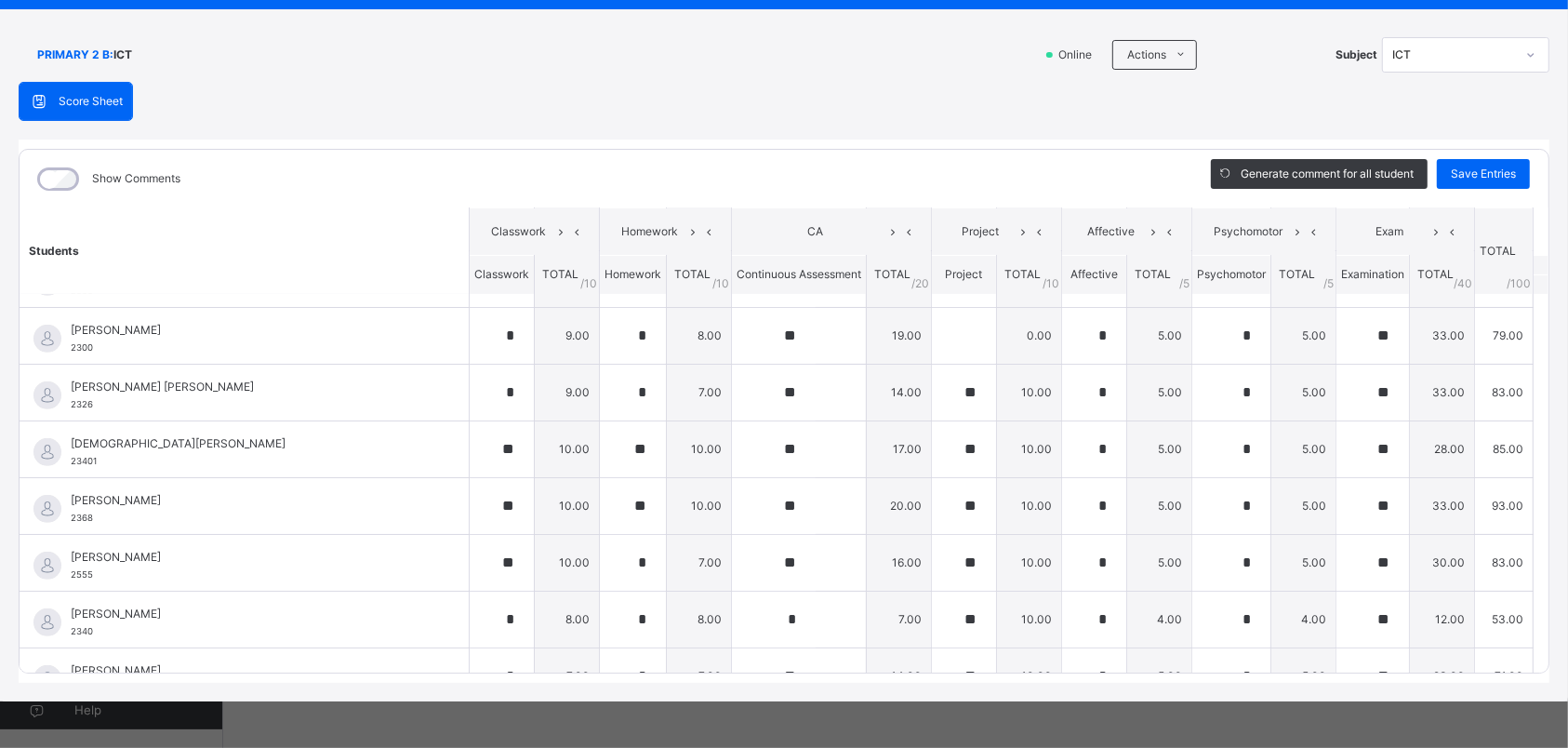 scroll, scrollTop: 792, scrollLeft: 0, axis: vertical 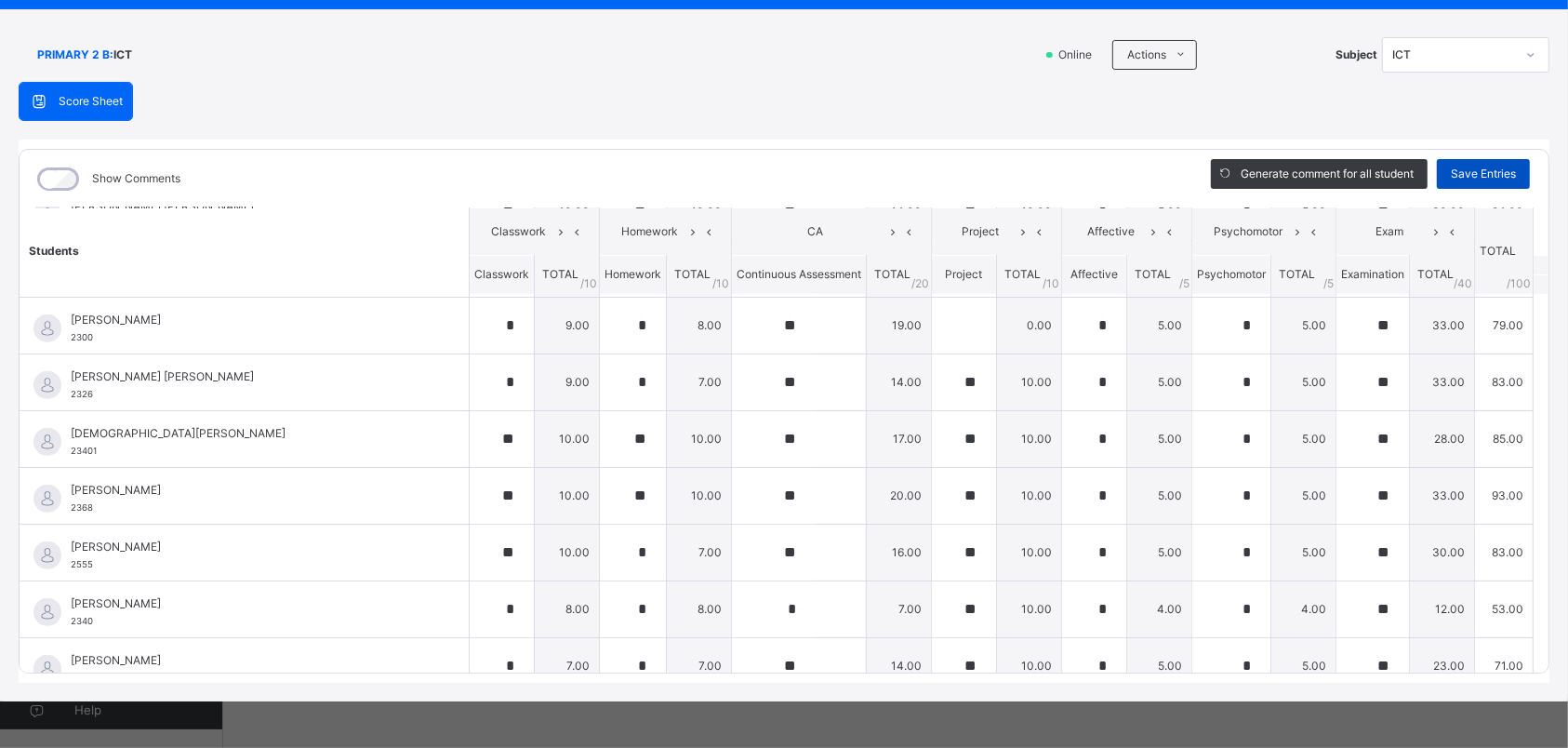 click on "Save Entries" at bounding box center [1483, 174] 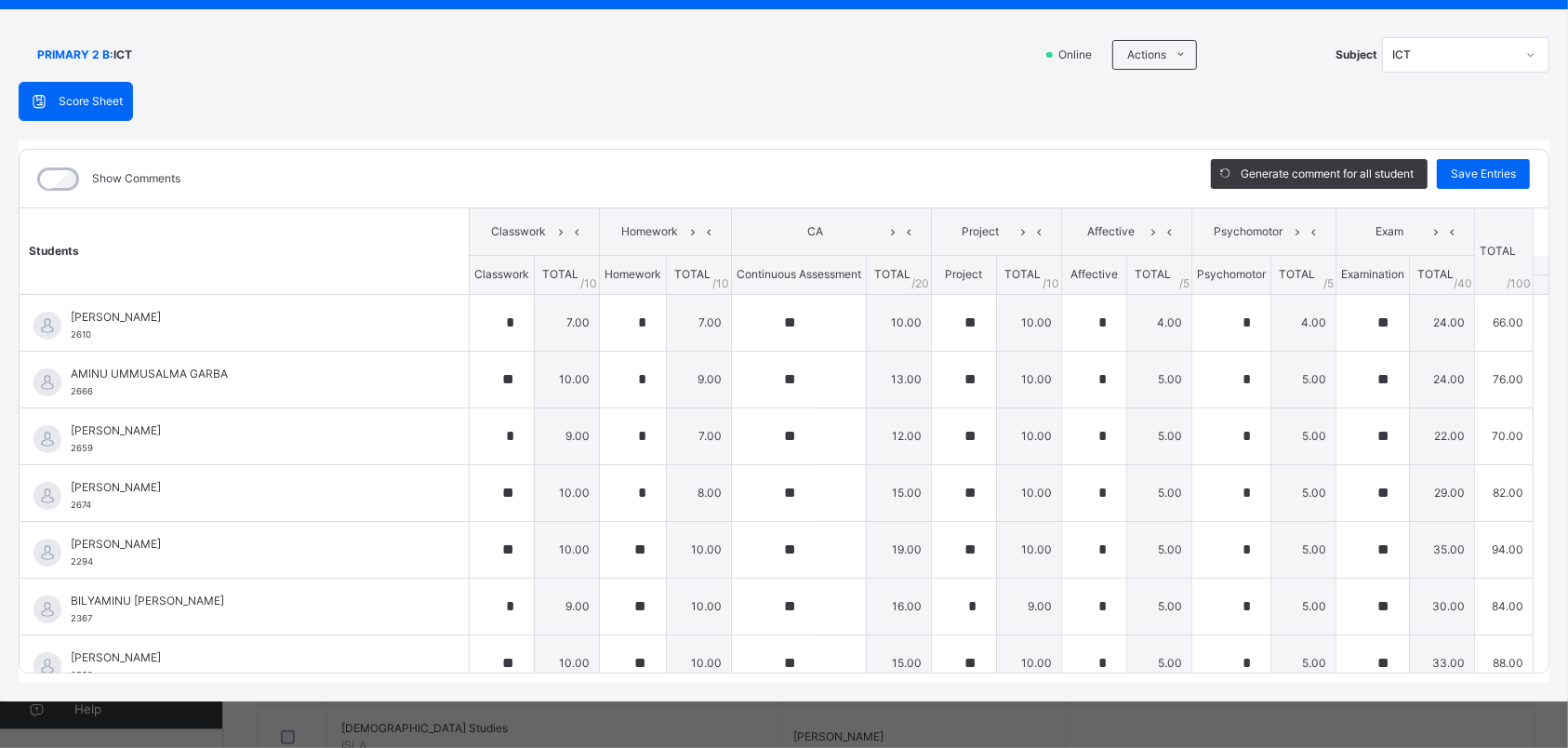 scroll, scrollTop: 0, scrollLeft: 0, axis: both 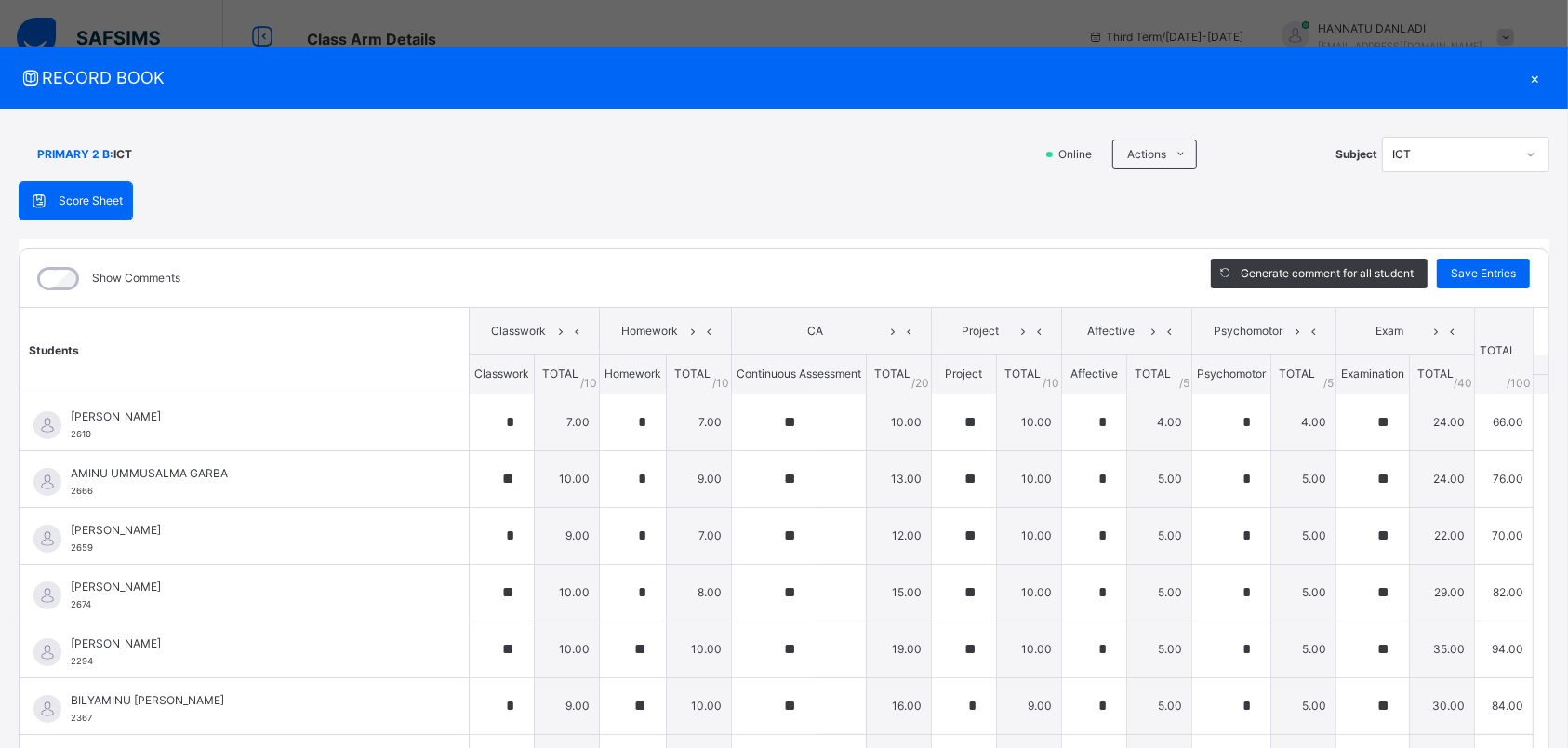 click on "×" at bounding box center [1535, 77] 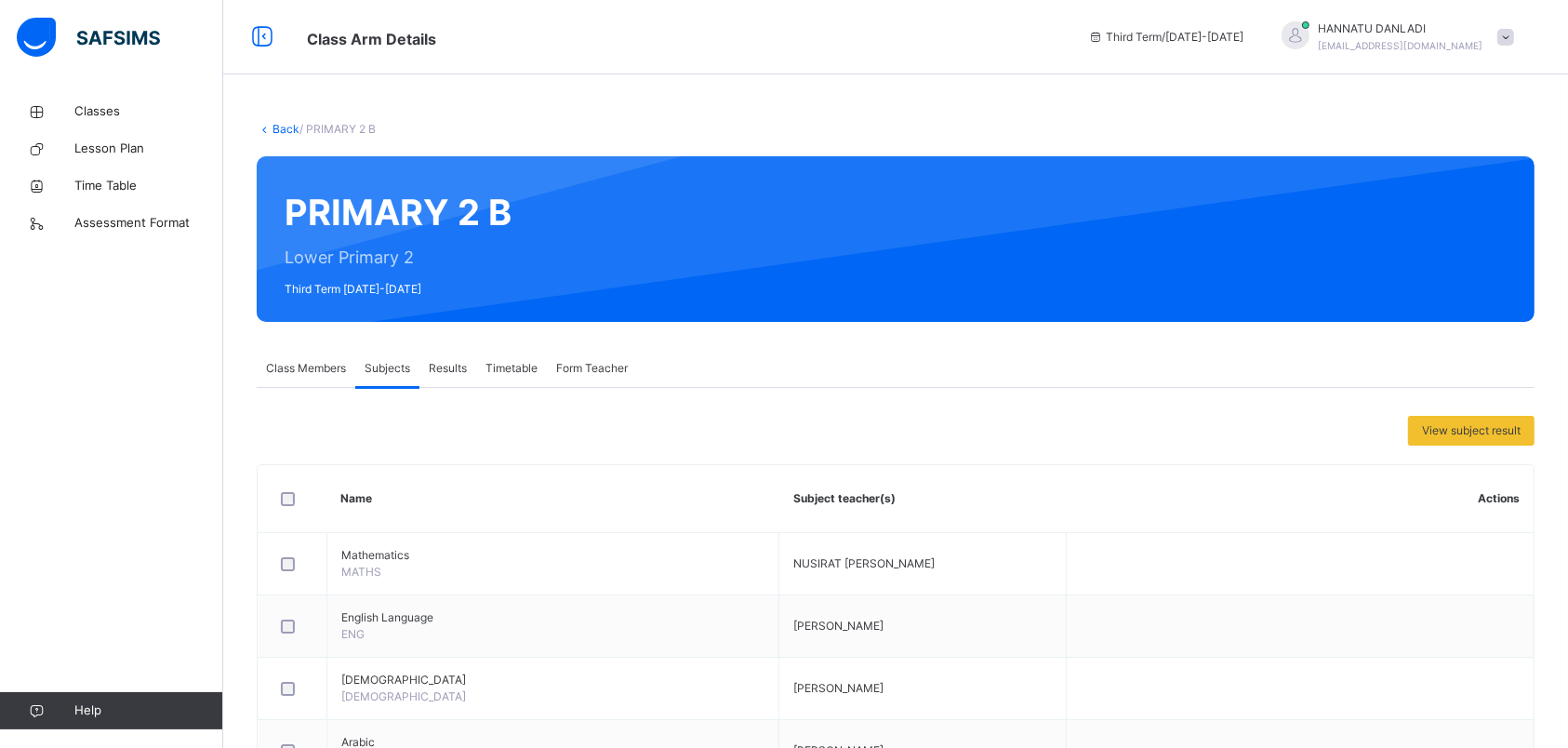 click at bounding box center (1506, 37) 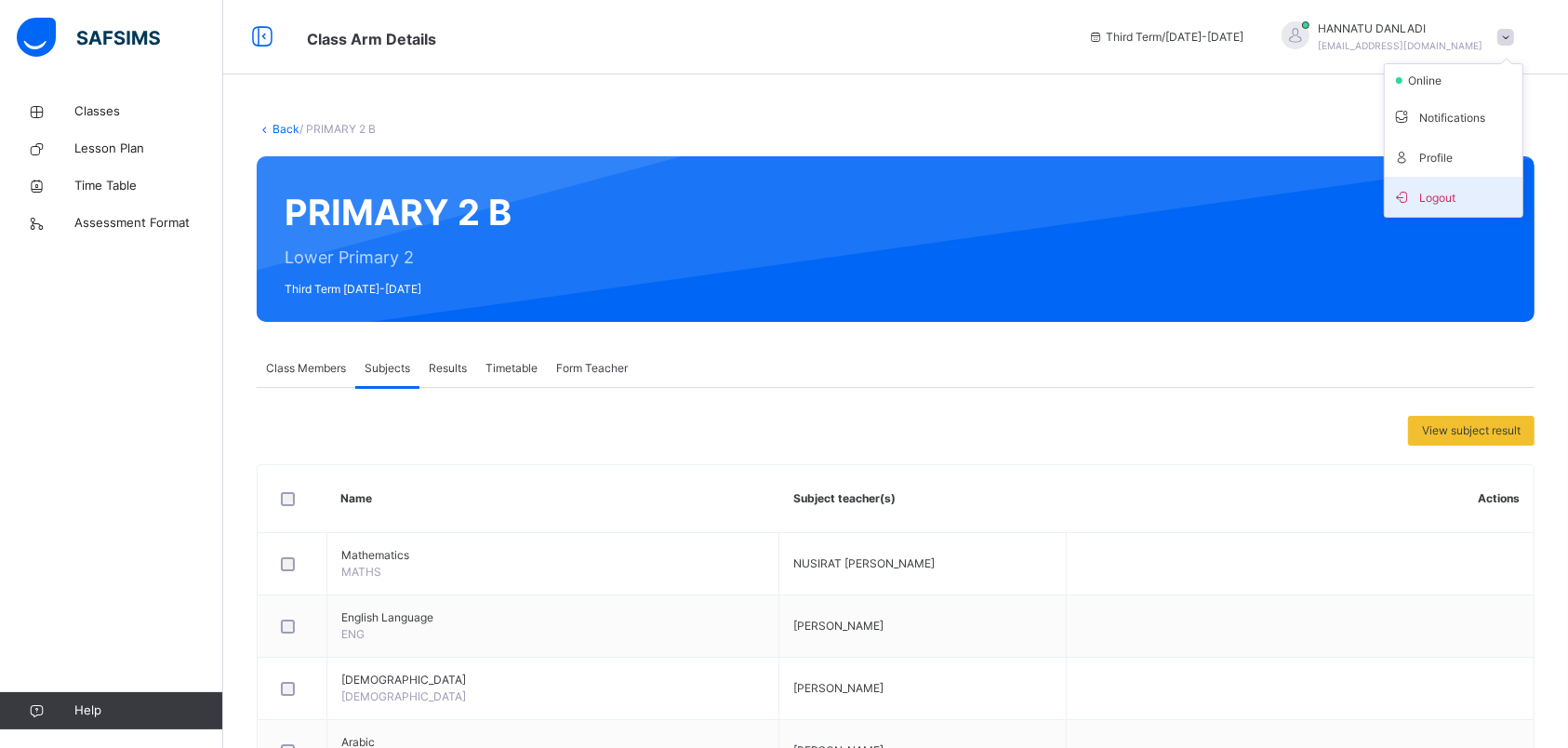 click on "Logout" at bounding box center [1454, 196] 